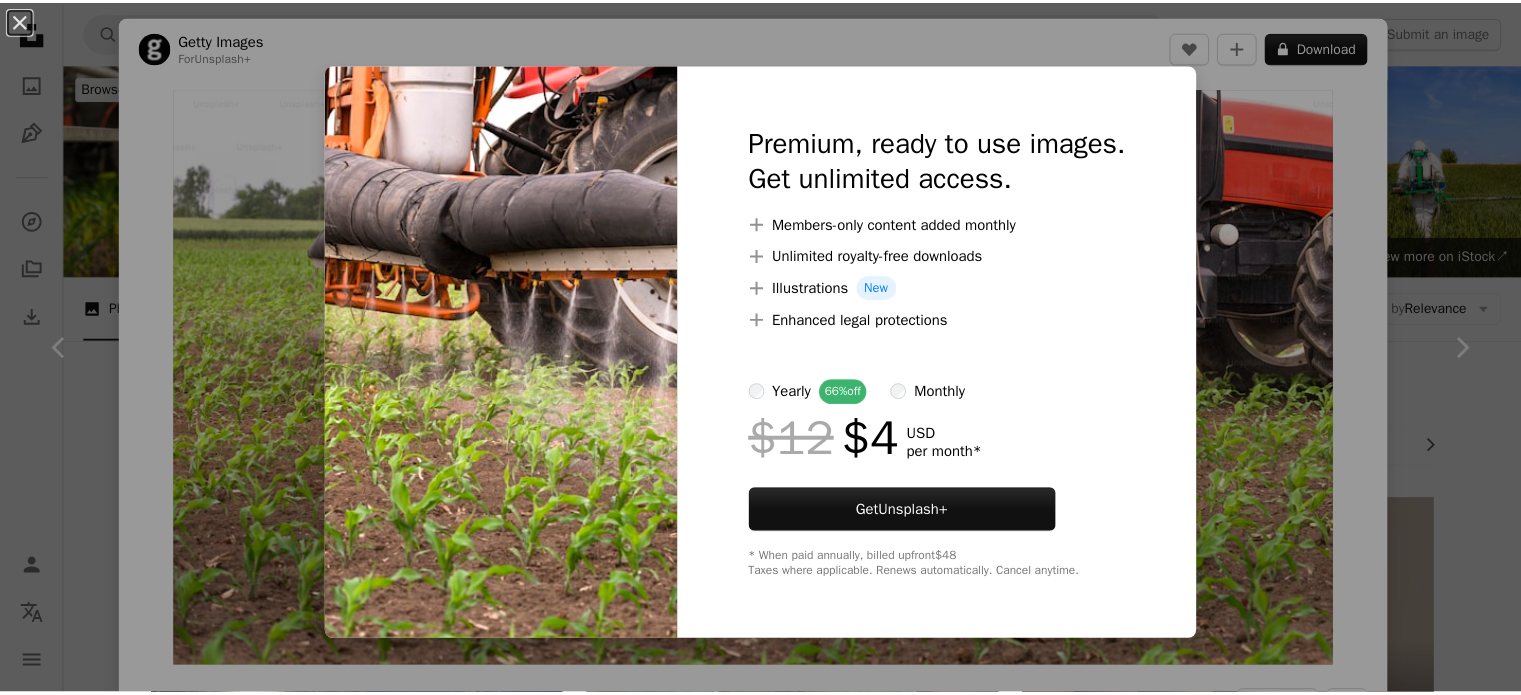 scroll, scrollTop: 3500, scrollLeft: 0, axis: vertical 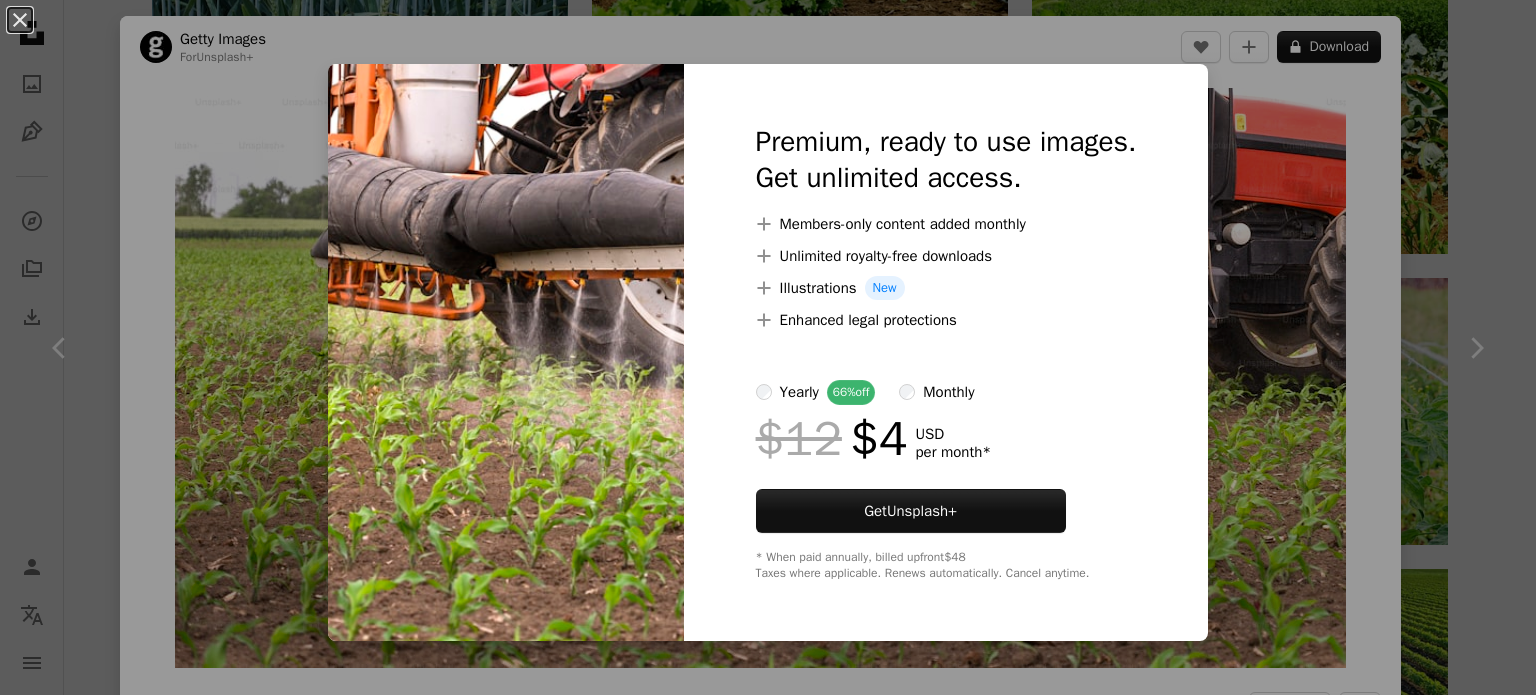 click on "An X shape Premium, ready to use images. Get unlimited access. A plus sign Members-only content added monthly A plus sign Unlimited royalty-free downloads A plus sign Illustrations  New A plus sign Enhanced legal protections yearly 66%  off monthly $12   $4 USD per month * Get  Unsplash+ * When paid annually, billed upfront  $48 Taxes where applicable. Renews automatically. Cancel anytime." at bounding box center (768, 347) 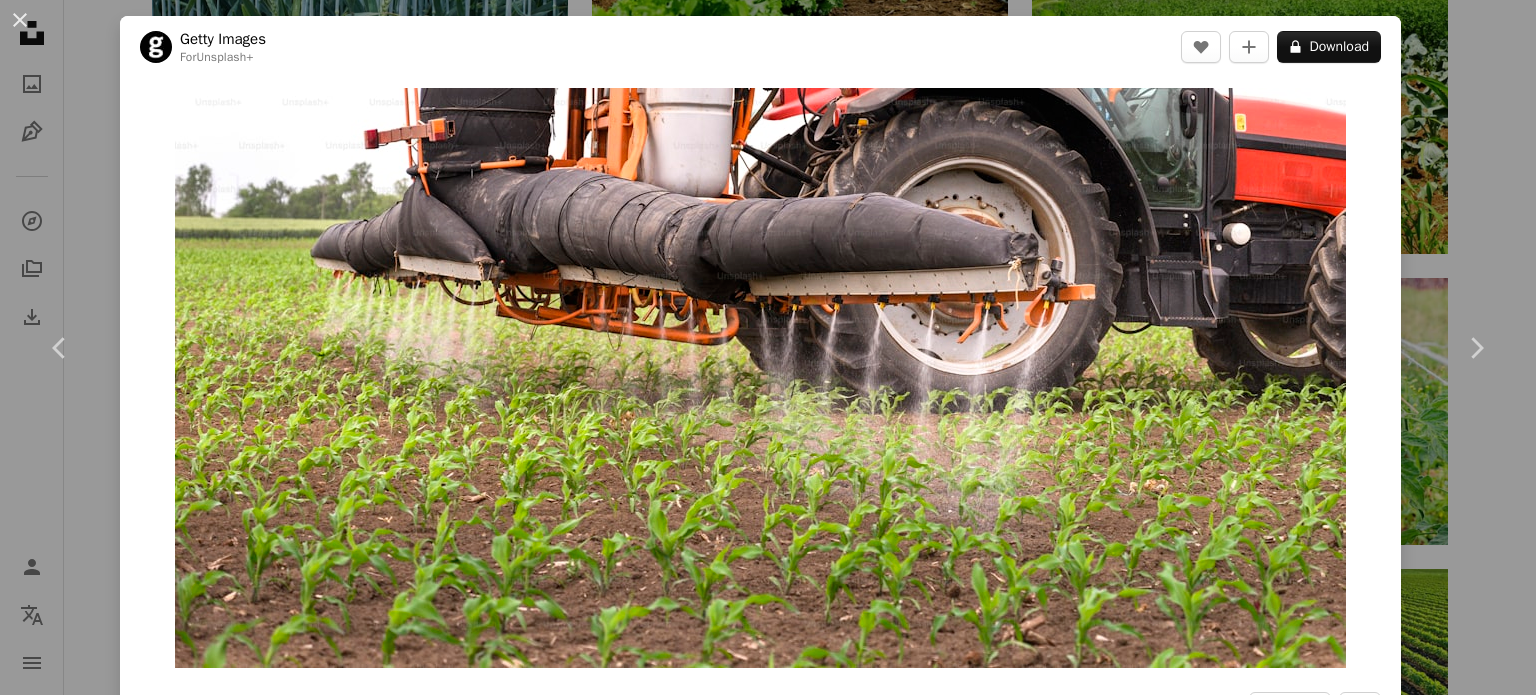 click on "An X shape Chevron left Chevron right Getty Images For  Unsplash+ A heart A plus sign A lock Download Zoom in A forward-right arrow Share More Actions Calendar outlined Published on  [DATE] Safety Licensed under the  Unsplash+ License land plant farm agriculture growth farmer driving tractor corn horizontal chemical material fertilizer equipment plantation agricultural machinery agricultural field spraying rural scene Free images From this series Plus sign for Unsplash+ Related images Plus sign for Unsplash+ A heart A plus sign Getty Images For  Unsplash+ A lock Download Plus sign for Unsplash+ A heart A plus sign Getty Images For  Unsplash+ A lock Download Plus sign for Unsplash+ A heart A plus sign Getty Images For  Unsplash+ A lock Download Plus sign for Unsplash+ A heart A plus sign Getty Images For  Unsplash+ A lock Download Plus sign for Unsplash+ A heart A plus sign Getty Images For  Unsplash+ A lock Download Plus sign for Unsplash+ A heart A plus sign Getty Images For  Unsplash+ A lock For" at bounding box center (768, 347) 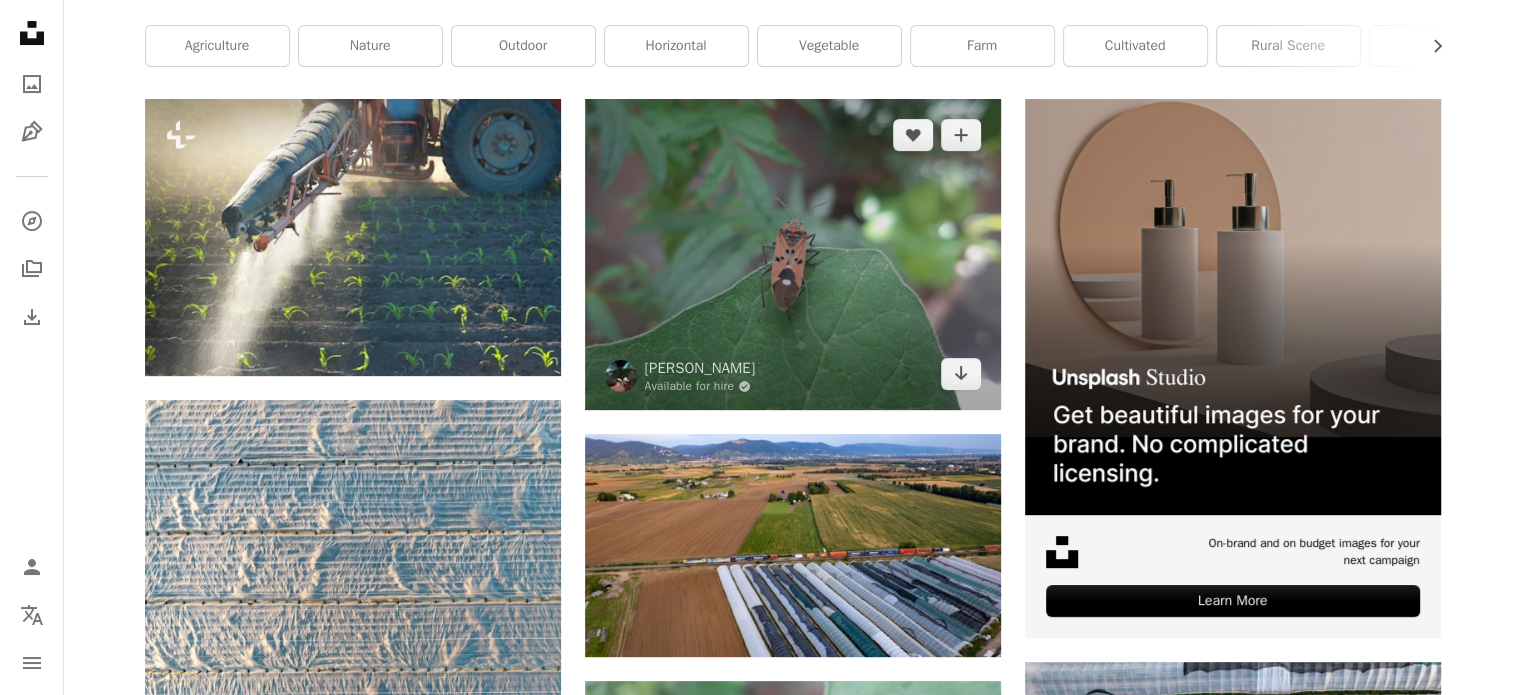 scroll, scrollTop: 0, scrollLeft: 0, axis: both 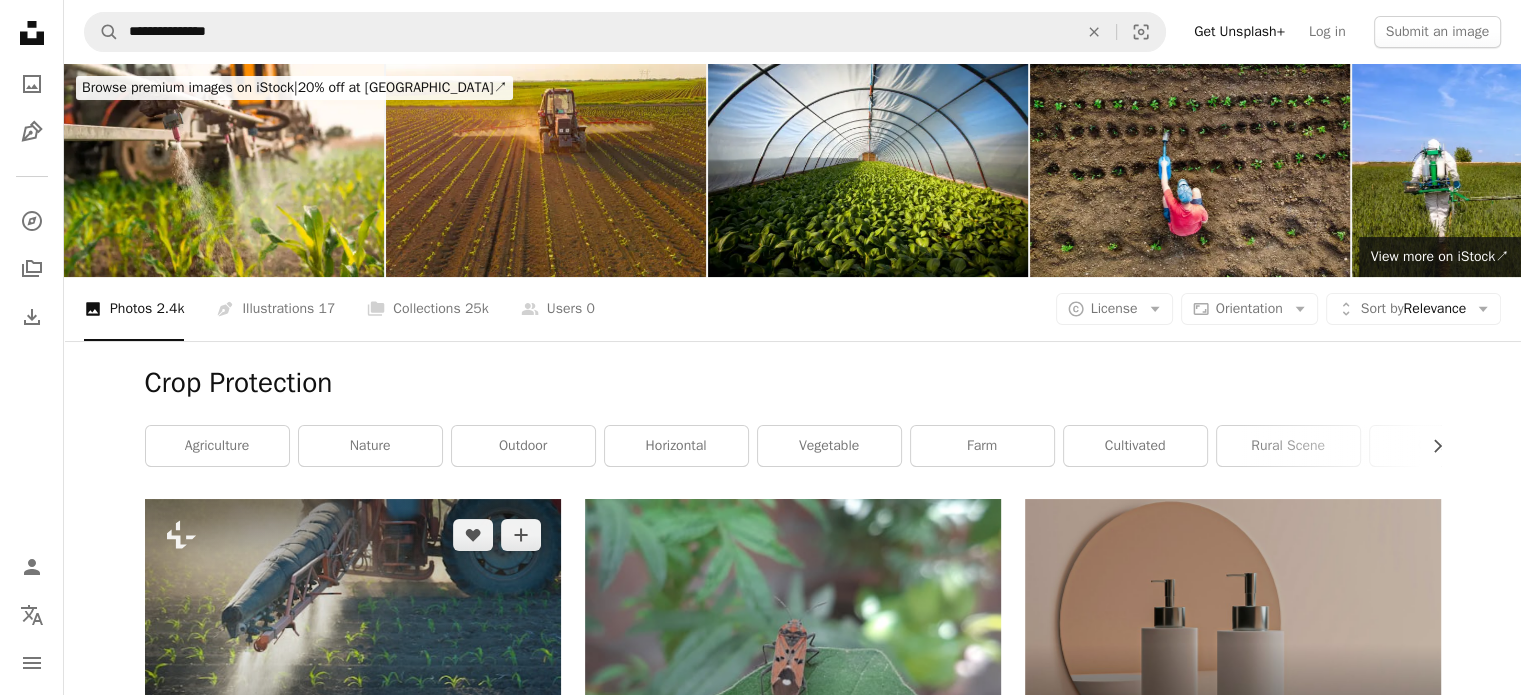click at bounding box center [353, 637] 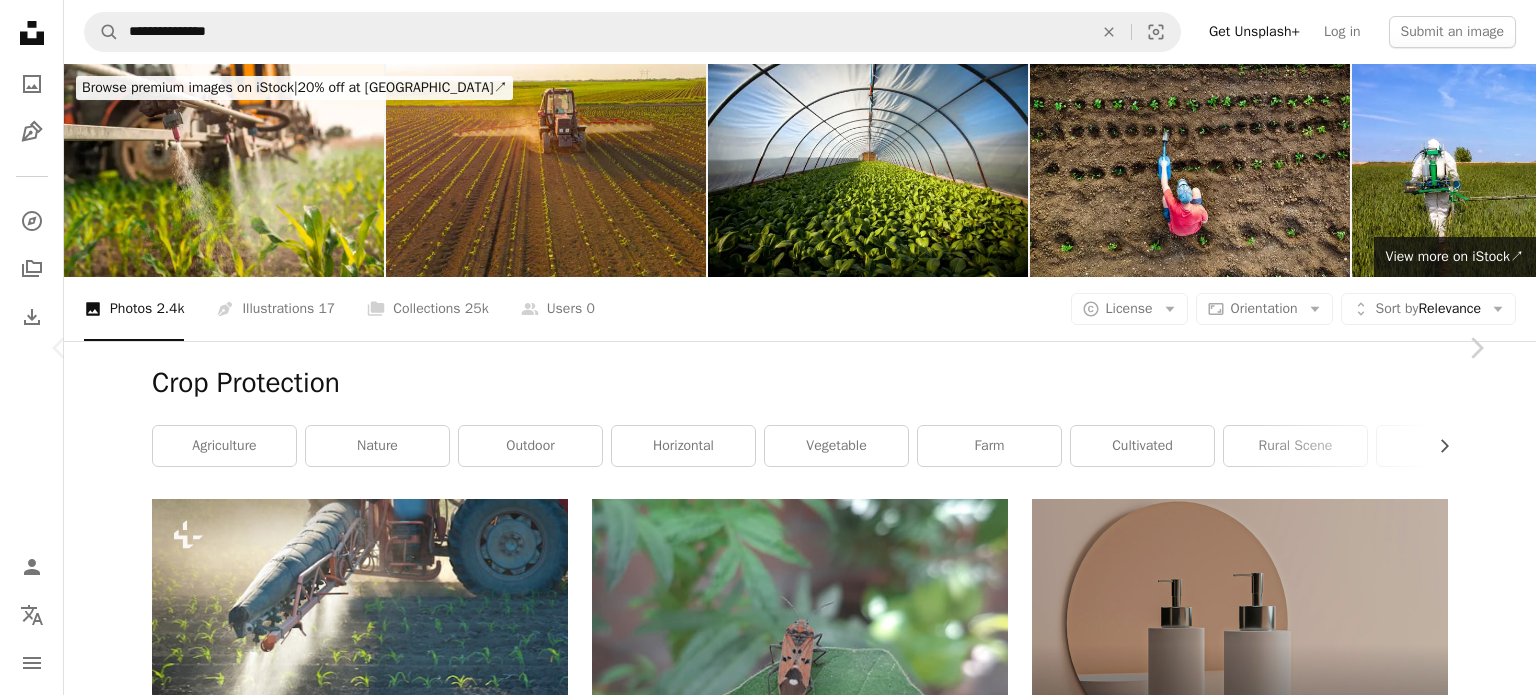 click on "An X shape Chevron left Chevron right Getty Images For  Unsplash+ A heart A plus sign A lock Download Zoom in A forward-right arrow Share More Actions Calendar outlined Published on  [DATE] Safety Licensed under the  Unsplash+ License land plant farm agriculture growth environment driving horizontal dirt machinery equipment springtime agricultural machinery agricultural field spraying rural scene agricultural equipment cultivated landscaped Public domain images Related images Plus sign for Unsplash+ A heart A plus sign Getty Images For  Unsplash+ A lock Download Plus sign for Unsplash+ A heart A plus sign Getty Images For  Unsplash+ A lock Download Plus sign for Unsplash+ A heart A plus sign Getty Images For  Unsplash+ A lock Download Plus sign for Unsplash+ A heart A plus sign Getty Images For  Unsplash+ A lock Download Plus sign for Unsplash+ A heart A plus sign Getty Images For  Unsplash+ A lock Download Plus sign for Unsplash+ A heart A plus sign Getty Images For  Unsplash+ A lock Download For" at bounding box center [768, 7001] 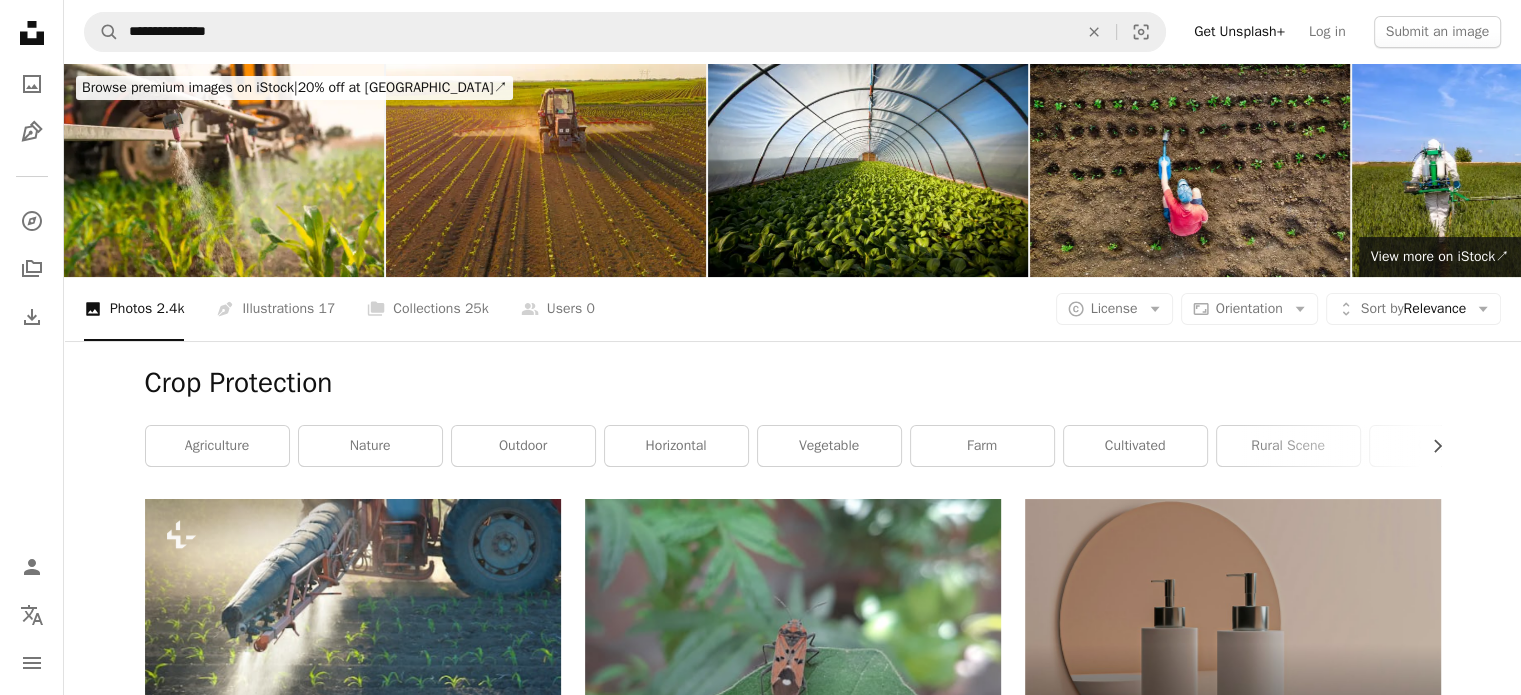 scroll, scrollTop: 200, scrollLeft: 0, axis: vertical 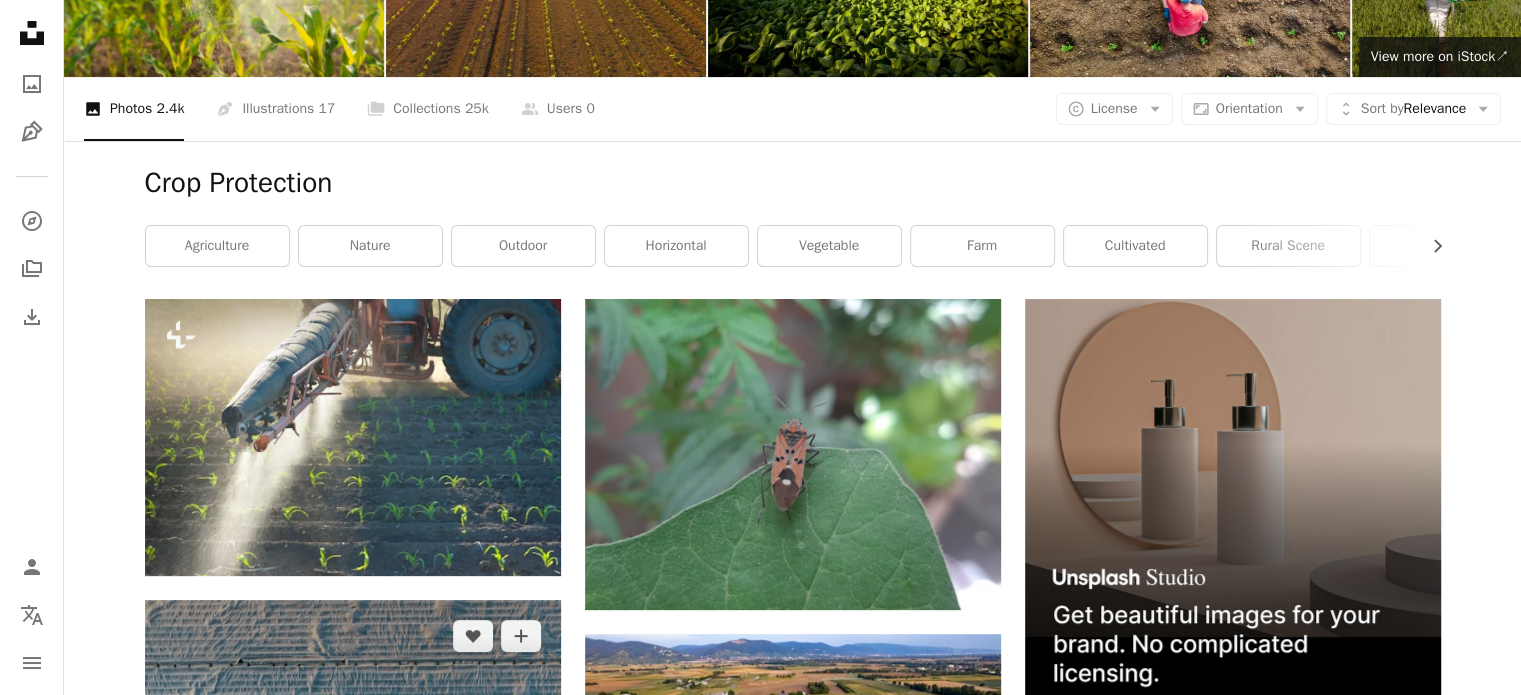 click at bounding box center [353, 872] 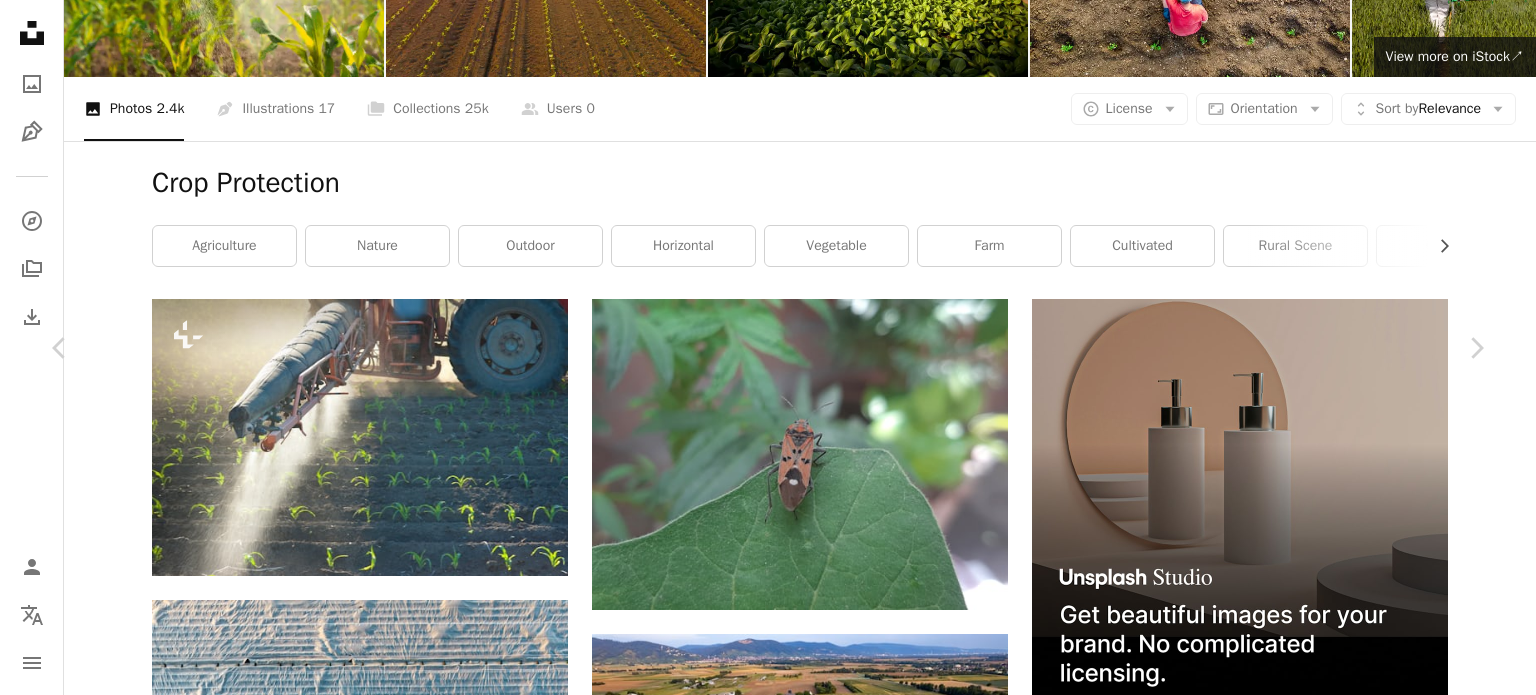 click on "An X shape Chevron left Chevron right Bernd 📷 [PERSON_NAME] hdbernd A heart A plus sign Download free Chevron down Zoom in Views 3,828 Downloads 34 A forward-right arrow Share Info icon Info More Actions An aerial close-up of a plastic-covered agricultural field, showing intricate textures and patterns formed by the material. The central seam with fastenings divides the image symmetrically, while light and shadow create a striking contrast. Read more A map marker Dossenheim, 69, [GEOGRAPHIC_DATA] Calendar outlined Published on  [DATE] Camera DJI, FC9113 Safety Free to use under the  Unsplash License abstract texture blue agriculture farming patterns greenhouse infrastructure aerial organization golden rural farmland symmetry structured industrial farming cultivated crop protection building snow Free pictures Browse premium related images on iStock  |  Save 20% with code UNSPLASH20 View more on iStock  ↗ Related images A heart A plus sign [PERSON_NAME] 📷 [PERSON_NAME] Arrow pointing down A heart A plus sign A heart" at bounding box center (768, 6801) 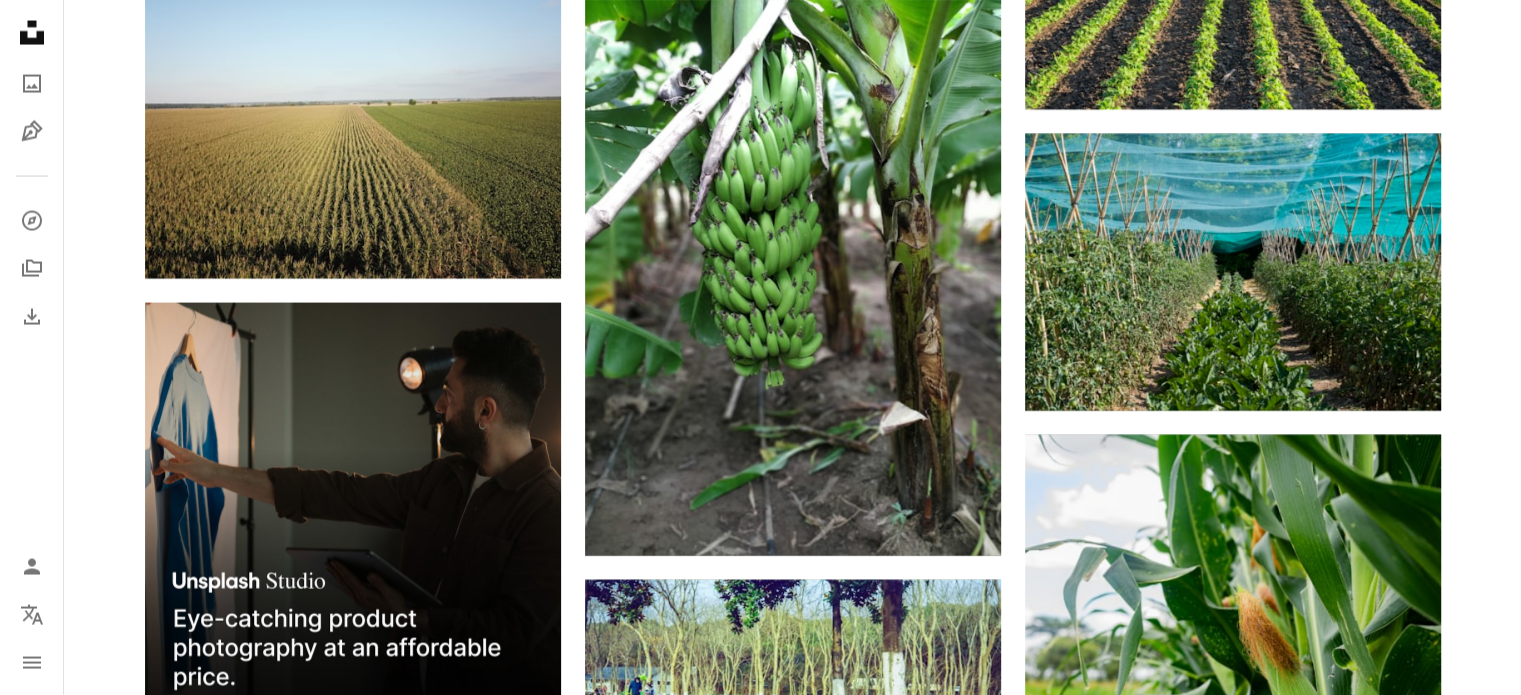 scroll, scrollTop: 4711, scrollLeft: 0, axis: vertical 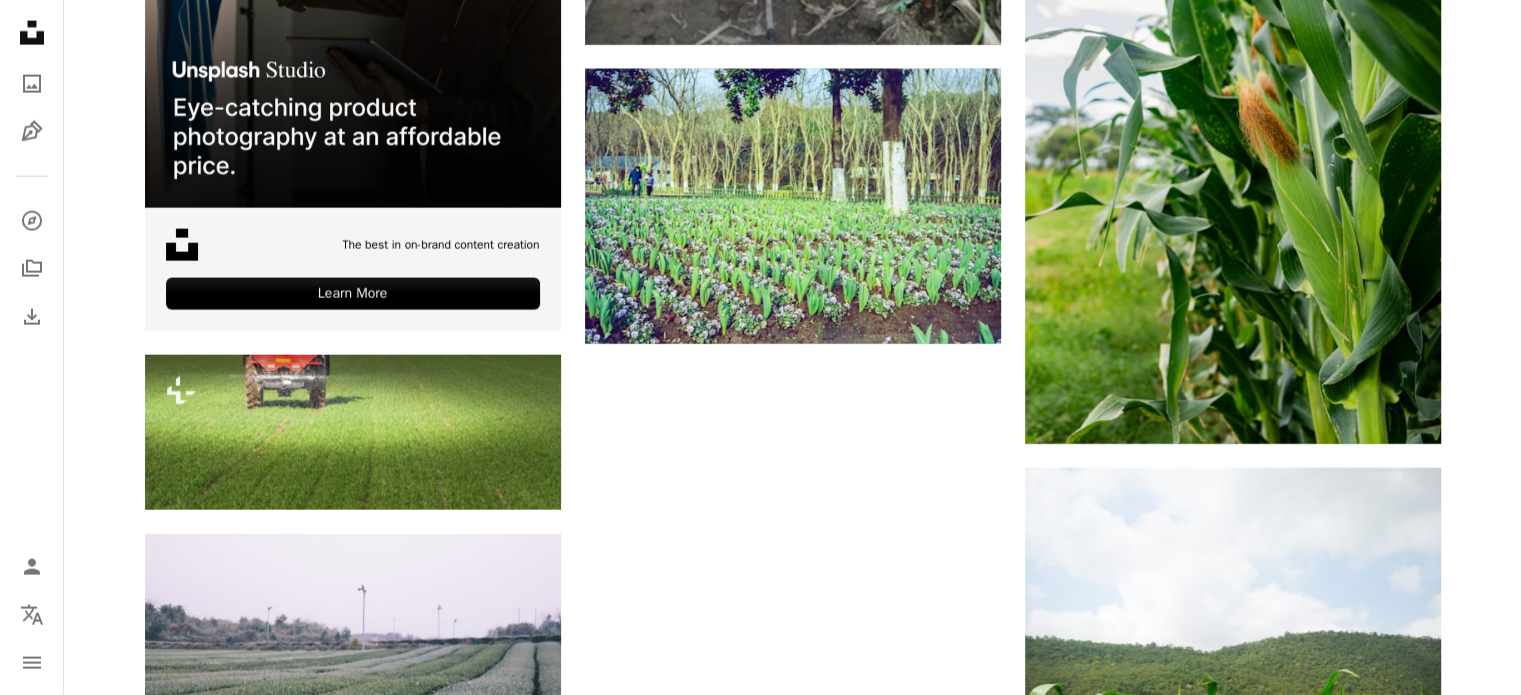 click on "Load more" at bounding box center [793, 1103] 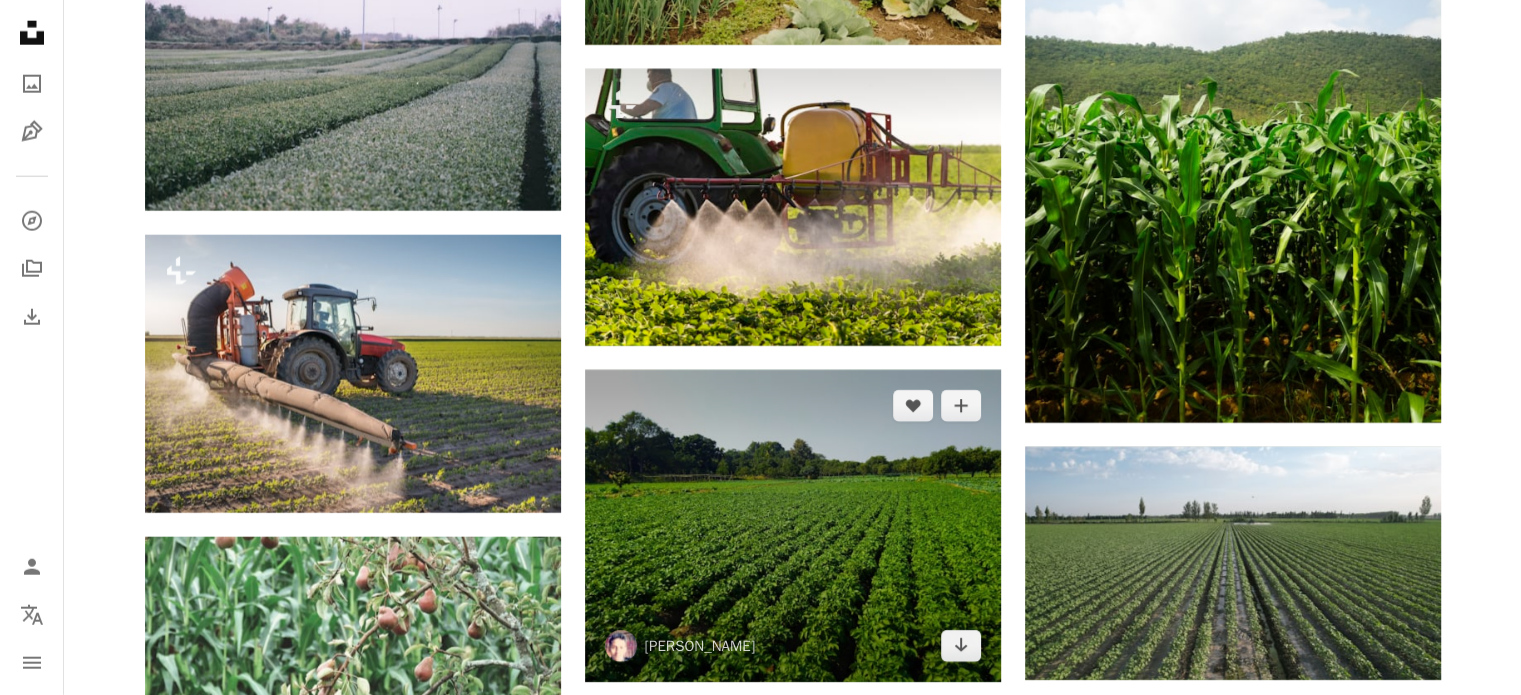 scroll, scrollTop: 5011, scrollLeft: 0, axis: vertical 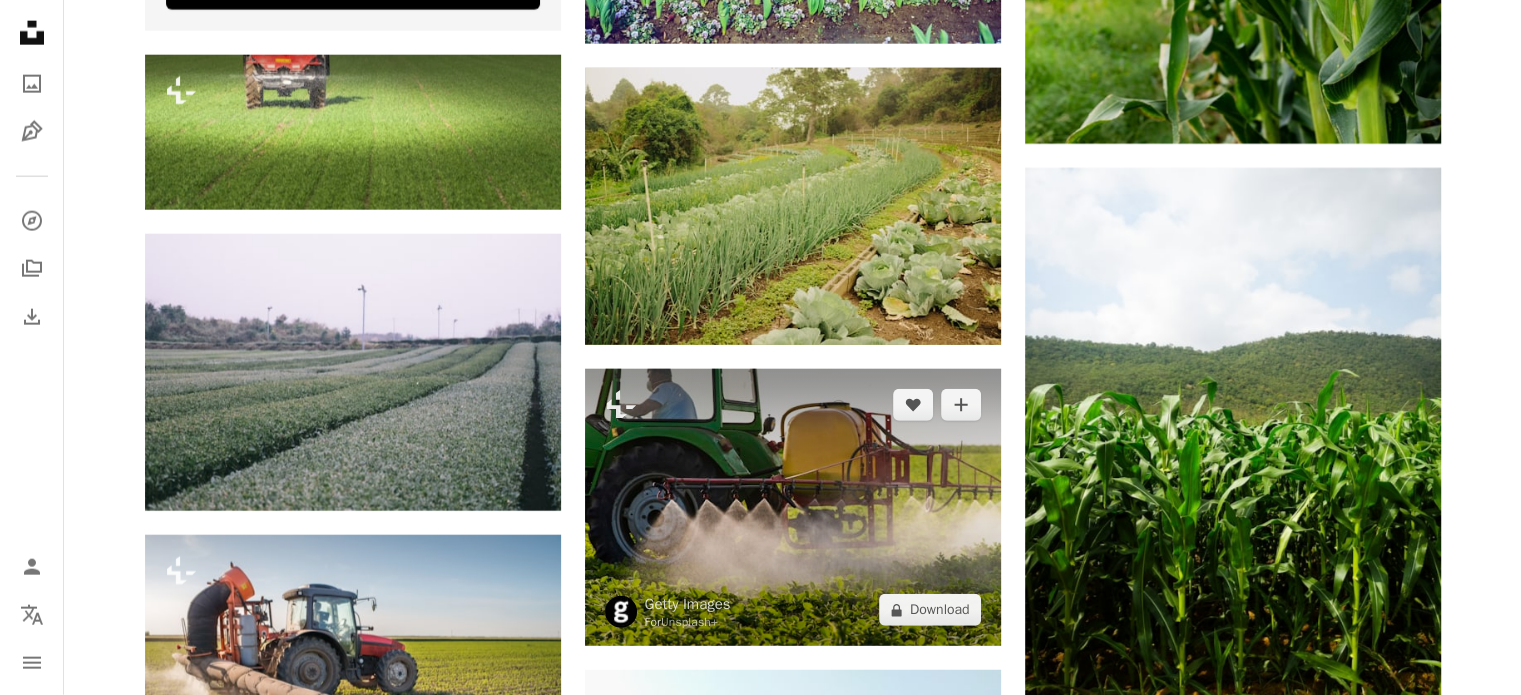 click at bounding box center [793, 507] 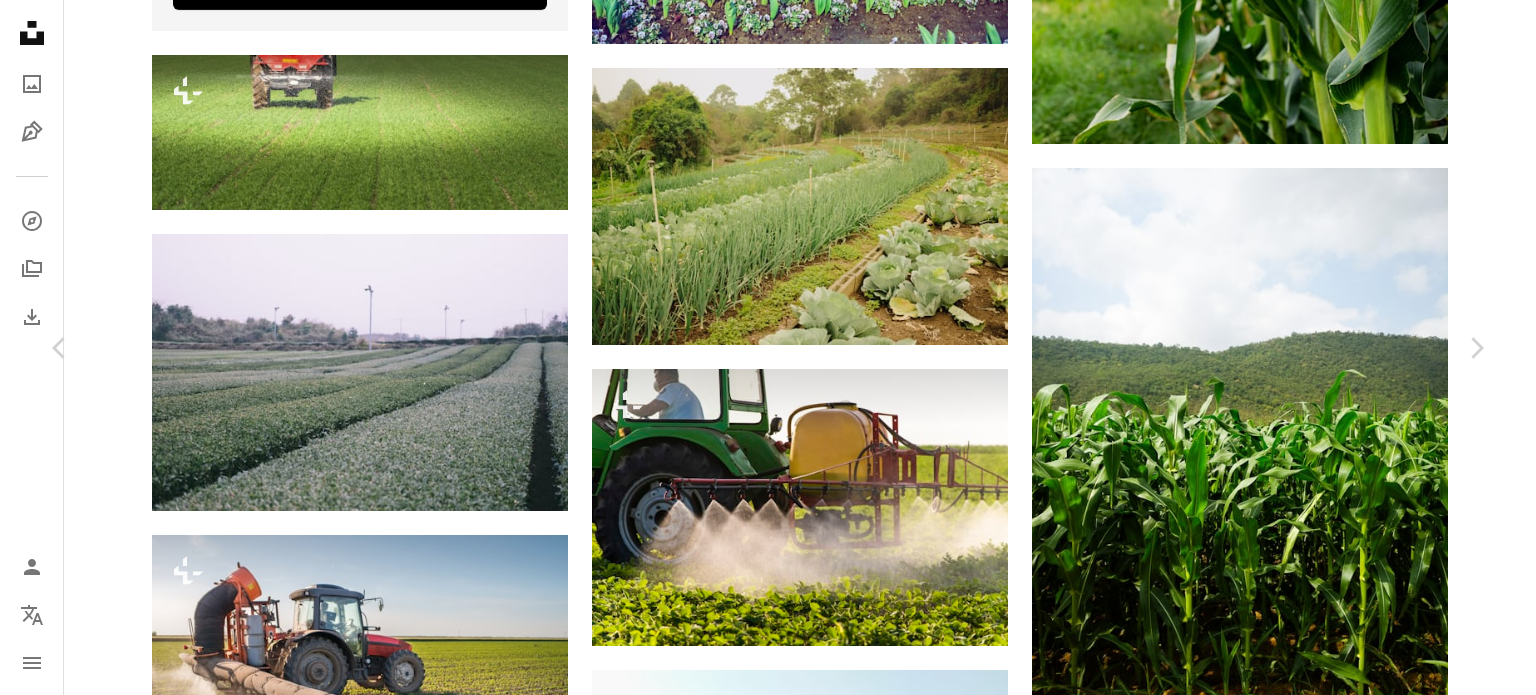 click on "An X shape Chevron left Chevron right Getty Images For  Unsplash+ A heart A plus sign A lock Download Zoom in A forward-right arrow Share More Actions Calendar outlined Published on  [DATE] Safety Licensed under the  Unsplash+ License food land plant farm agriculture growth driving care tractor horizontal dust chemical fertilizer equipment soybean white people spray plantation agricultural machinery spraying Free pictures From this series Plus sign for Unsplash+ Plus sign for Unsplash+ Related images Plus sign for Unsplash+ A heart A plus sign Getty Images For  Unsplash+ A lock Download Plus sign for Unsplash+ A heart A plus sign Getty Images For  Unsplash+ A lock Download Plus sign for Unsplash+ A heart A plus sign Getty Images For  Unsplash+ A lock Download Plus sign for Unsplash+ A heart A plus sign Getty Images For  Unsplash+ A lock Download Plus sign for Unsplash+ A heart A plus sign Getty Images For  Unsplash+ A lock Download Plus sign for Unsplash+ A heart A plus sign Getty Images For  For" at bounding box center (768, 5883) 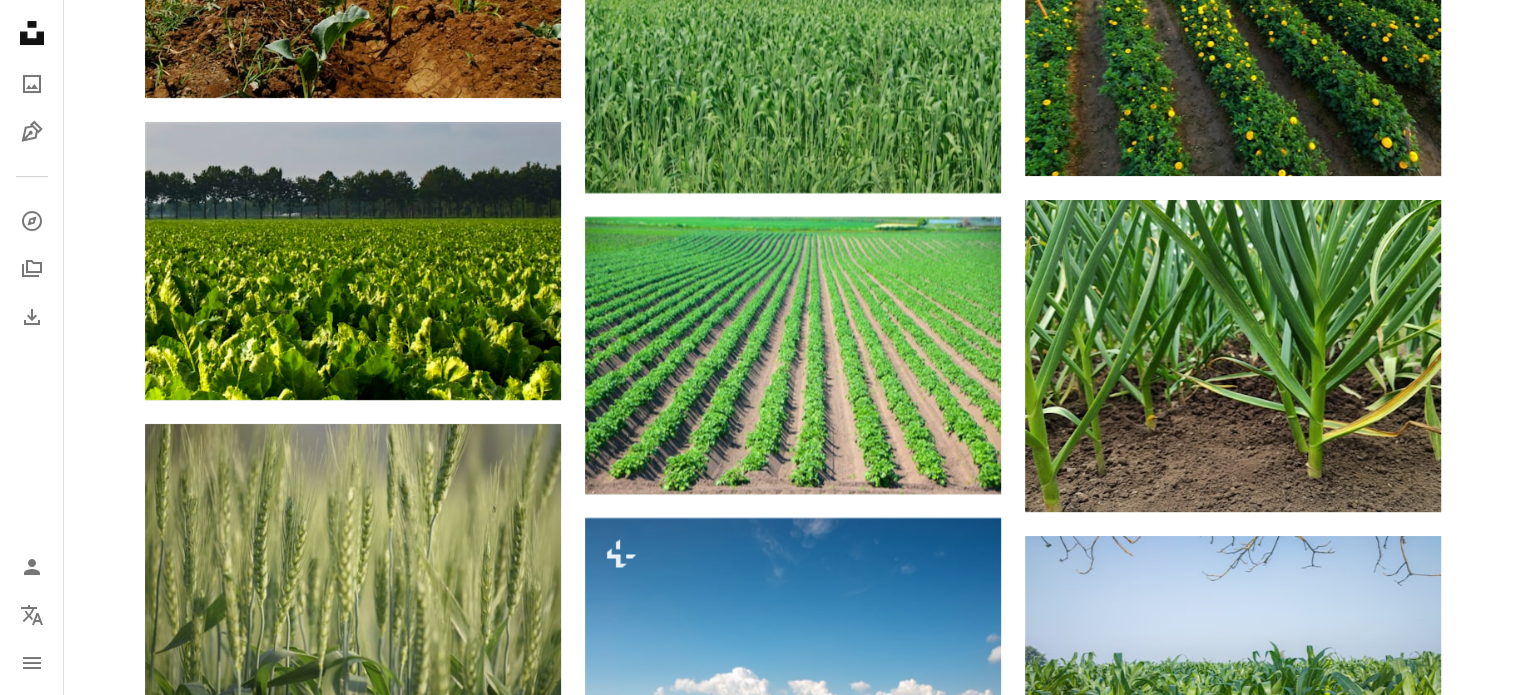 scroll, scrollTop: 7711, scrollLeft: 0, axis: vertical 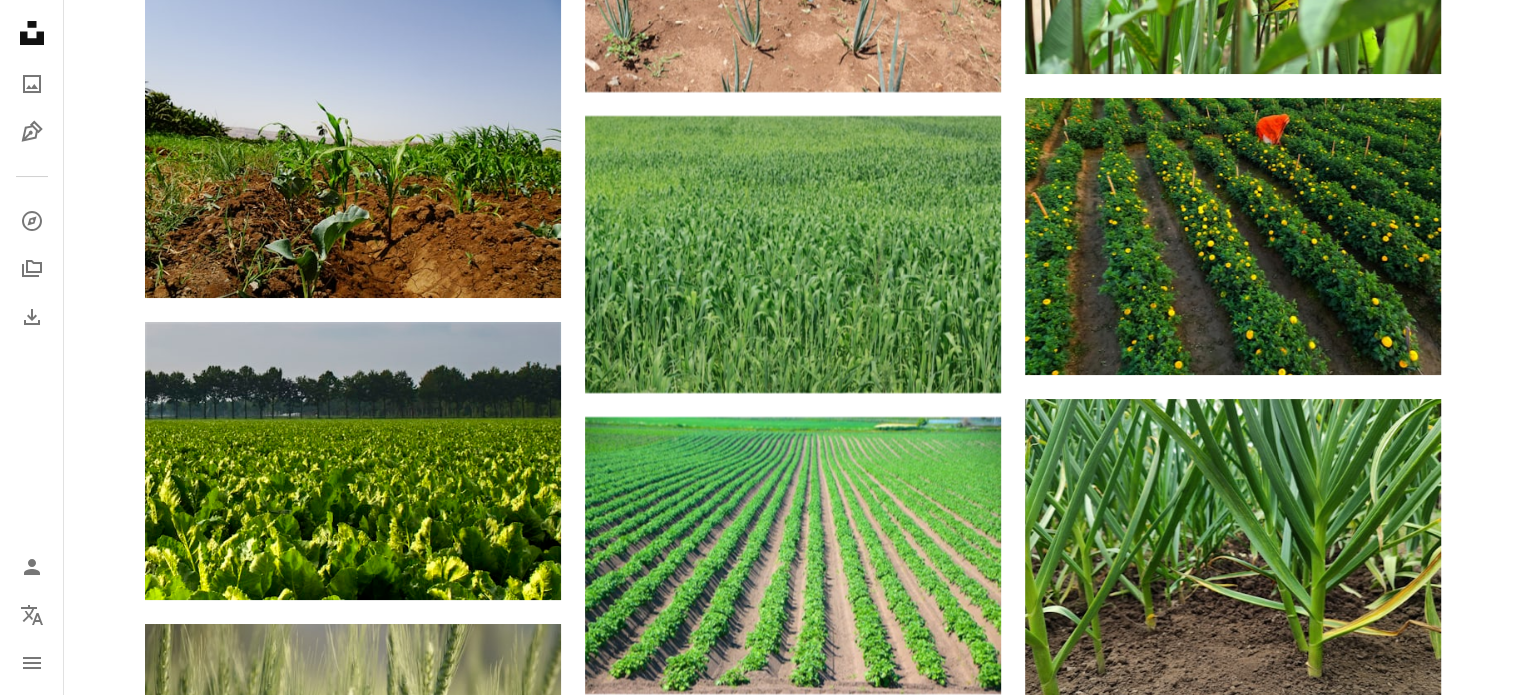 click at bounding box center (353, 1063) 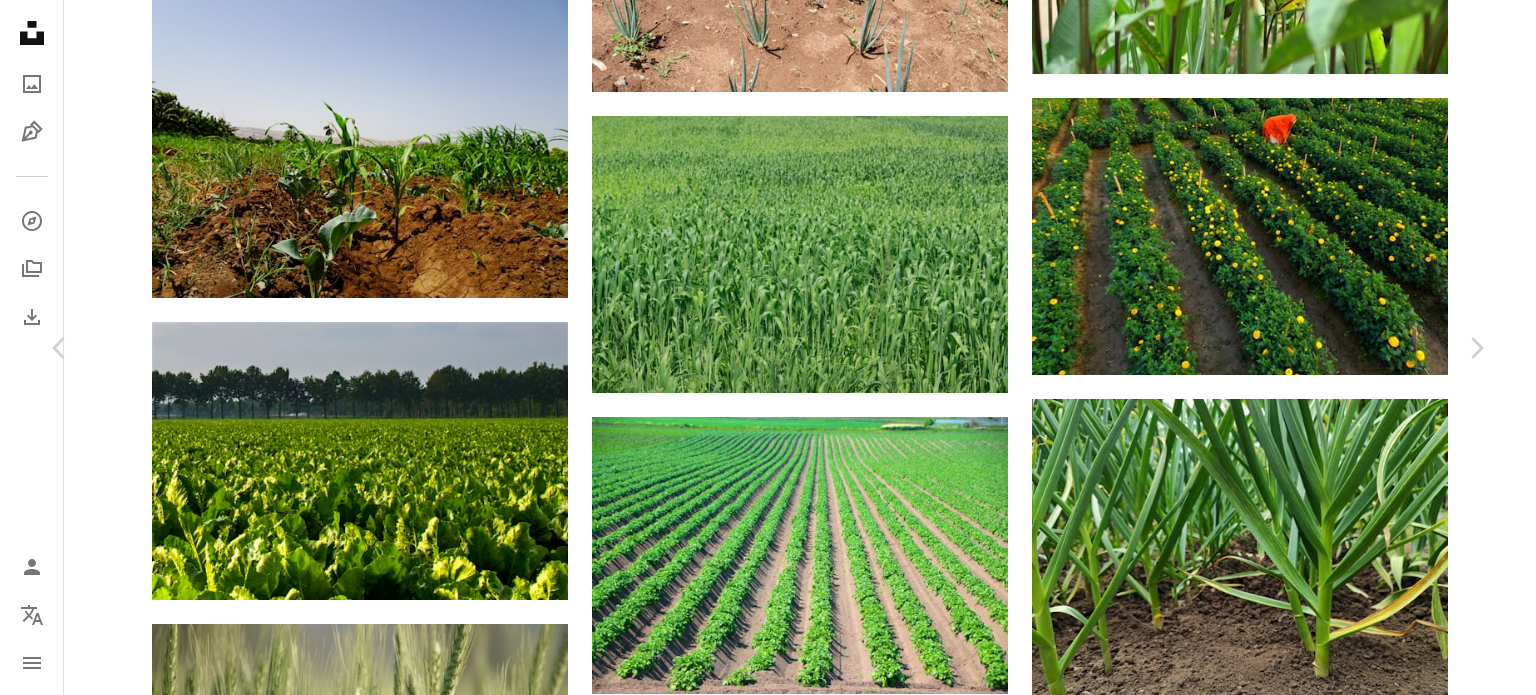 click on "An X shape Chevron left Chevron right Getty Images For  Unsplash+ A heart A plus sign A lock Download Zoom in ––– ––  –– ––– –––– –––– A forward-right arrow Share More Actions –––   – –––  – – ––  – ––––. ––– ––– ––––  –––– ––– ––– – –––– –––– ––– –––   –––– –––– From this series Plus sign for Unsplash+ Related images Plus sign for Unsplash+ A heart A plus sign Getty Images For  Unsplash+ A lock Download Plus sign for Unsplash+ A heart A plus sign Getty Images For  Unsplash+ A lock Download Plus sign for Unsplash+ A heart A plus sign Getty Images For  Unsplash+ A lock Download Plus sign for Unsplash+ A heart A plus sign Getty Images For  Unsplash+ A lock Download Plus sign for Unsplash+ A heart A plus sign Getty Images For  Unsplash+ A lock Download Plus sign for Unsplash+ A heart A plus sign Getty Images For  Unsplash+ A lock Download A heart A plus sign" at bounding box center (768, 5796) 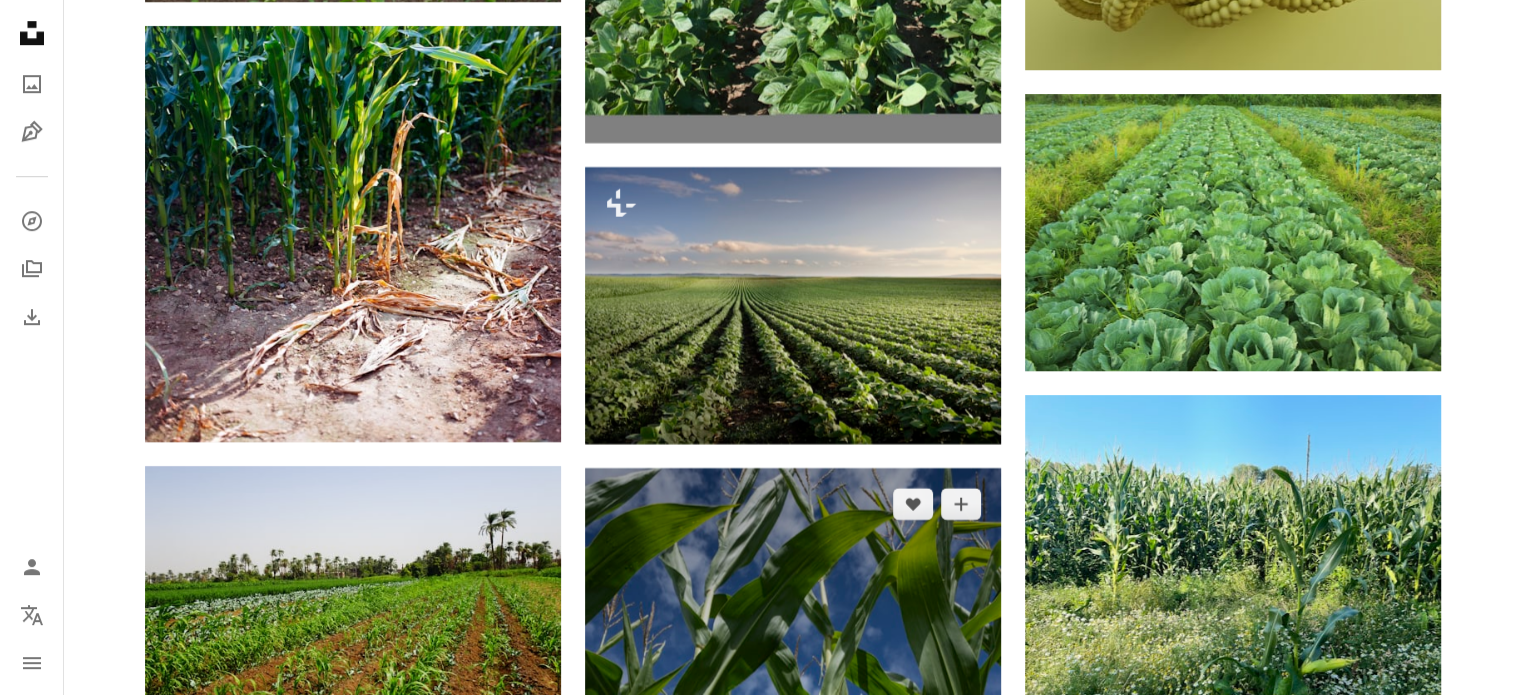 scroll, scrollTop: 9111, scrollLeft: 0, axis: vertical 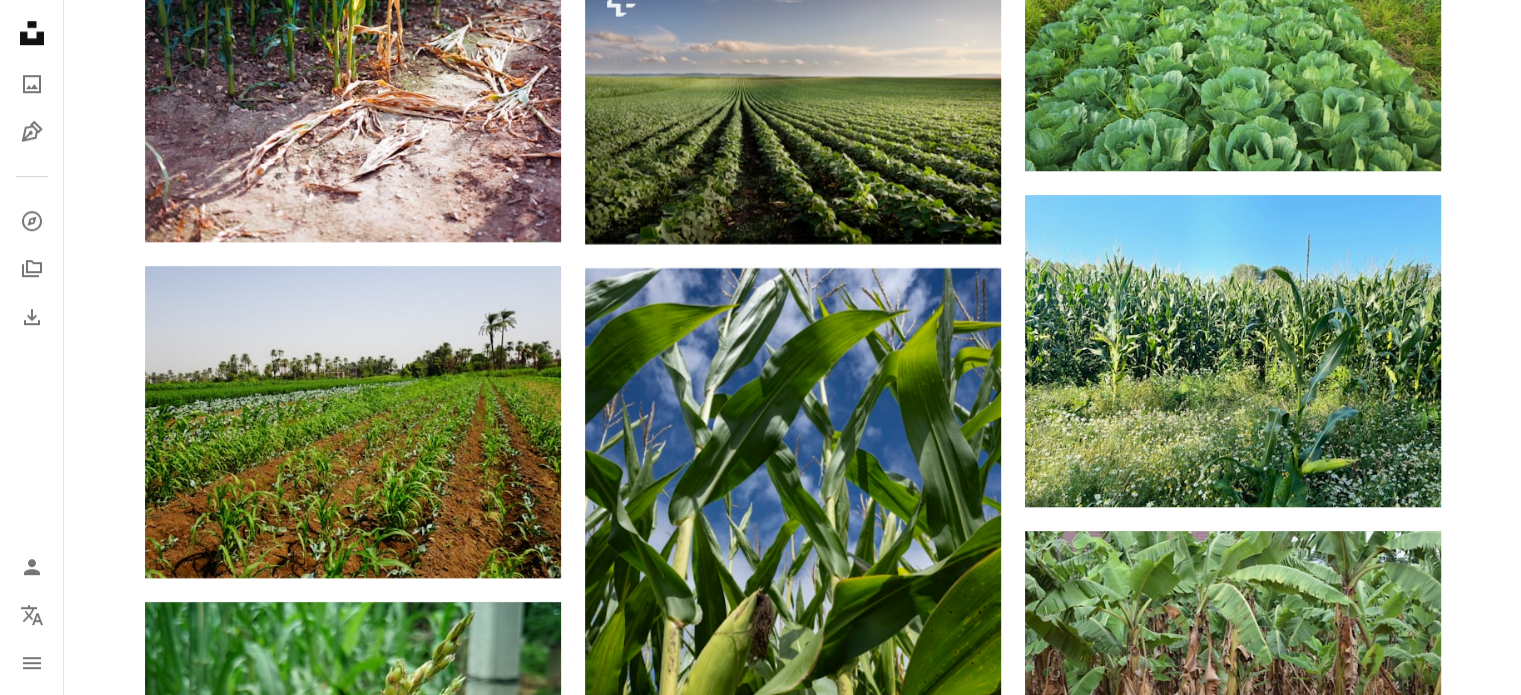 click at bounding box center [1233, 1591] 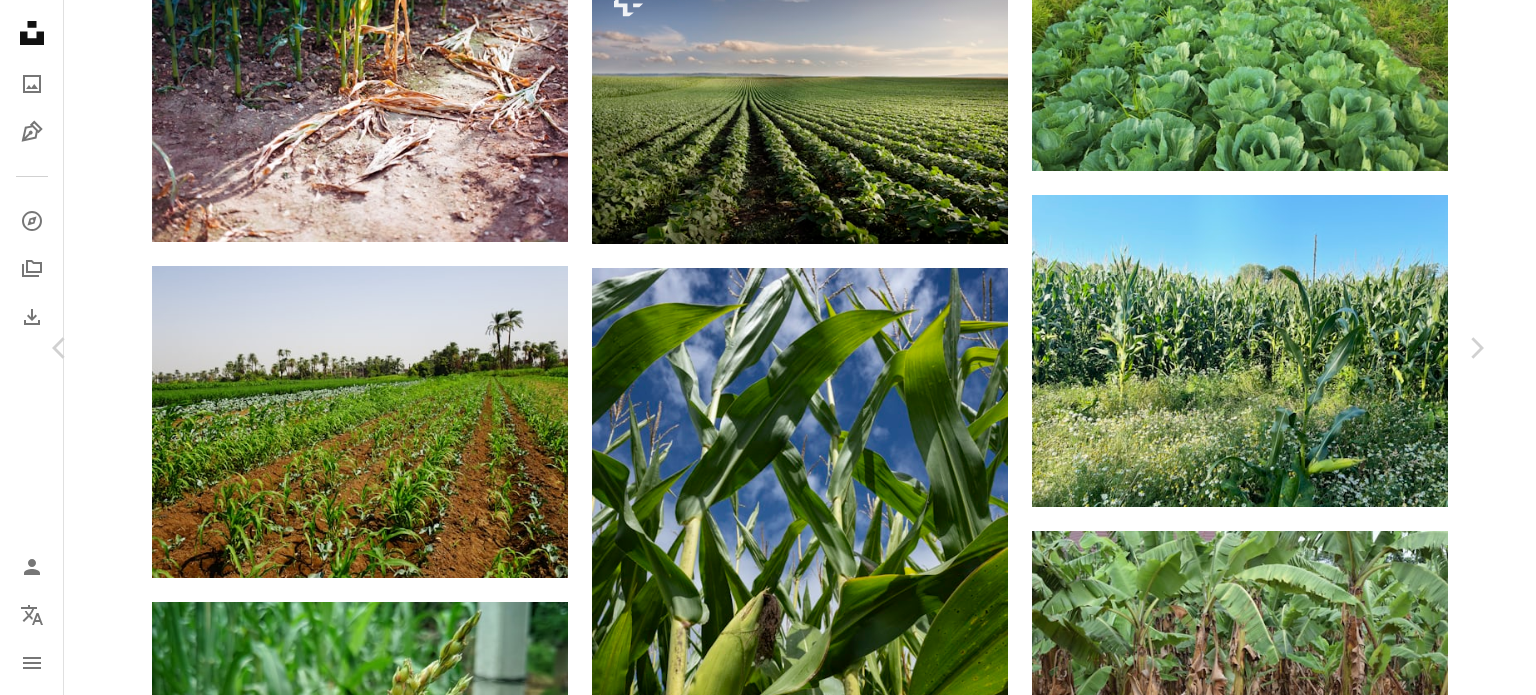 drag, startPoint x: 1105, startPoint y: 167, endPoint x: 1430, endPoint y: 122, distance: 328.1006 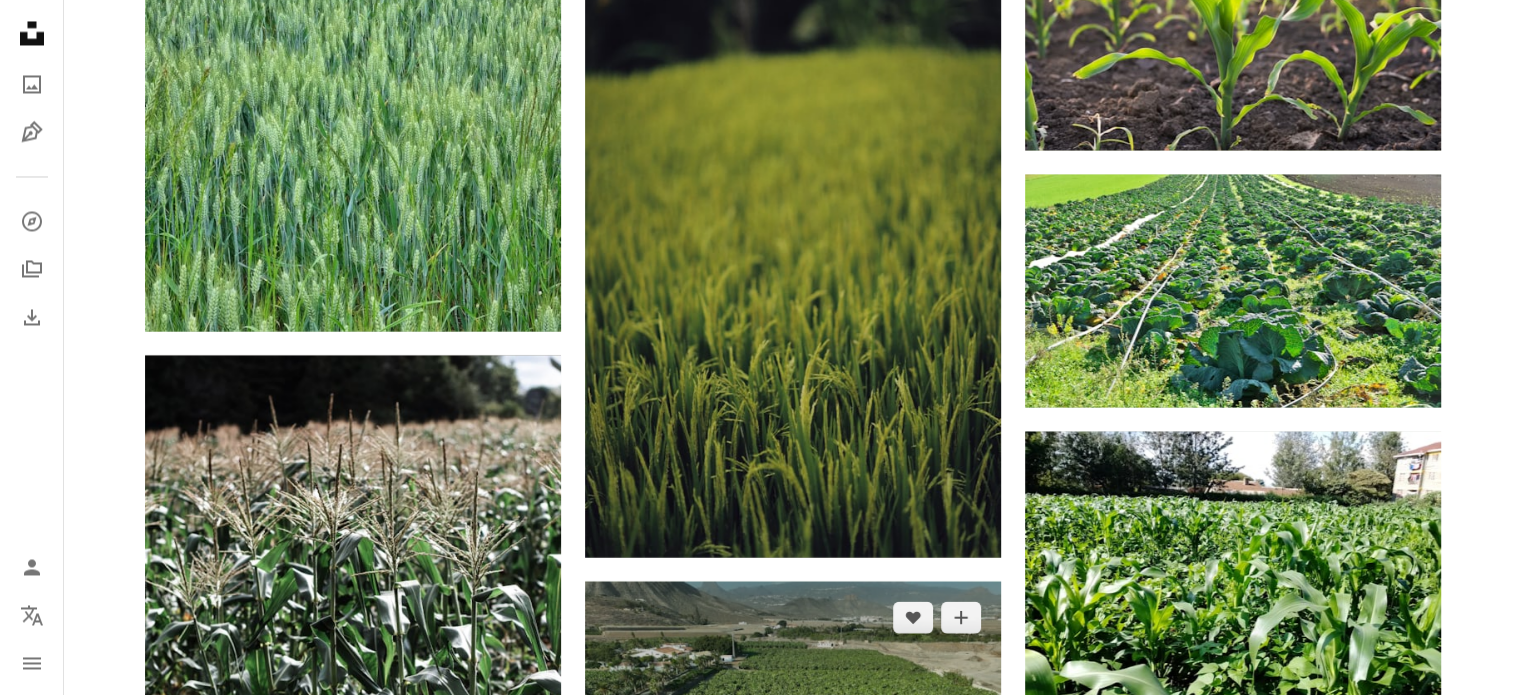 scroll, scrollTop: 11311, scrollLeft: 0, axis: vertical 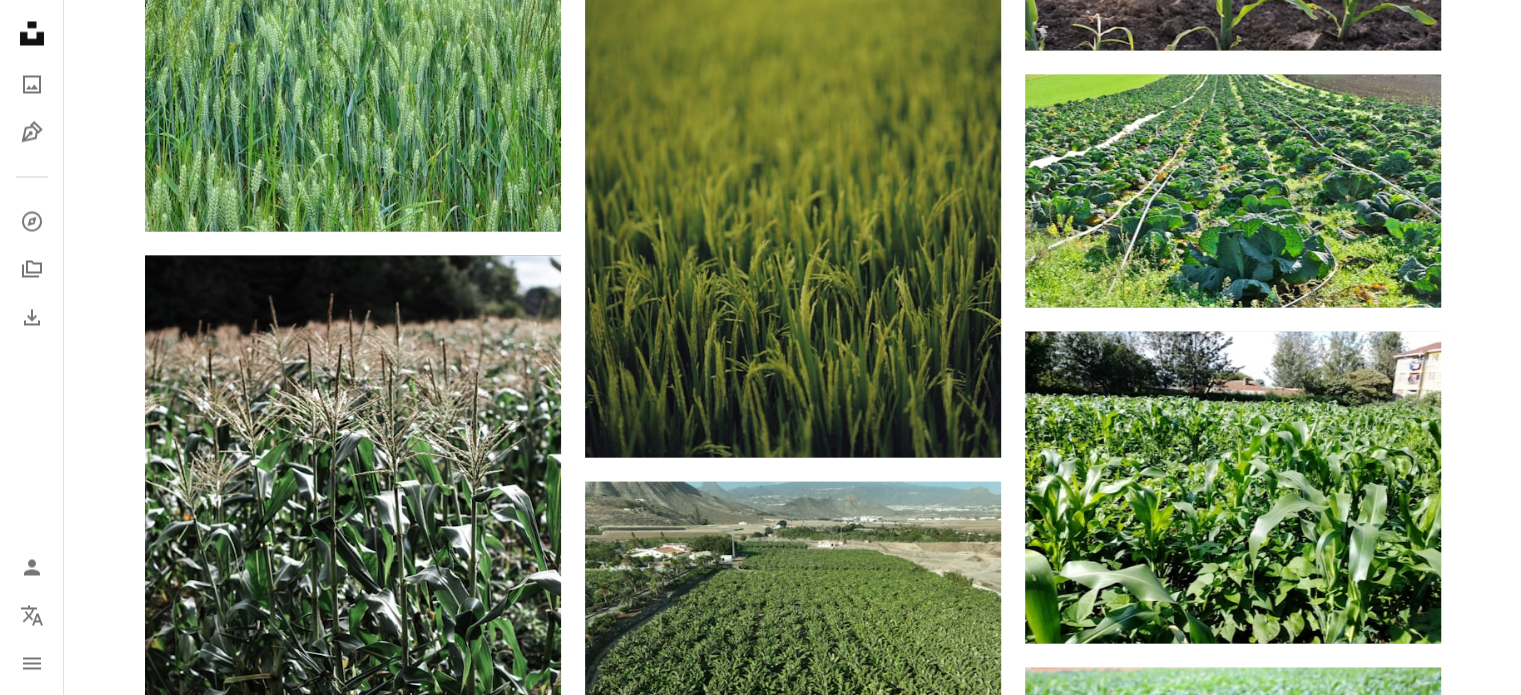 click at bounding box center [353, 1269] 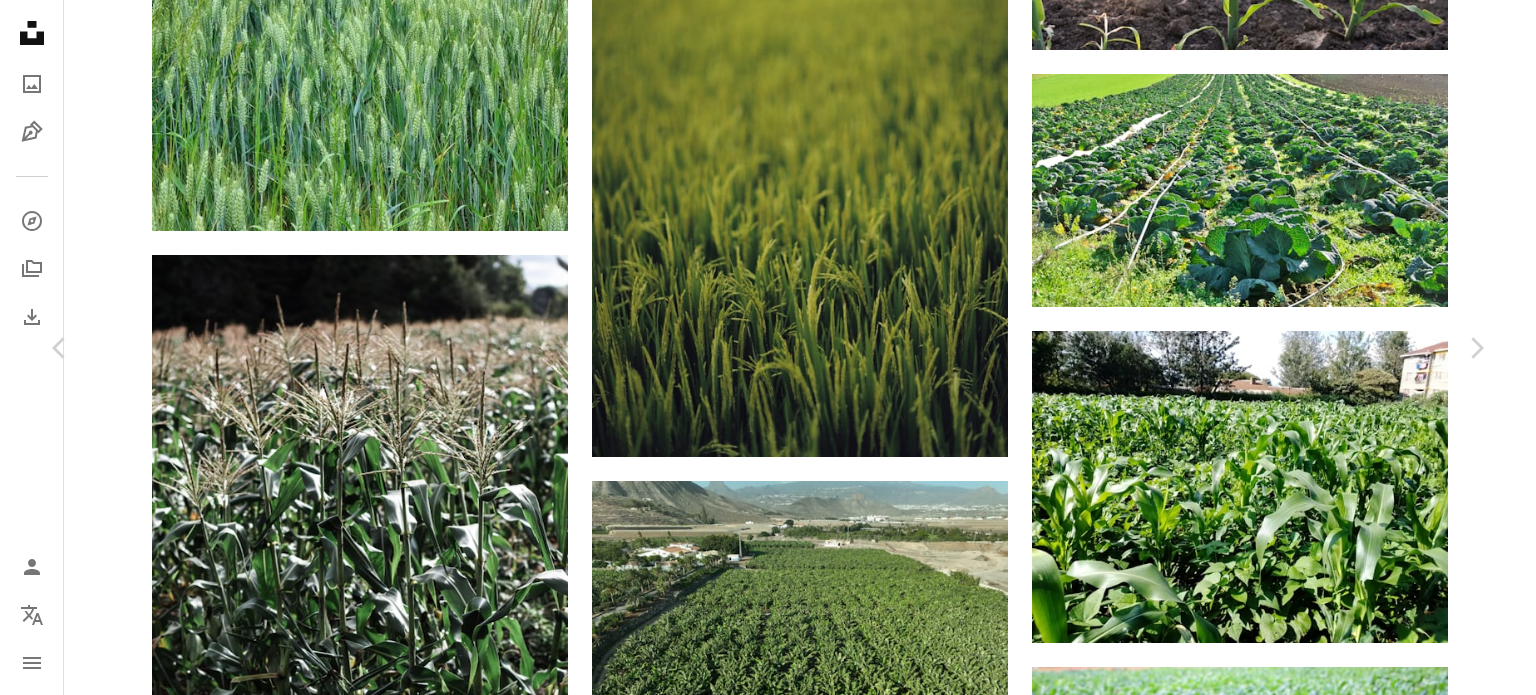 click on "An X shape Chevron left Chevron right Getty Images For  Unsplash+ A heart A plus sign A lock Download Zoom in A forward-right arrow Share More Actions Calendar outlined Published on  [DATE] Safety Licensed under the  Unsplash+ License land plant grass farm agriculture growth horizontal dirt organic drop equipment spray green color sprinkler wet dry agricultural machinery freshness spraying Public domain images Related images Plus sign for Unsplash+ A heart A plus sign Getty Images For  Unsplash+ A lock Download Plus sign for Unsplash+ A heart A plus sign Getty Images For  Unsplash+ A lock Download Plus sign for Unsplash+ A heart A plus sign Getty Images For  Unsplash+ A lock Download Plus sign for Unsplash+ A heart A plus sign Getty Images For  Unsplash+ A lock Download Plus sign for Unsplash+ A heart A plus sign Getty Images For  Unsplash+ A lock Download Plus sign for Unsplash+ A heart A plus sign Getty Images For  Unsplash+ A lock Download Plus sign for Unsplash+ A heart A plus sign Getty Images" at bounding box center (768, 4485) 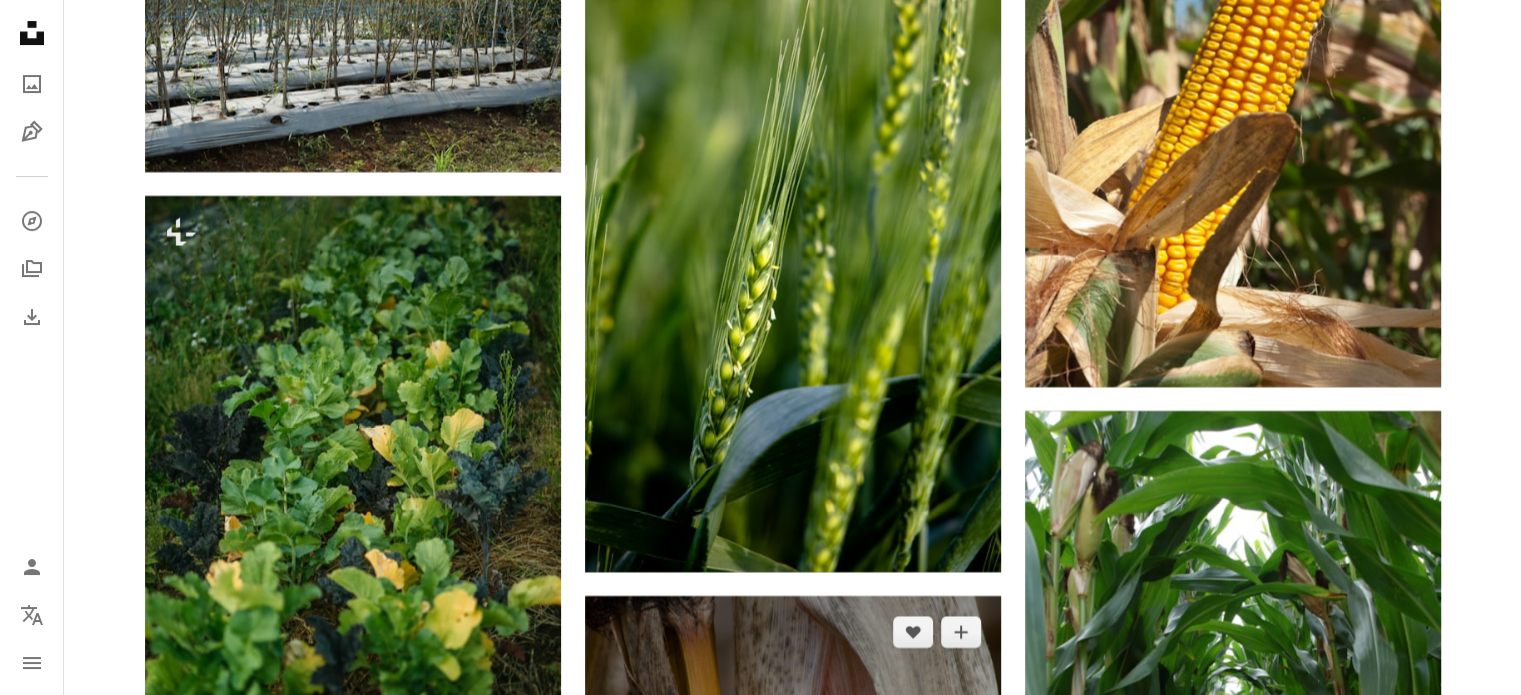 scroll, scrollTop: 16311, scrollLeft: 0, axis: vertical 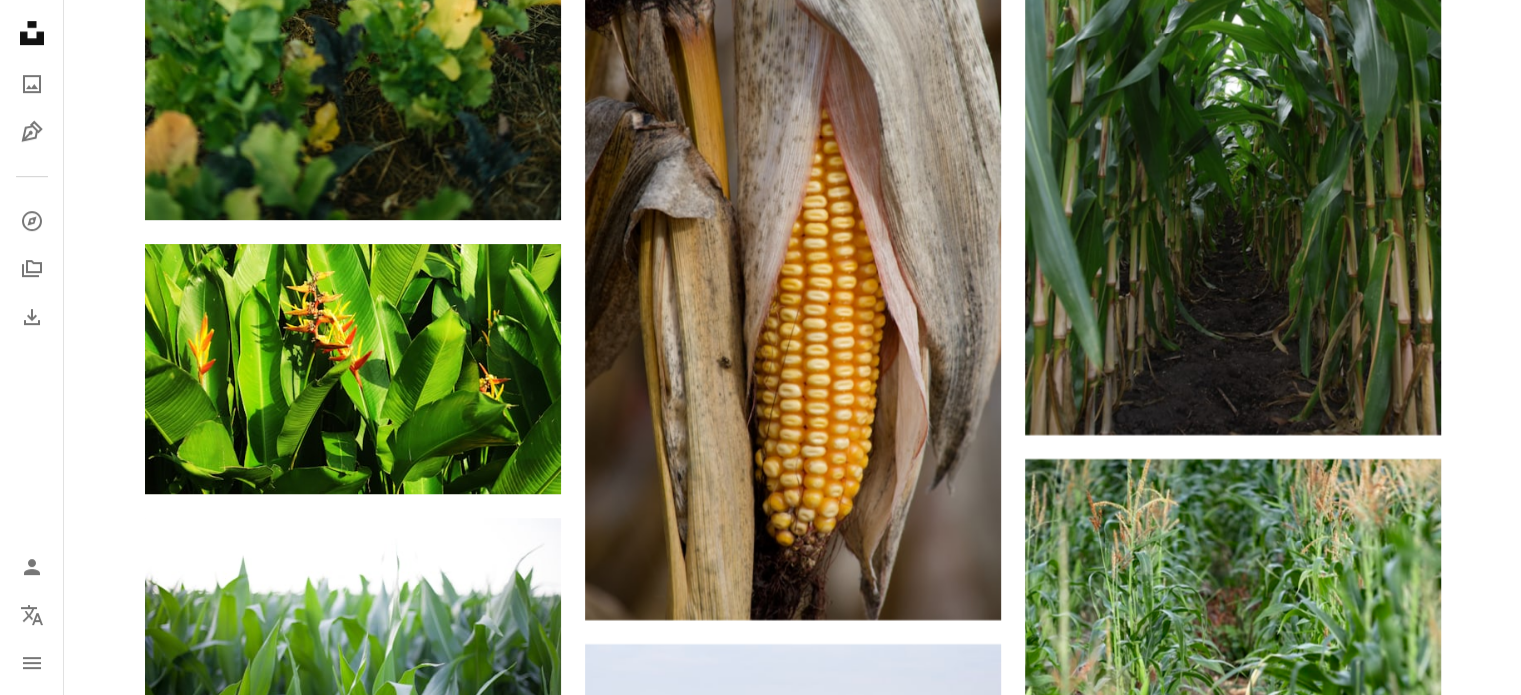 click at bounding box center (353, 953) 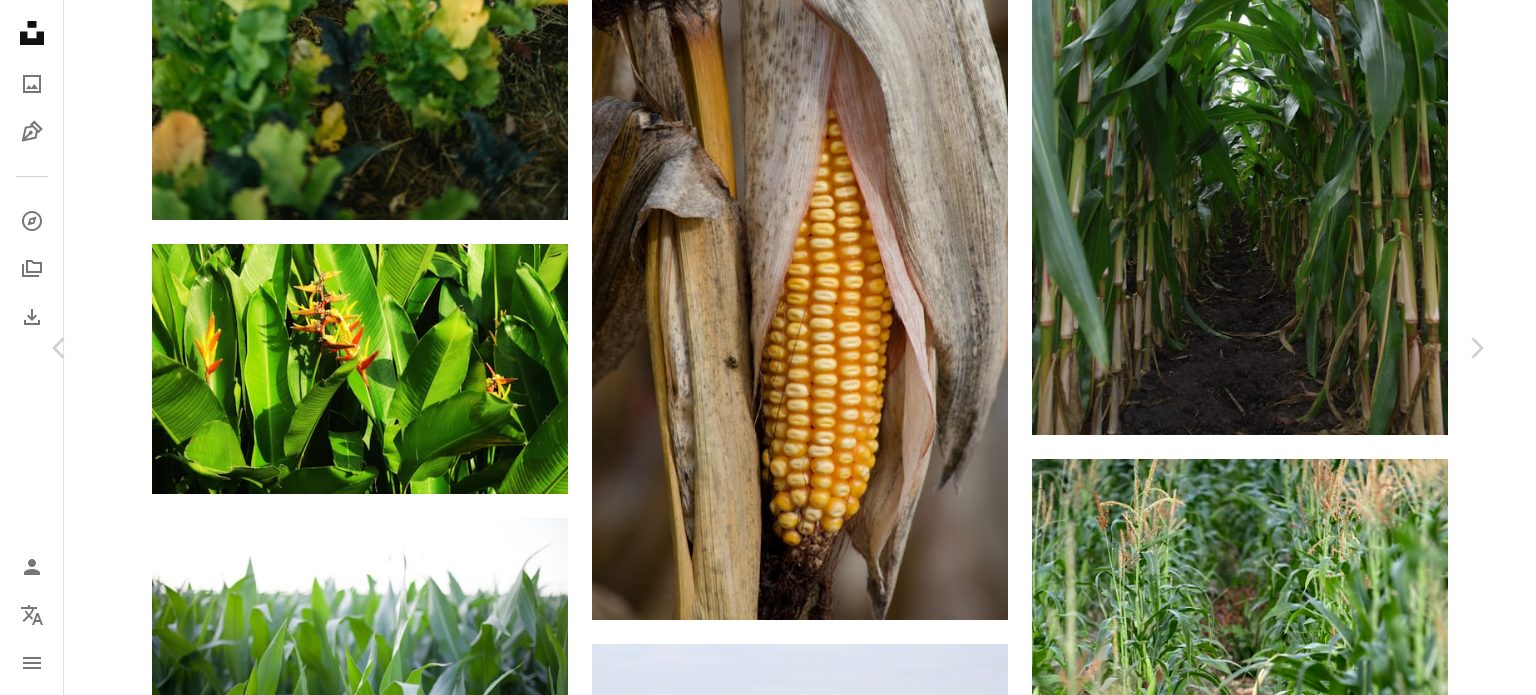 click on "An X shape Chevron left Chevron right Getty Images For  Unsplash+ A heart A plus sign A lock Download Zoom in A forward-right arrow Share More Actions Calendar outlined Published on  [DATE] Safety Licensed under the  Unsplash+ License plant outdoors organic soybean season springtime organic farm farm worker sowing rural scene Free images From this series Chevron right Plus sign for Unsplash+ Plus sign for Unsplash+ Plus sign for Unsplash+ Plus sign for Unsplash+ Plus sign for Unsplash+ Related images Plus sign for Unsplash+ A heart A plus sign Getty Images For  Unsplash+ A lock Download Plus sign for Unsplash+ A heart A plus sign Getty Images For  Unsplash+ A lock Download Plus sign for Unsplash+ A heart A plus sign Getty Images For  Unsplash+ A lock Download Plus sign for Unsplash+ A heart A plus sign Getty Images For  Unsplash+ A lock Download Plus sign for Unsplash+ A heart A plus sign Getty Images For  Unsplash+ A lock Download Plus sign for Unsplash+ A heart A plus sign Getty Images For  A lock" at bounding box center [768, 4741] 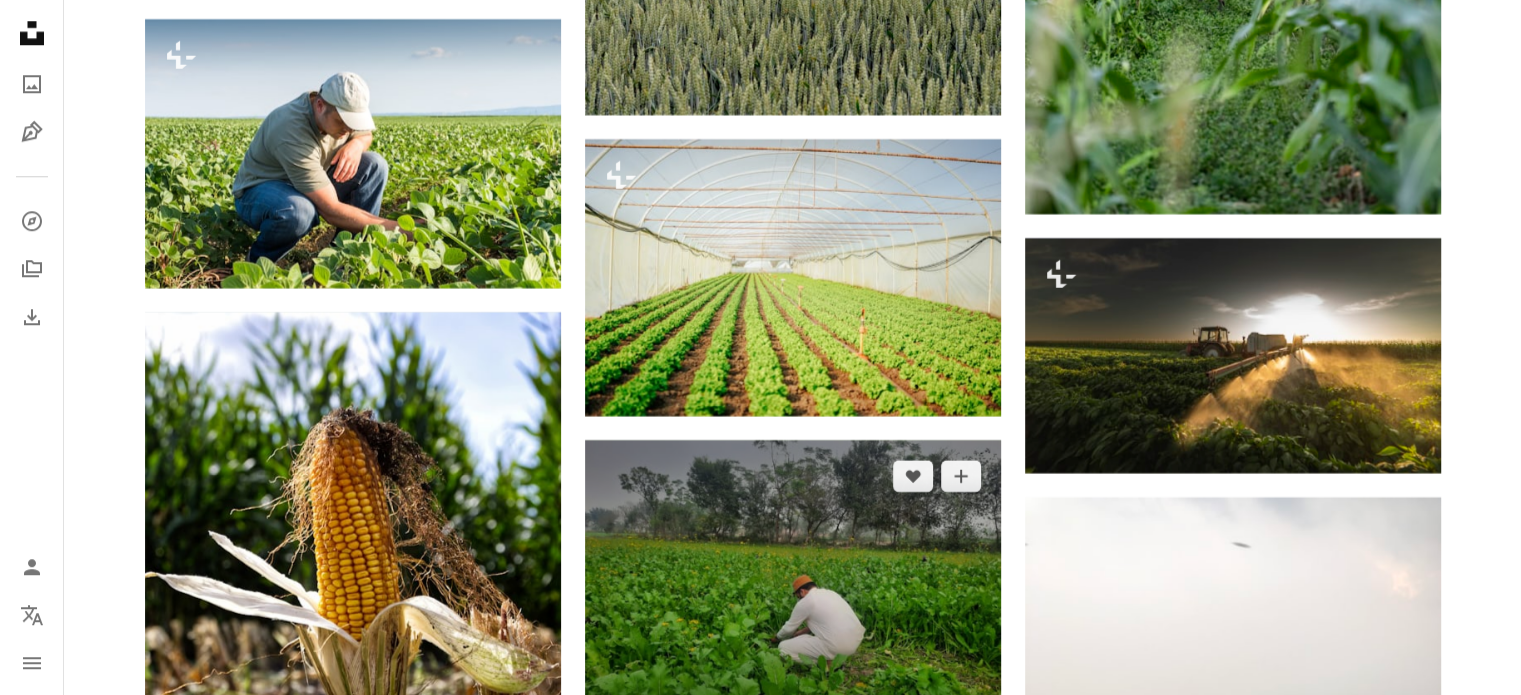 scroll, scrollTop: 17411, scrollLeft: 0, axis: vertical 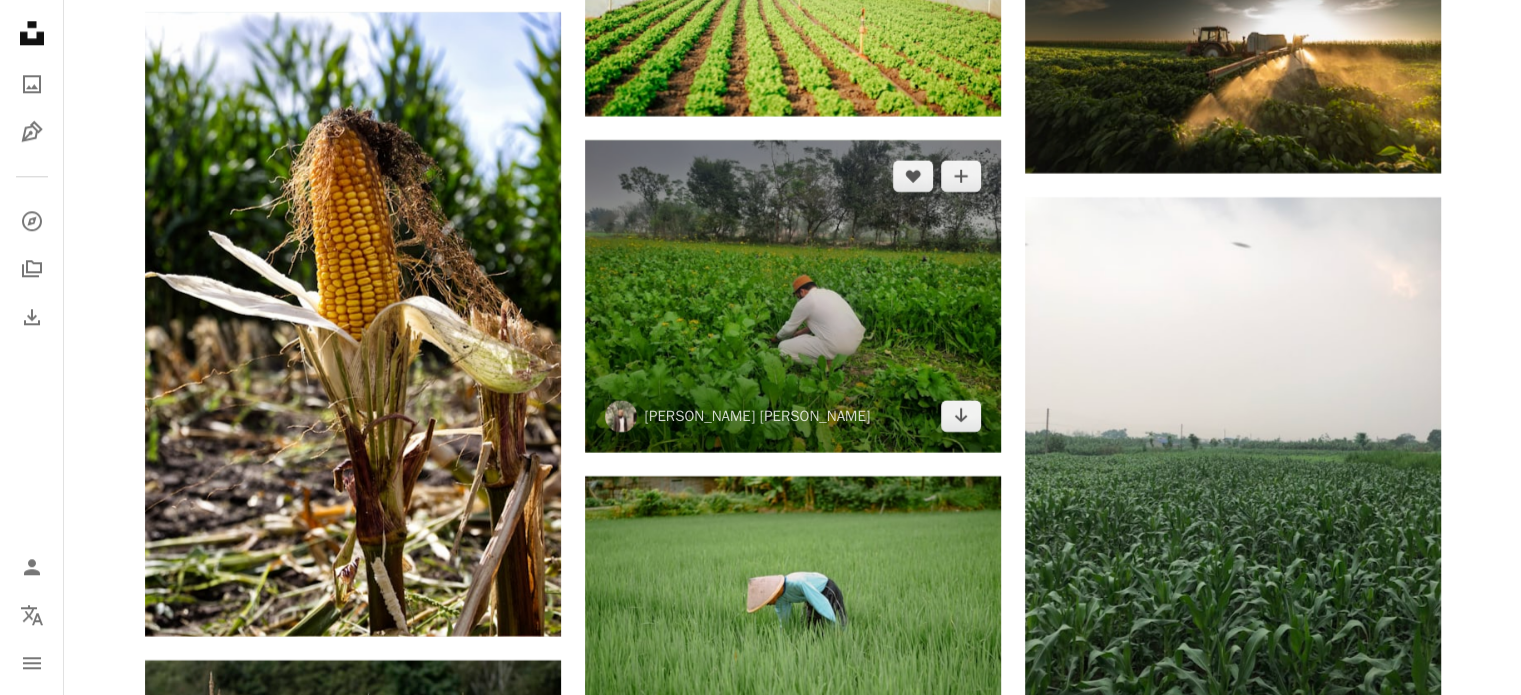 click at bounding box center [793, 296] 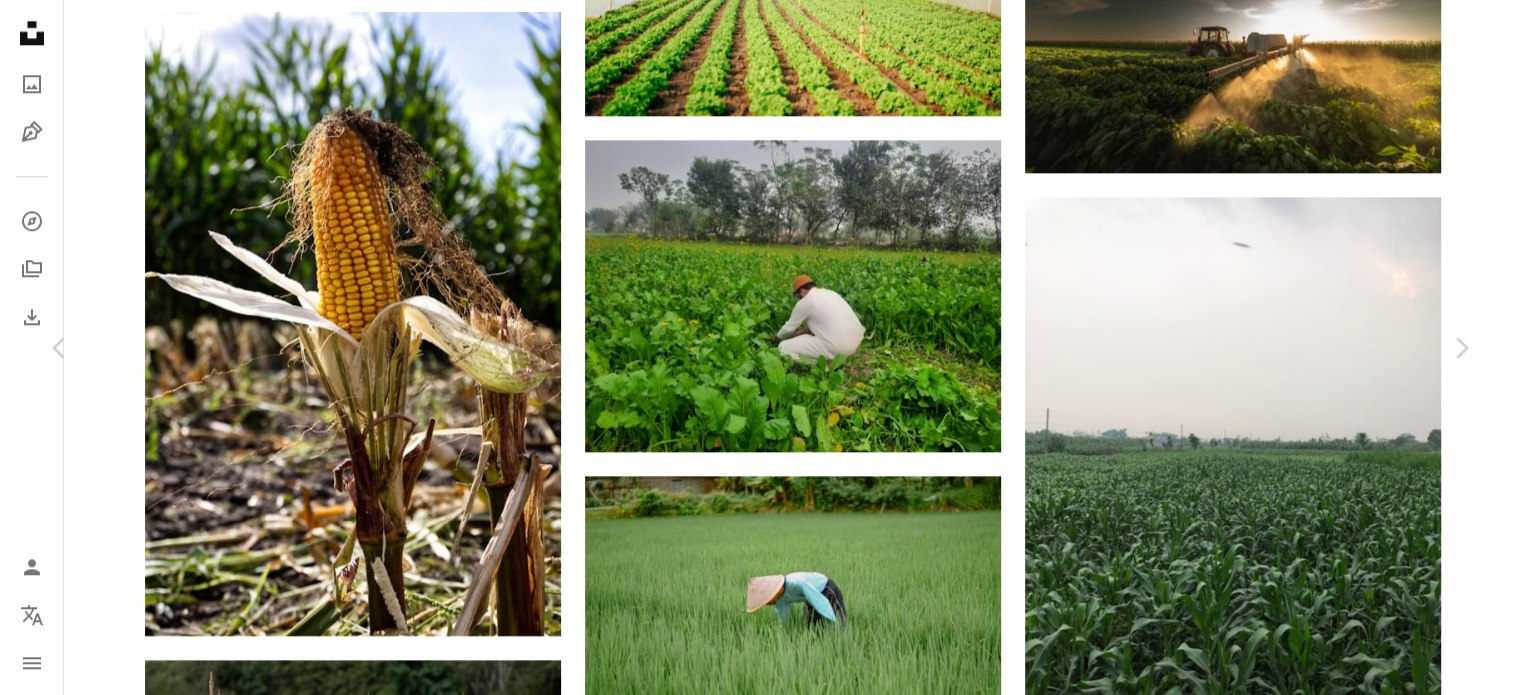 click on "An X shape Chevron left Chevron right [PERSON_NAME] [PERSON_NAME] sohailarif89 A heart A plus sign Download free Chevron down Zoom in ––– ––  –– ––– –––– –––– ––– ––  –– ––– –––– –––– ––– ––  –– ––– –––– –––– A forward-right arrow Share Info icon Info More Actions –––   – –––  – – ––  – ––––. ––– ––– ––––  –––– ––– ––– – –––– –––– ––– –––   –––– –––– Browse premium related images on iStock  |  Save 20% with code UNSPLASH20 Related images A heart A plus sign [PERSON_NAME] [PERSON_NAME] Arrow pointing down A heart A plus sign Deny Napitupulu Available for hire A checkmark inside of a circle Arrow pointing down A heart A plus sign [PERSON_NAME] pointing down A heart A plus sign EqualStock Arrow pointing down A heart A plus sign [PERSON_NAME] Arrow pointing down Plus sign for Unsplash+" at bounding box center (760, 5741) 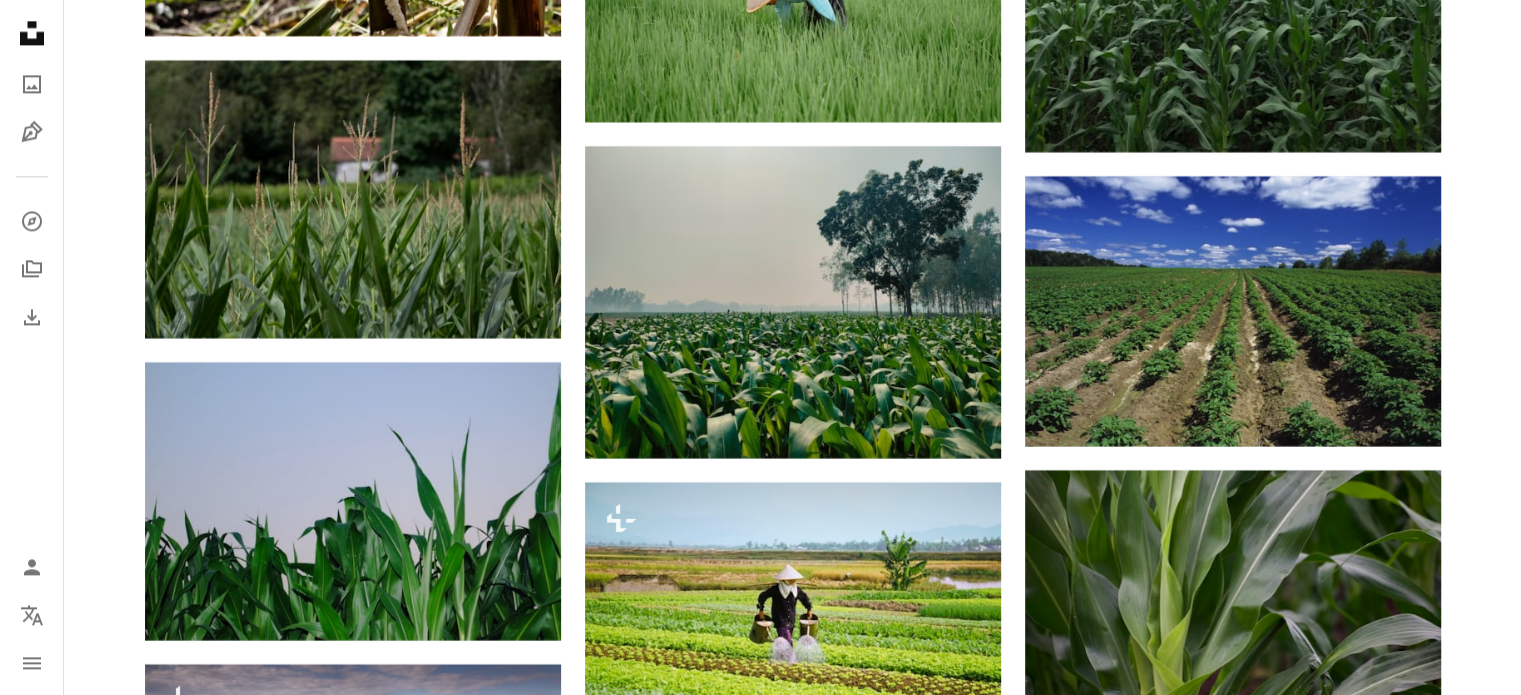 scroll, scrollTop: 18111, scrollLeft: 0, axis: vertical 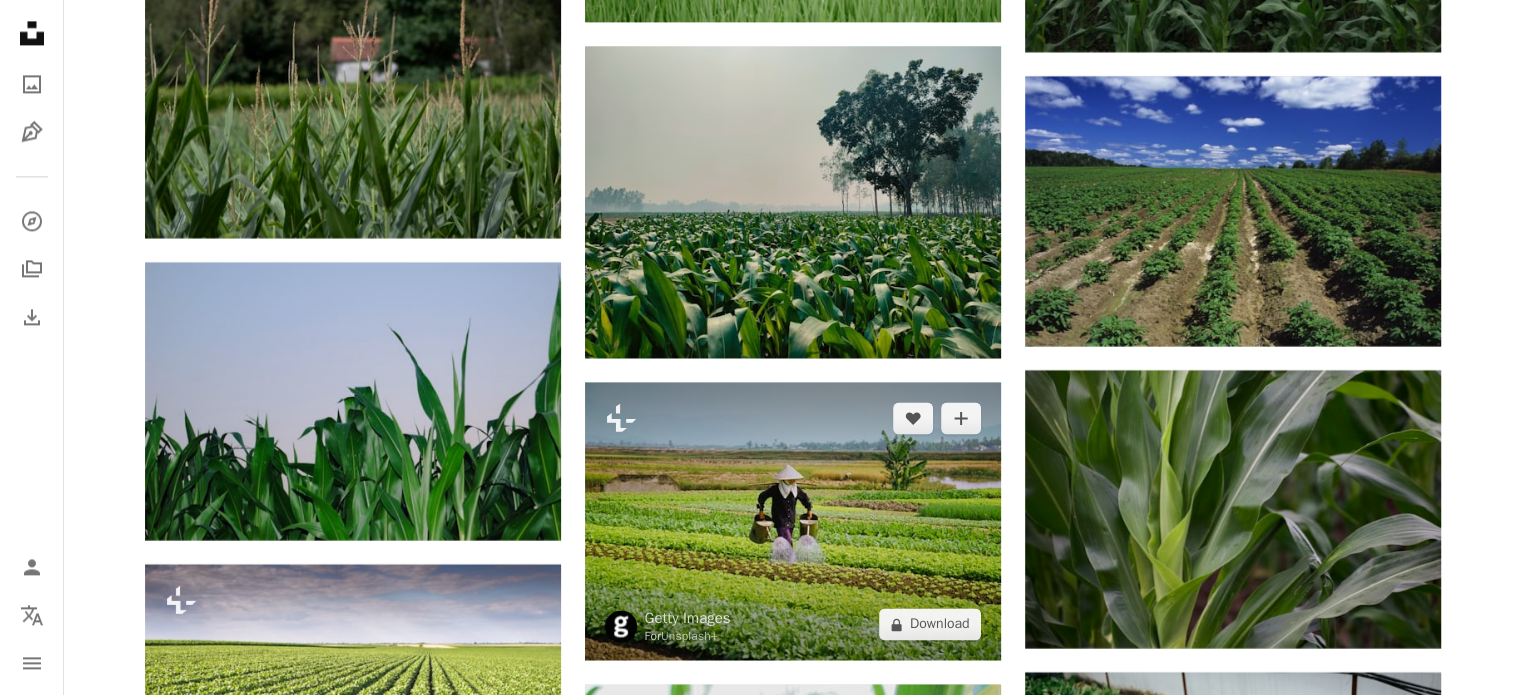 click at bounding box center (793, 521) 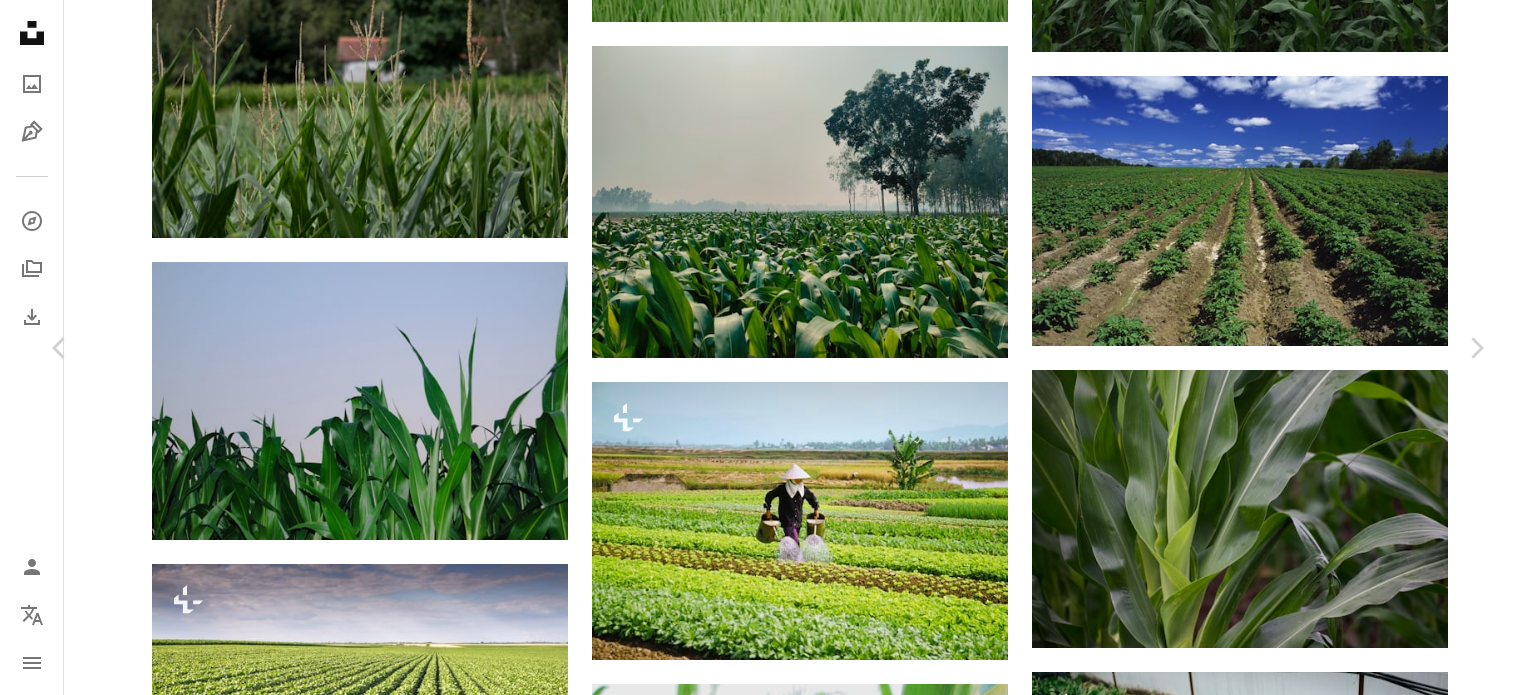 click on "An X shape Chevron left Chevron right Getty Images For  Unsplash+ A heart A plus sign A lock Download Zoom in A forward-right arrow Share More Actions Calendar outlined Published on  [DATE] Safety Licensed under the  Unsplash+ License travel photography adults only agriculture vietnam gardening farmer outdoors clear sky sunny horizontal holding color image watering one man only rural scene in a row Free stock photos Related images Plus sign for Unsplash+ A heart A plus sign Curated Lifestyle For  Unsplash+ A lock Download Plus sign for Unsplash+ A heart A plus sign [PERSON_NAME] [PERSON_NAME] For  Unsplash+ A lock Download Plus sign for Unsplash+ A heart A plus sign [PERSON_NAME] For  Unsplash+ A lock Download Plus sign for Unsplash+ A heart A plus sign Getty Images For  Unsplash+ A lock Download Plus sign for Unsplash+ A heart A plus sign Getty Images For  Unsplash+ A lock Download Plus sign for Unsplash+ A heart A plus sign Getty Images For  Unsplash+ A lock Download Plus sign for Unsplash+ A heart A plus sign" at bounding box center [768, 5041] 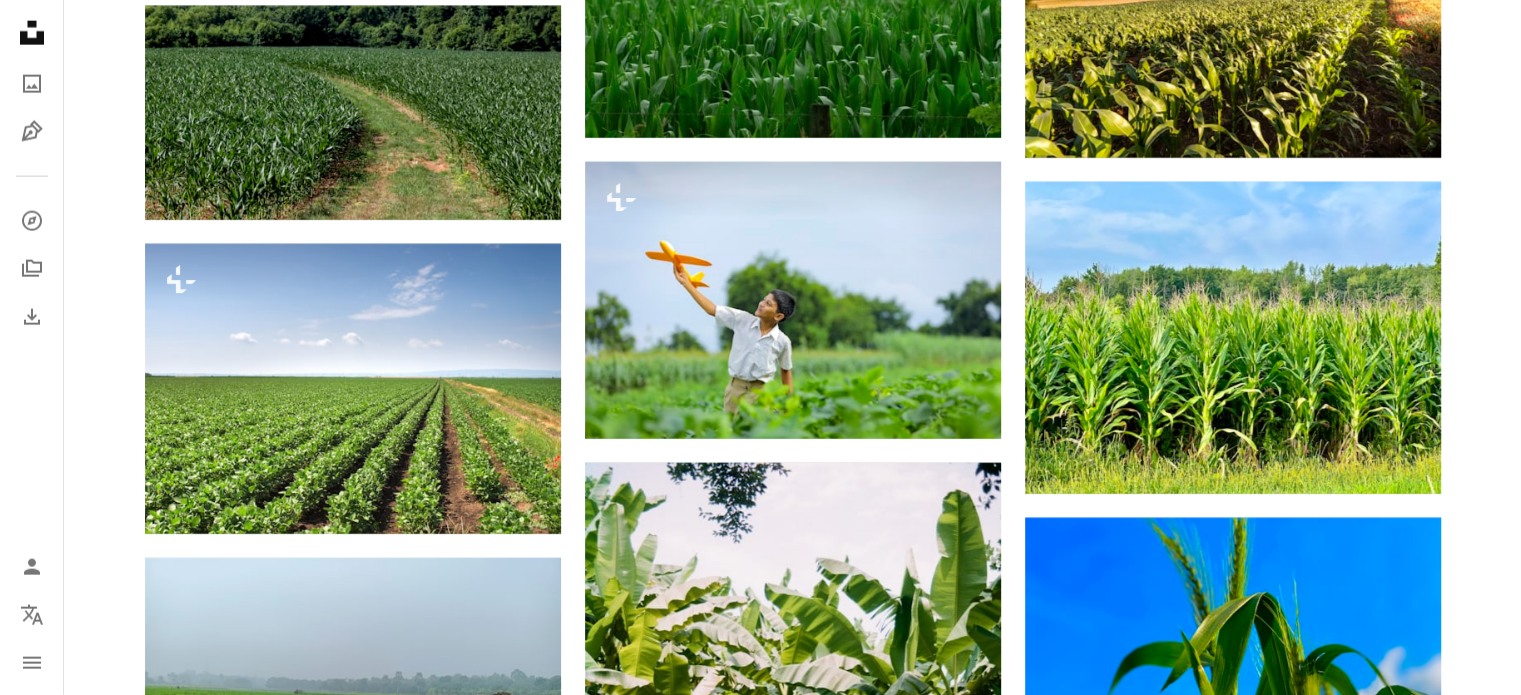 scroll, scrollTop: 20811, scrollLeft: 0, axis: vertical 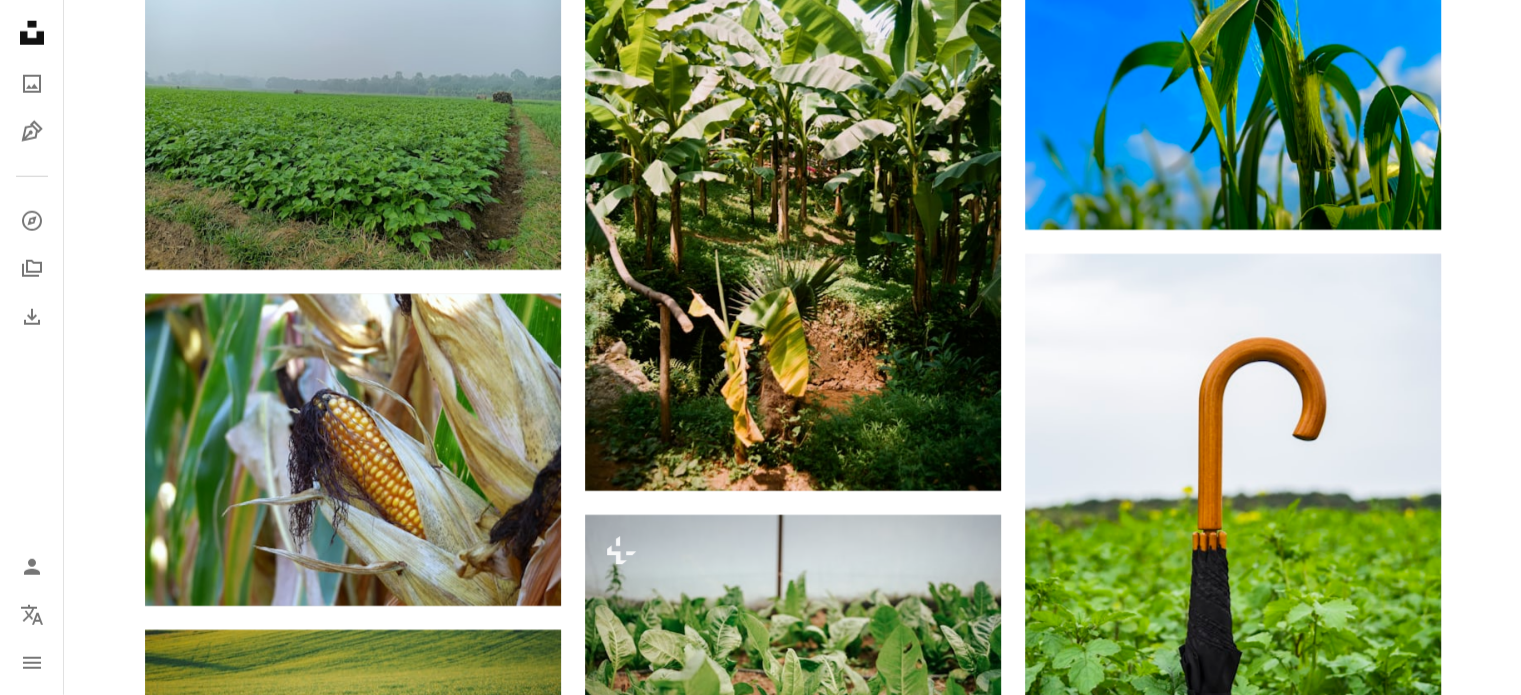 click at bounding box center (1233, 1577) 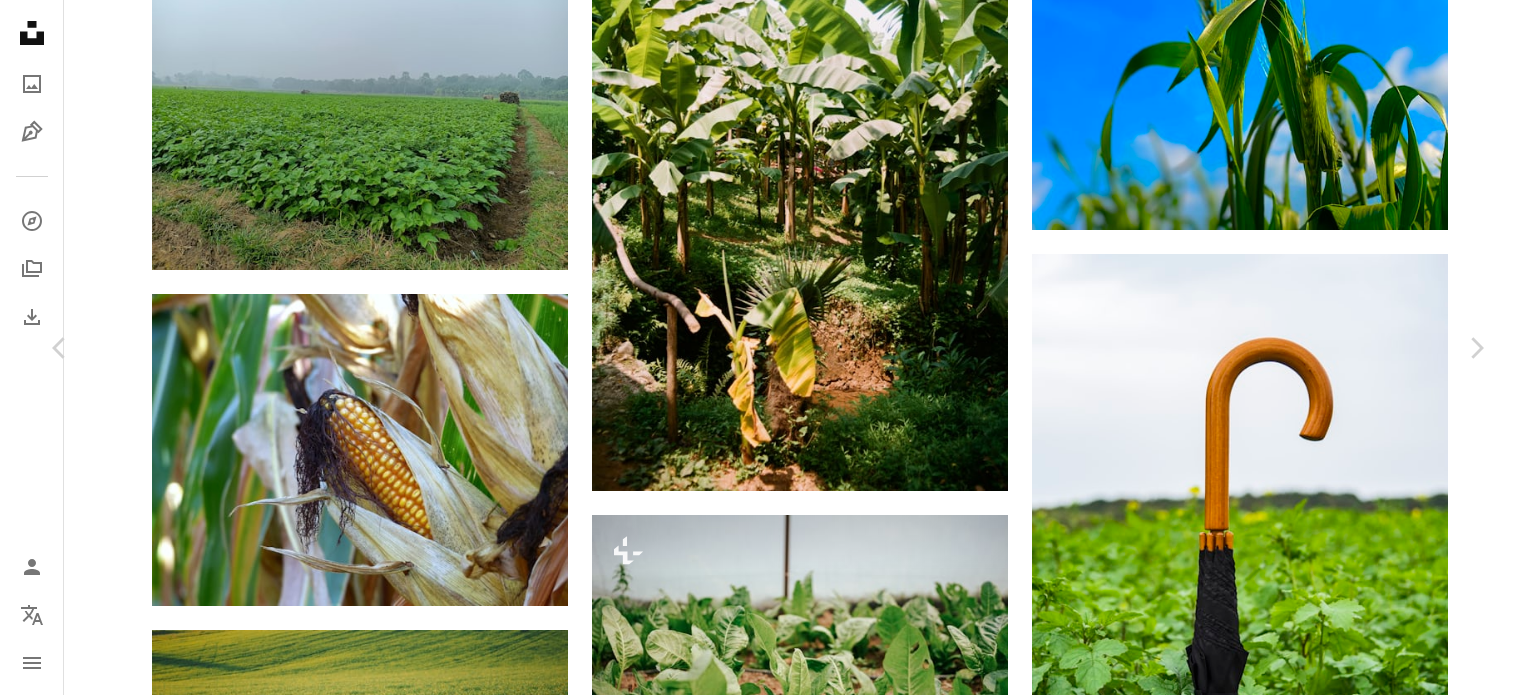 click on "An X shape Chevron left Chevron right [PERSON_NAME] jimbob63 A heart A plus sign Download free Chevron down Zoom in Views 295,115 Downloads 5,824 A forward-right arrow Share Info icon Info More Actions Detasseling Corn in [GEOGRAPHIC_DATA][US_STATE] Calendar outlined Published on  [DATE] Camera Hasselblad, L1D-20c Safety Free to use under the  Unsplash License agriculture farming corn corn field forest land plant farm field vehicle transportation outdoors countryside grassland vegetation woodland rural Free stock photos Browse premium related images on iStock  |  Save 20% with code UNSPLASH20 View more on iStock  ↗ Related images A heart A plus sign [PERSON_NAME] Arrow pointing down A heart A plus sign [PERSON_NAME] Arrow pointing down A heart A plus sign [PERSON_NAME] Arrow pointing down A heart A plus sign [PERSON_NAME] Available for hire A checkmark inside of a circle Arrow pointing down A heart A plus sign Pivot Family Arrow pointing down A heart A plus sign [PERSON_NAME] Available for hire Arrow pointing down" at bounding box center (768, 5064) 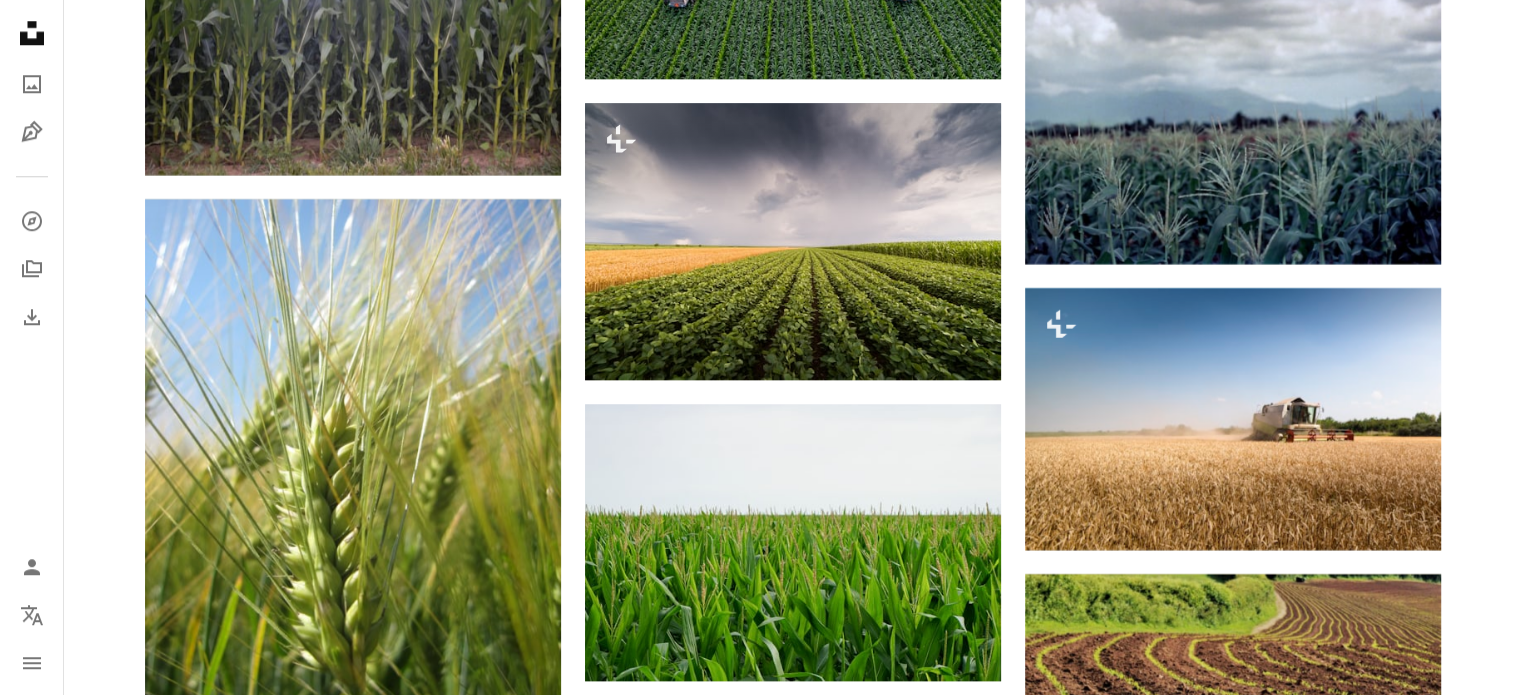 scroll, scrollTop: 24011, scrollLeft: 0, axis: vertical 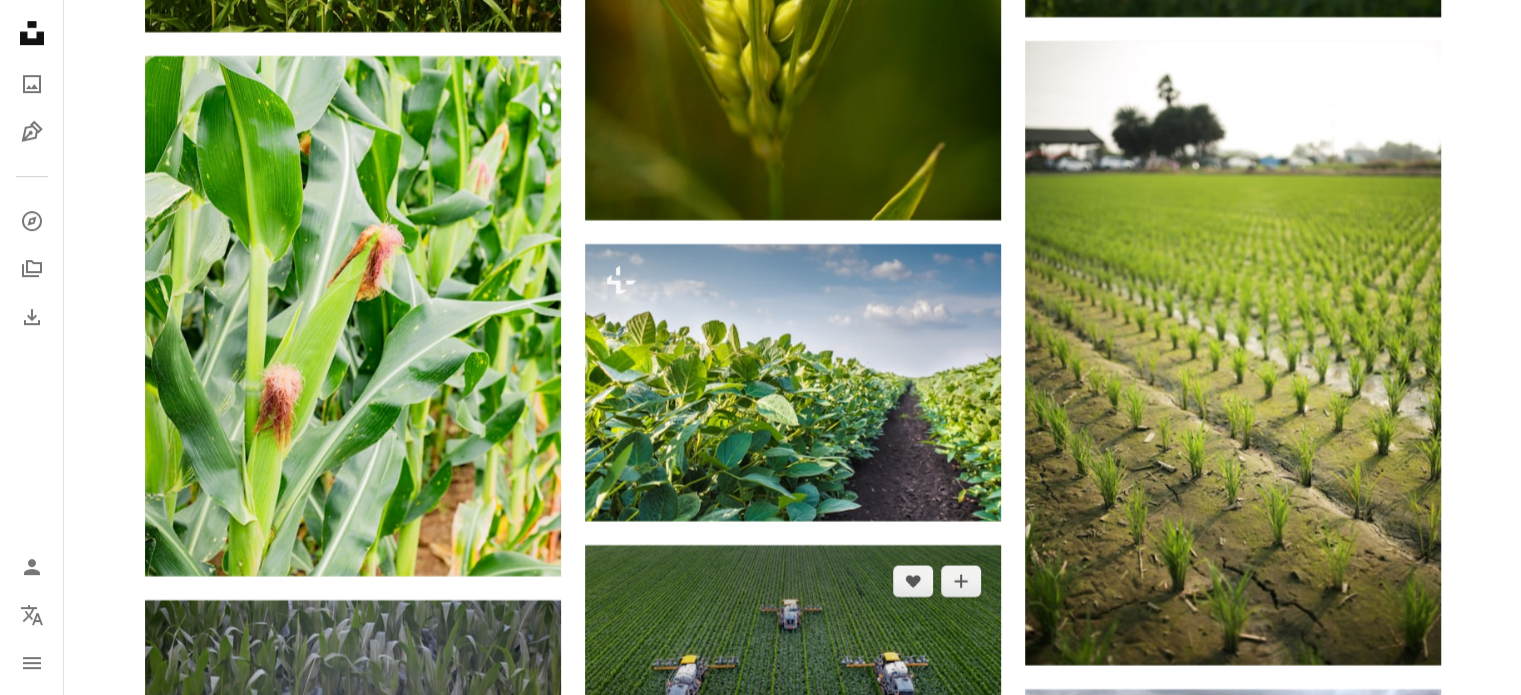 click at bounding box center (793, 662) 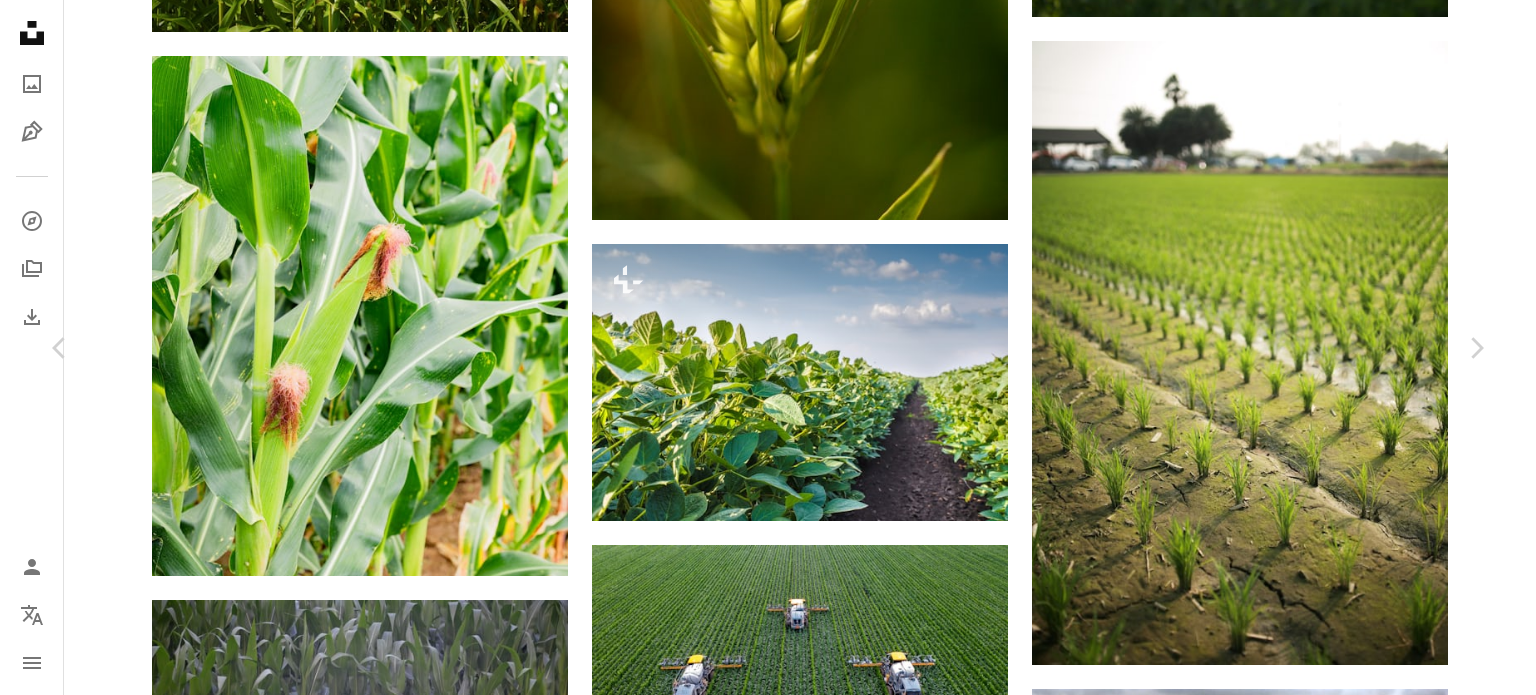 click on "An X shape Chevron left Chevron right [PERSON_NAME] jimbob63 A heart A plus sign Download free Chevron down Zoom in Views 1,311,108 Downloads 22,106 A forward-right arrow Share Info icon Info More Actions Detasseling Corn in [GEOGRAPHIC_DATA][US_STATE] Calendar outlined Published on  [DATE] Camera Hasselblad, L1D-20c Safety Free to use under the  Unsplash License agriculture farming corn field vehicle transportation outdoors countryside aircraft tractor helicopter Creative Commons images Browse premium related images on iStock  |  Save 20% with code UNSPLASH20 View more on iStock  ↗ Related images A heart A plus sign [PERSON_NAME] Arrow pointing down Plus sign for Unsplash+ A heart A plus sign Getty Images For  Unsplash+ A lock Download A heart A plus sign [PERSON_NAME] Arrow pointing down A heart A plus sign Teo Sticea Arrow pointing down A heart A plus sign [PERSON_NAME] Arrow pointing down A heart A plus sign [PERSON_NAME] Available for hire A checkmark inside of a circle Arrow pointing down Plus sign for Unsplash+" at bounding box center (768, 7440) 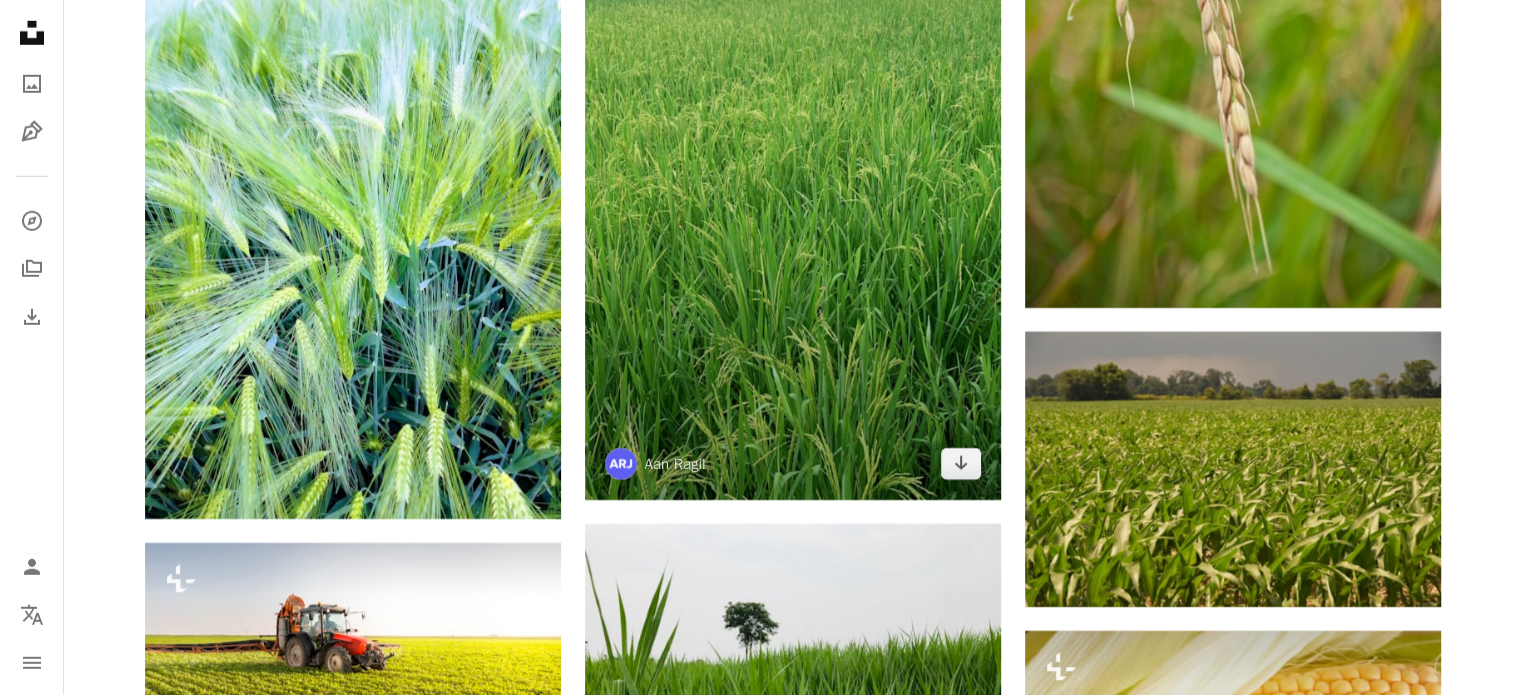 scroll, scrollTop: 28311, scrollLeft: 0, axis: vertical 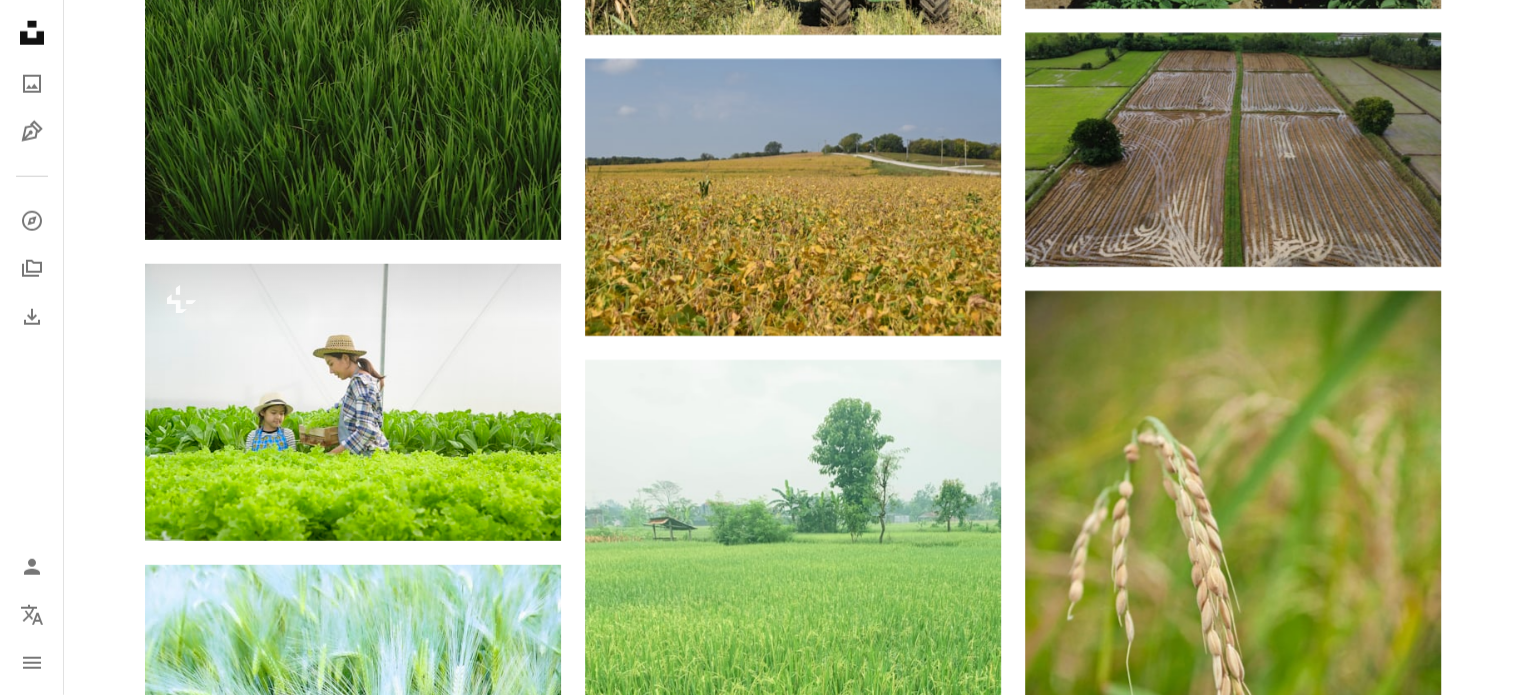 click at bounding box center [353, 1273] 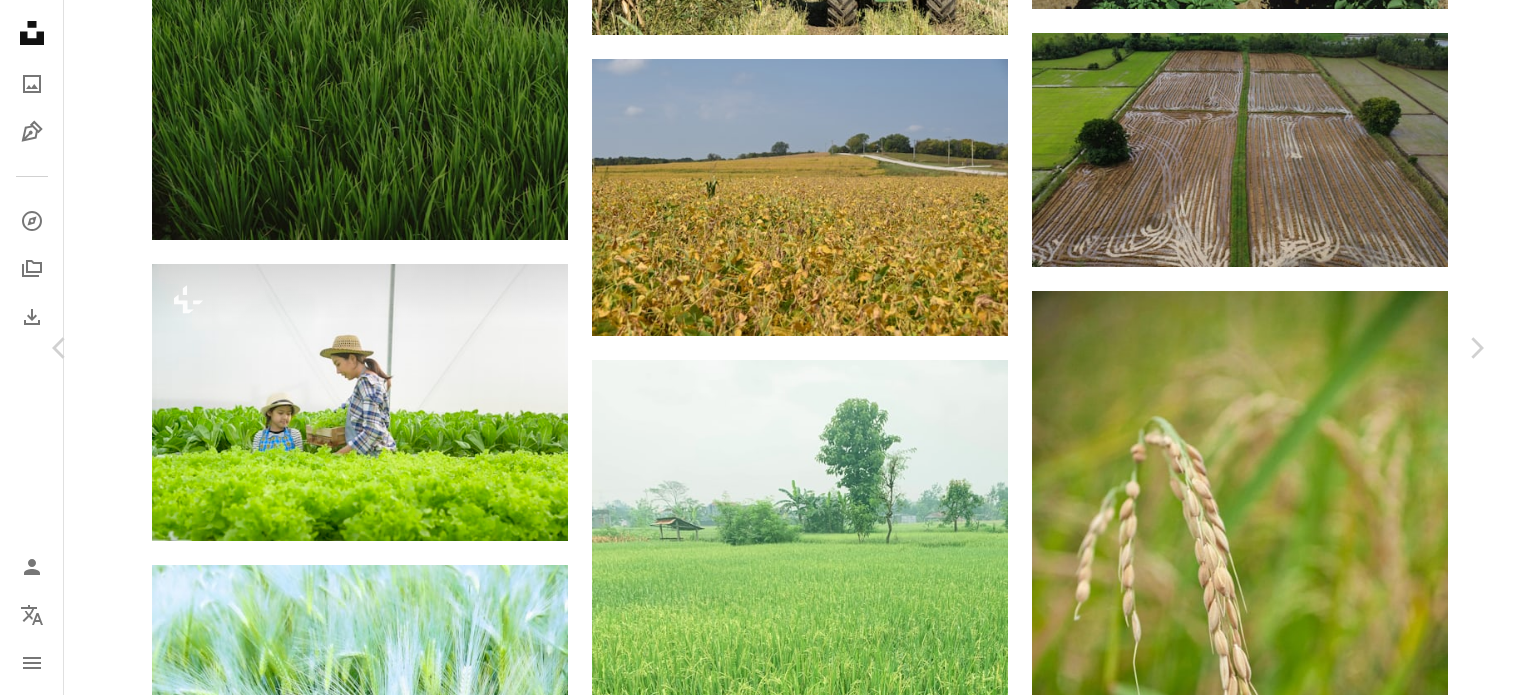 click on "An X shape Chevron left Chevron right Getty Images For  Unsplash+ A heart A plus sign A lock Download Zoom in A forward-right arrow Share More Actions Calendar outlined Published on  [DATE] Safety Licensed under the  Unsplash+ License food land plant photography farm agriculture growth driving outdoors tractor horizontal material serbia equipment soybean season plantation agricultural machinery spraying monoculture Creative Commons images From this series Chevron right Plus sign for Unsplash+ Plus sign for Unsplash+ Plus sign for Unsplash+ Plus sign for Unsplash+ Plus sign for Unsplash+ Plus sign for Unsplash+ Plus sign for Unsplash+ Plus sign for Unsplash+ Plus sign for Unsplash+ Related images Plus sign for Unsplash+ A heart A plus sign Getty Images For  Unsplash+ A lock Download Plus sign for Unsplash+ A heart A plus sign Getty Images For  Unsplash+ A lock Download Plus sign for Unsplash+ A heart A plus sign Getty Images For  Unsplash+ A lock Download Plus sign for Unsplash+ A heart A plus sign" at bounding box center [768, 5328] 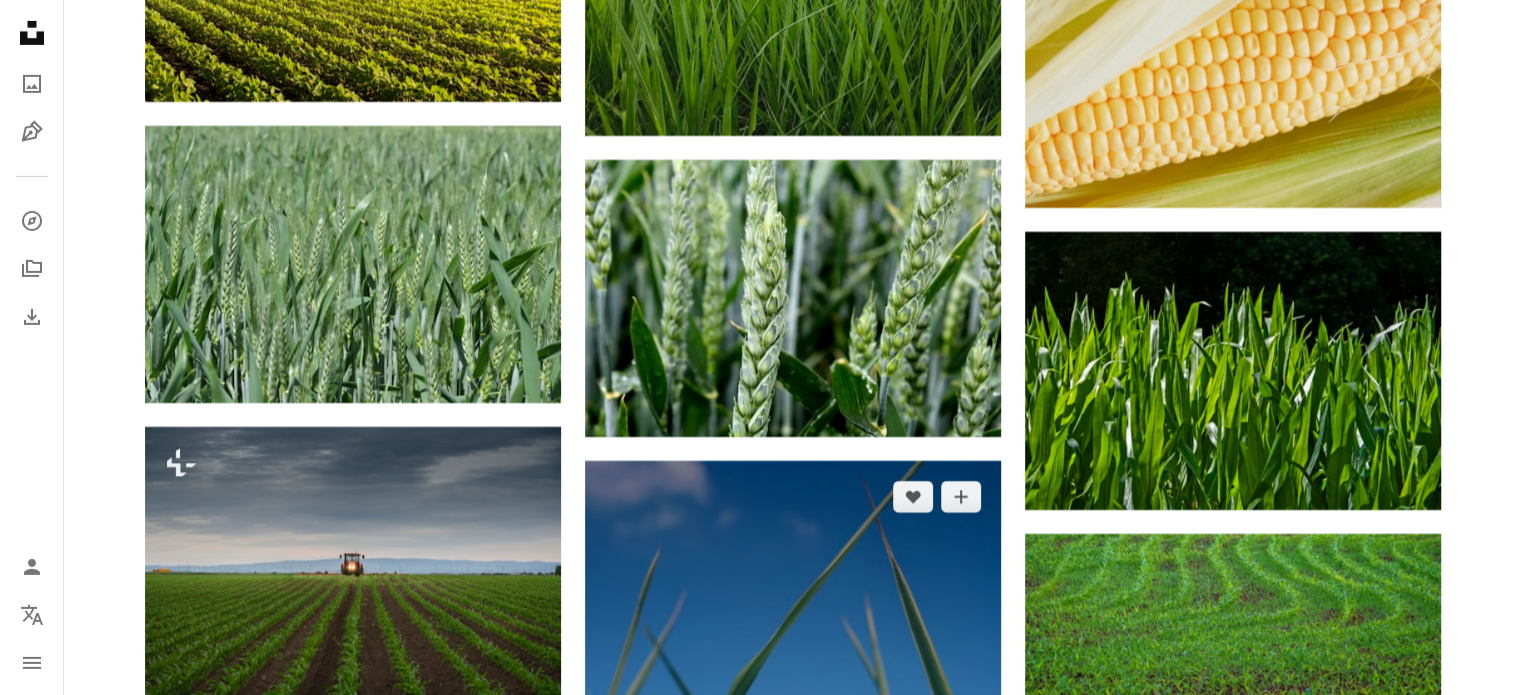 scroll, scrollTop: 29811, scrollLeft: 0, axis: vertical 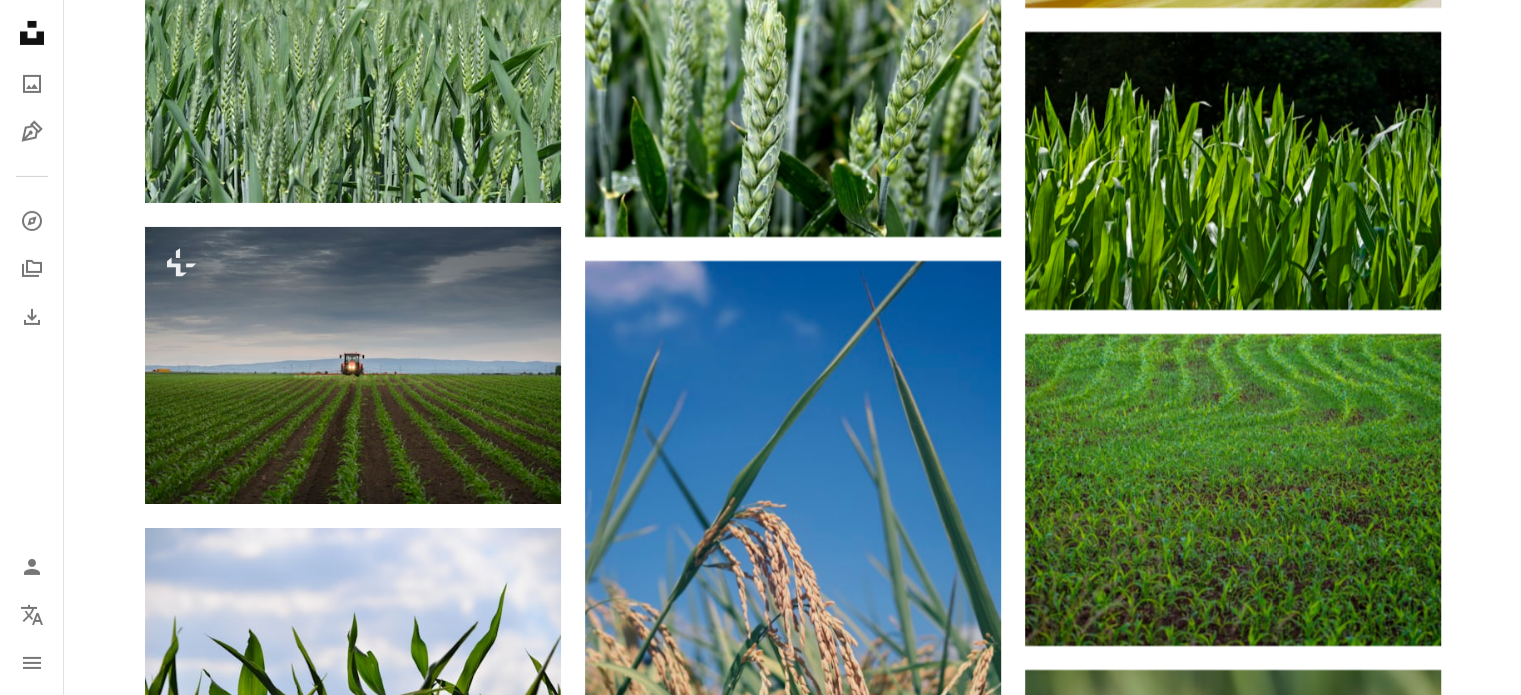 click at bounding box center (353, 1220) 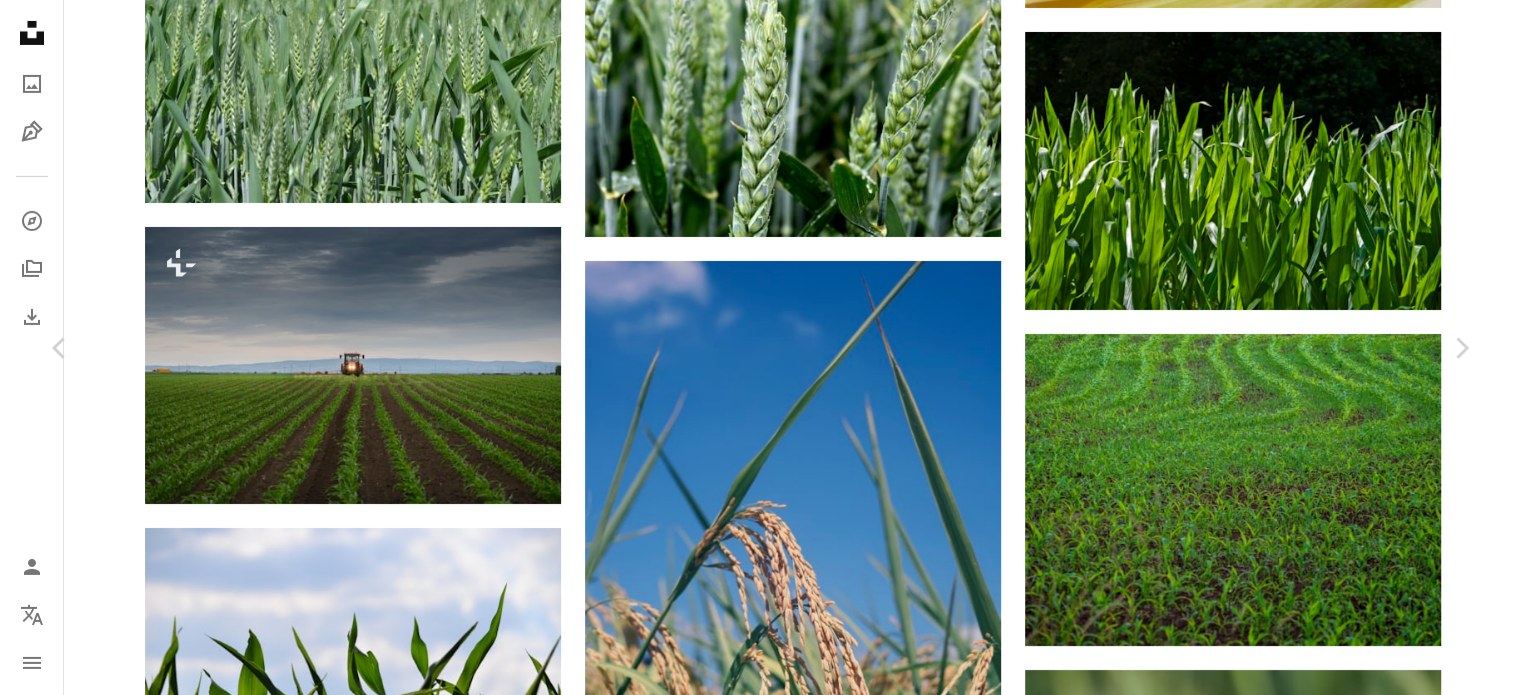 click on "Zoom in" at bounding box center [753, 6497] 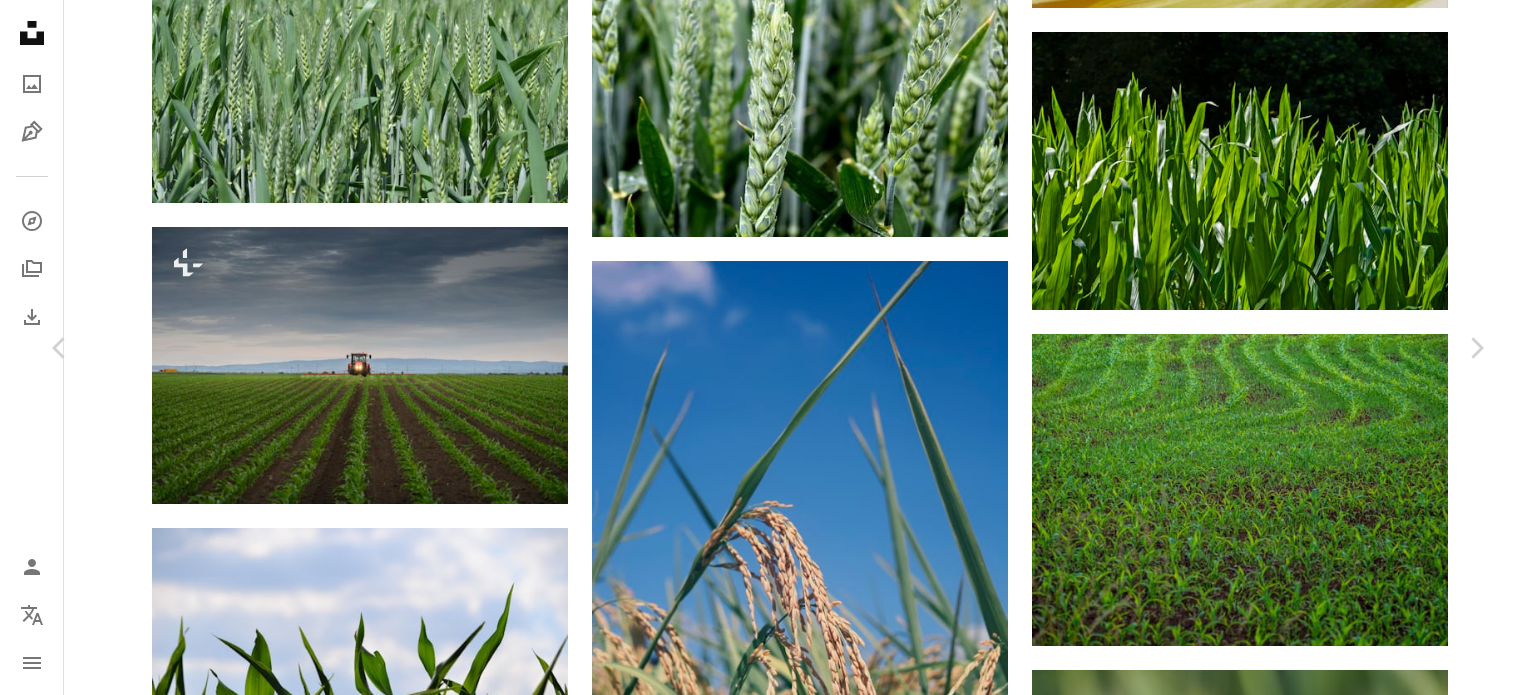 drag, startPoint x: 1444, startPoint y: 127, endPoint x: 960, endPoint y: 359, distance: 536.73083 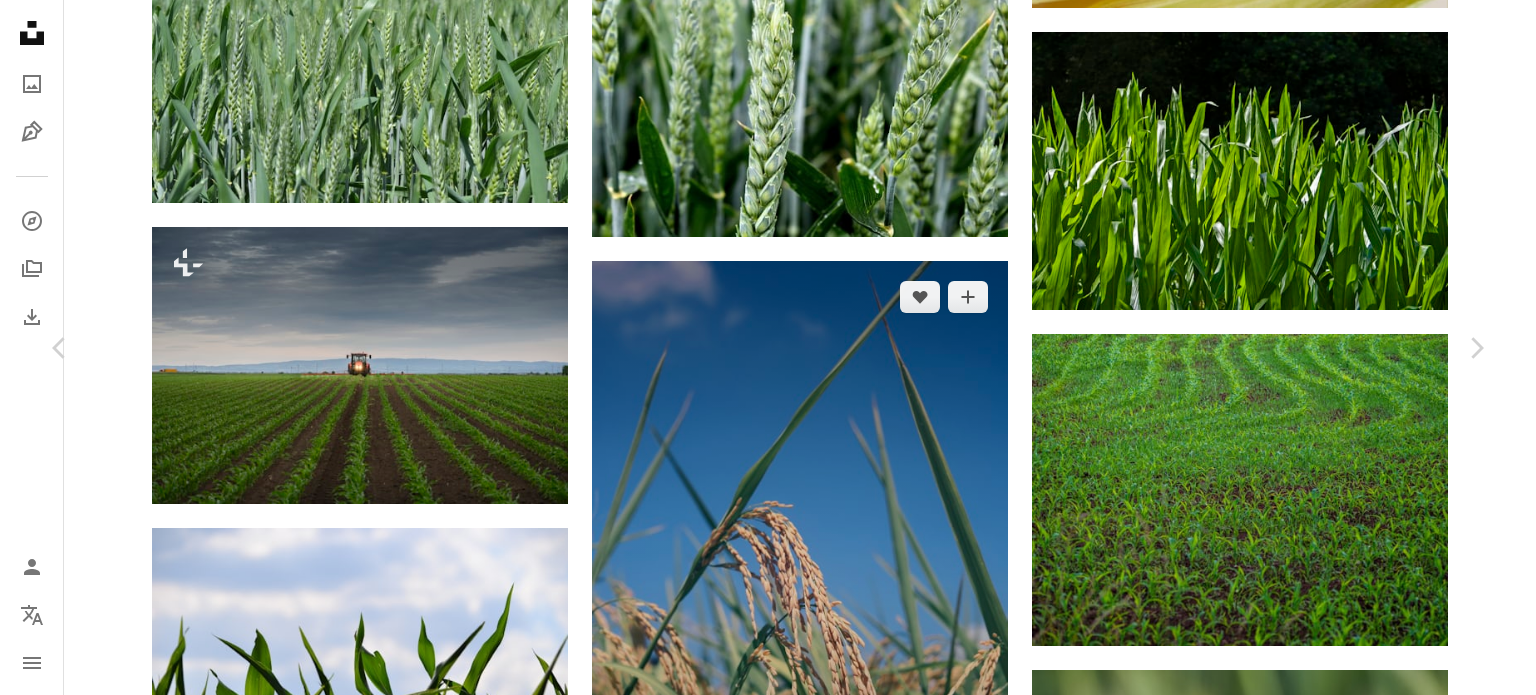 click on "An X shape Chevron left Chevron right Getty Images For  Unsplash+ A heart A plus sign A lock Download Zoom in A forward-right arrow Share More Actions Calendar outlined Published on  [DATE] Safety Licensed under the  Unsplash+ License food plant photography farm agriculture medicine environment driving wheat tractor horizontal equipment soybean healthcare and medicine plantation agricultural machinery sorghum rural scene cultivated Free pictures From this series Chevron right Plus sign for Unsplash+ Plus sign for Unsplash+ Plus sign for Unsplash+ Related images Plus sign for Unsplash+ A heart A plus sign Getty Images For  Unsplash+ A lock Download Plus sign for Unsplash+ A heart A plus sign Getty Images For  Unsplash+ A lock Download Plus sign for Unsplash+ A heart A plus sign Getty Images For  Unsplash+ A lock Download Plus sign for Unsplash+ A heart A plus sign Getty Images For  Unsplash+ A lock Download Plus sign for Unsplash+ A heart A plus sign Getty Images For  Unsplash+ A lock Download A heart" at bounding box center [768, 6466] 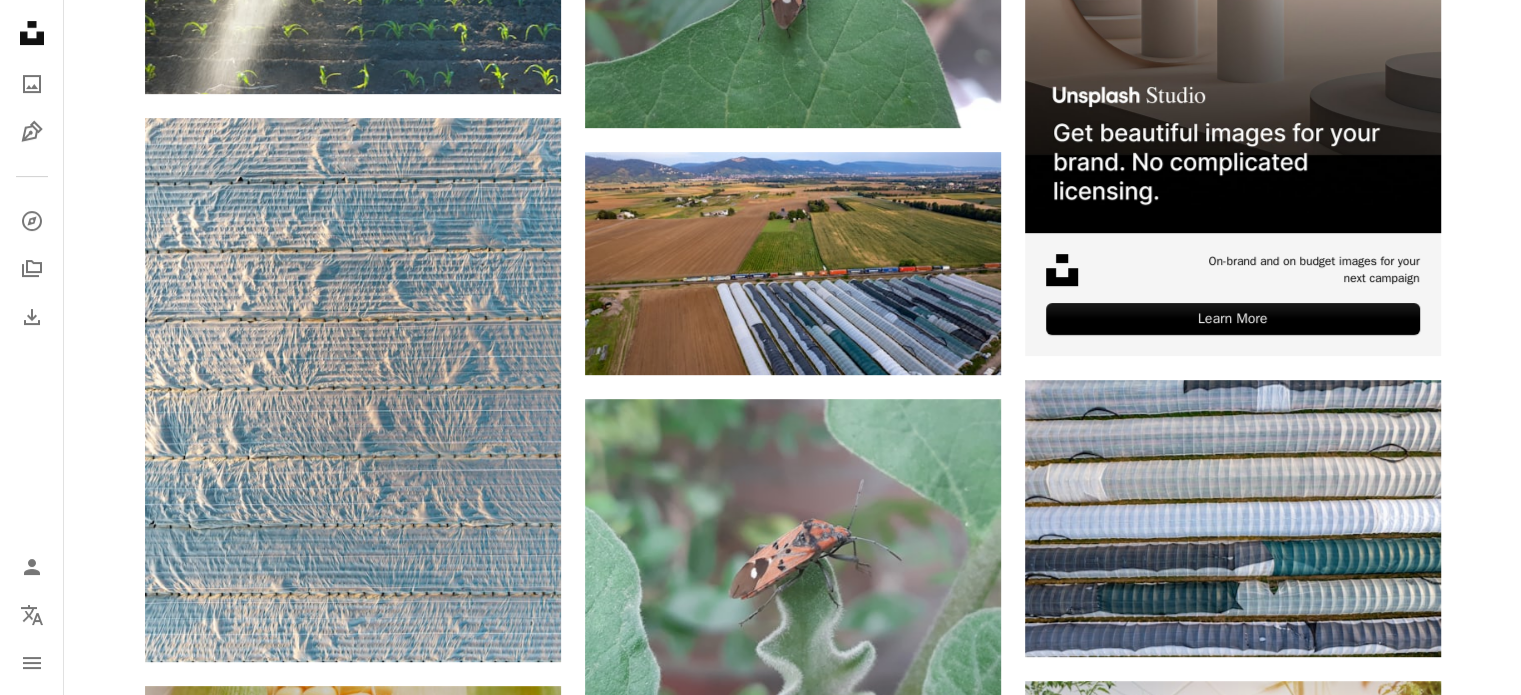 scroll, scrollTop: 0, scrollLeft: 0, axis: both 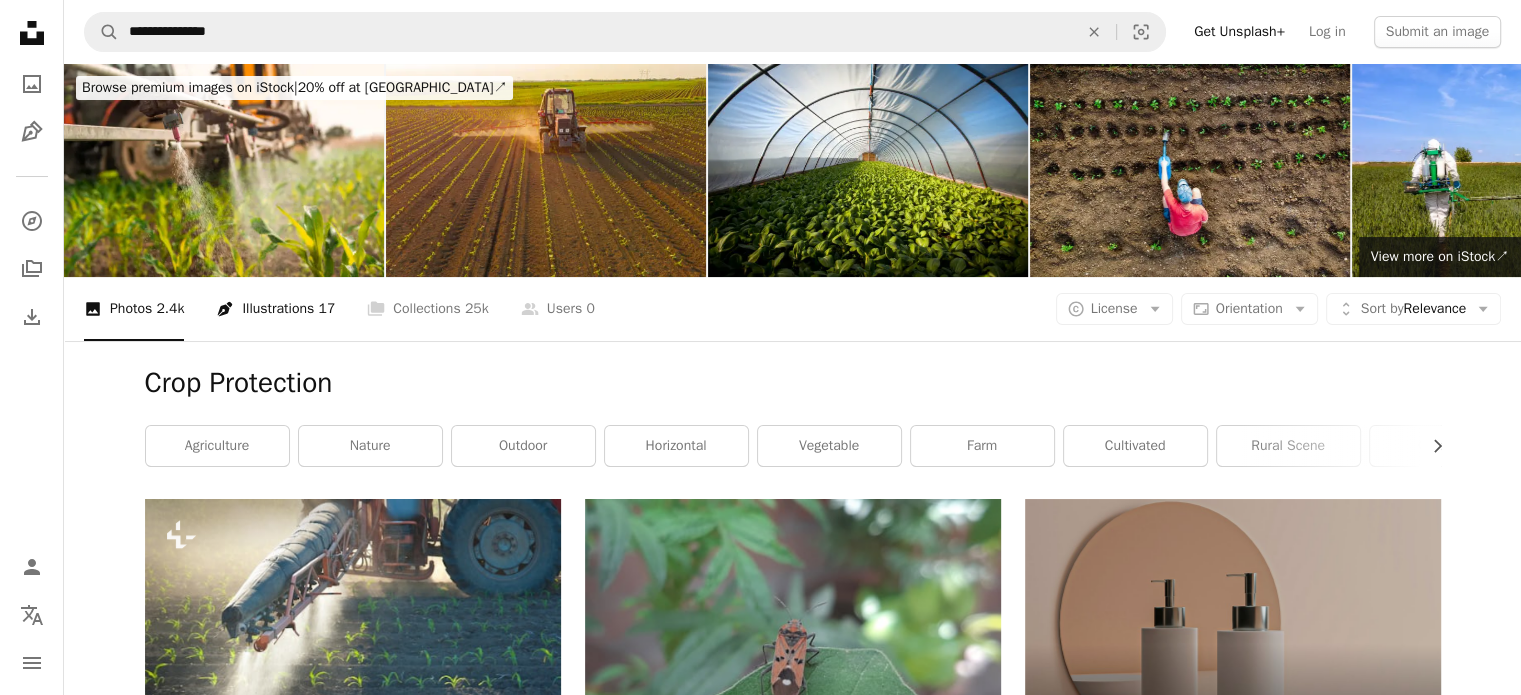 click on "Pen Tool Illustrations   17" at bounding box center (275, 309) 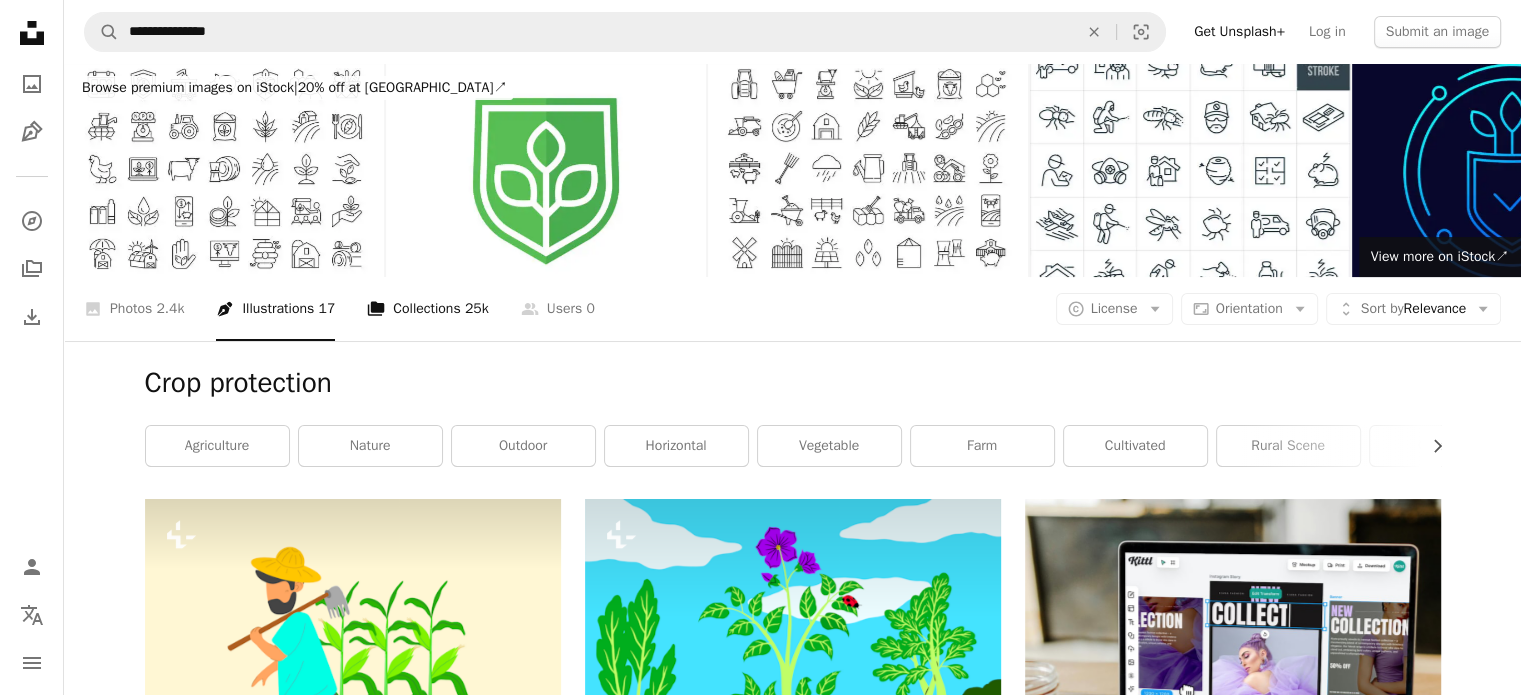 click on "A stack of folders Collections   25k" at bounding box center (427, 309) 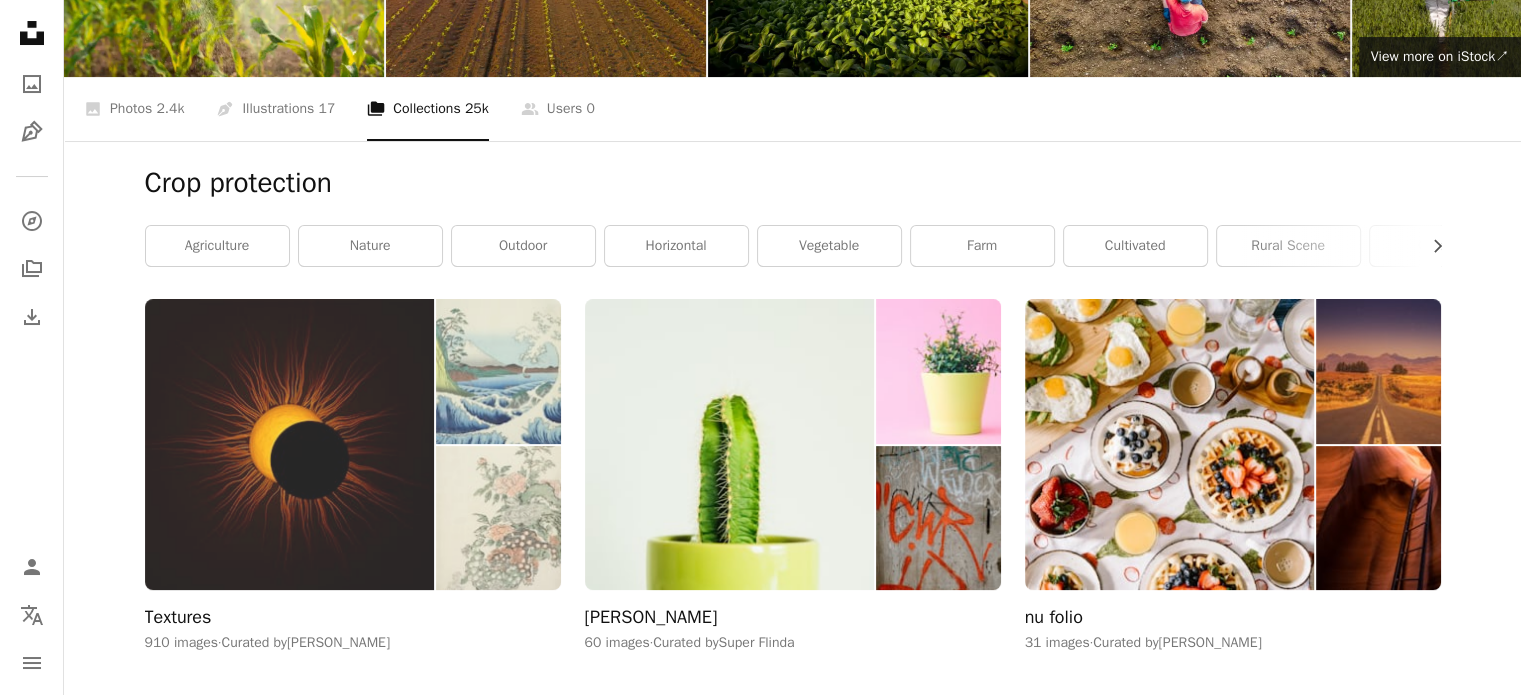 scroll, scrollTop: 0, scrollLeft: 0, axis: both 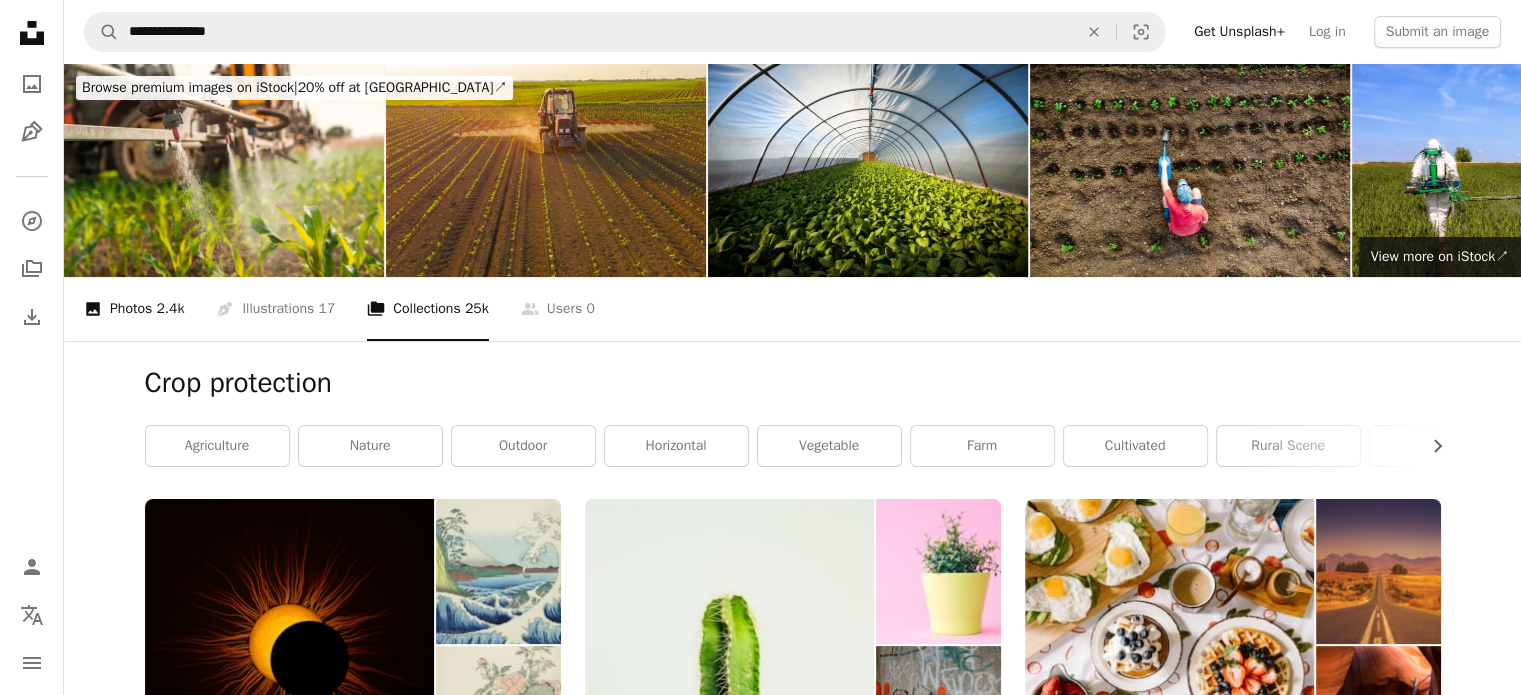 click on "A photo Photos   2.4k" at bounding box center (134, 309) 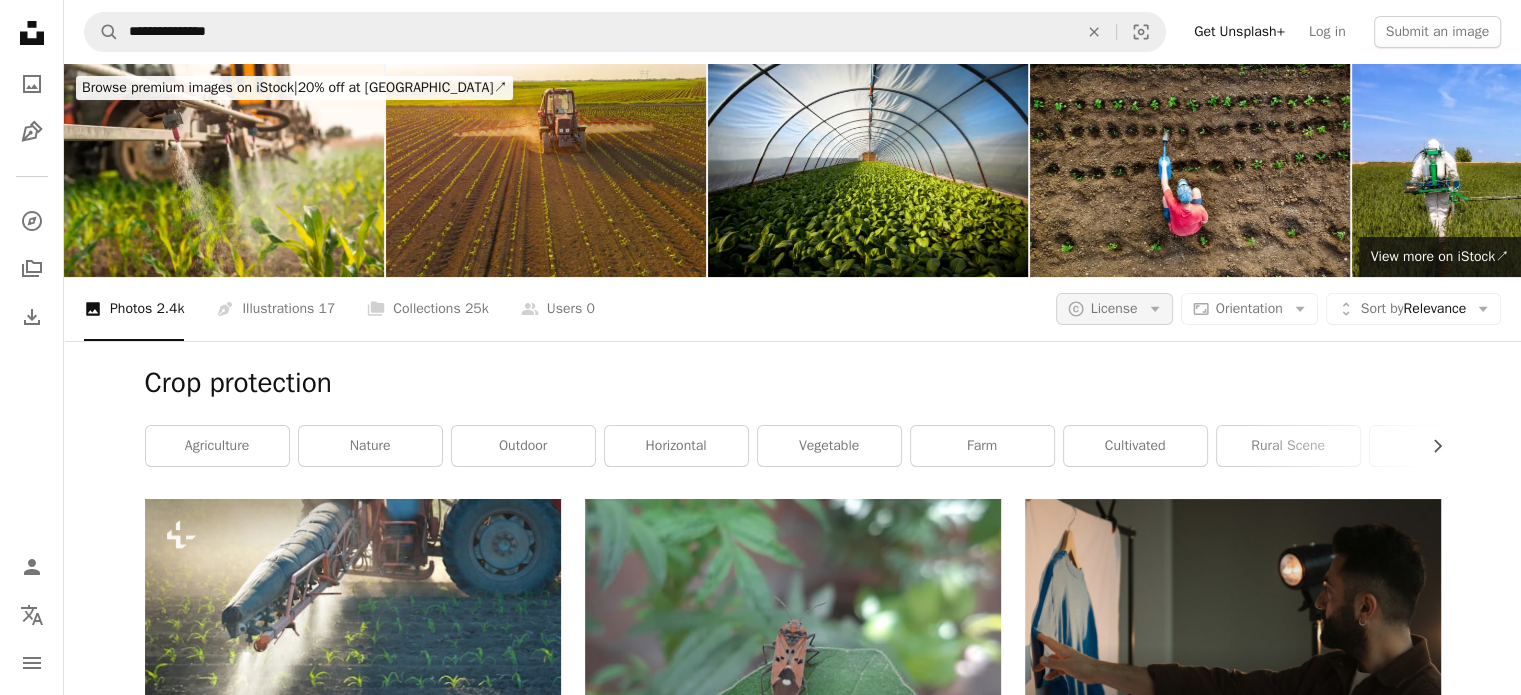 click on "Arrow down" 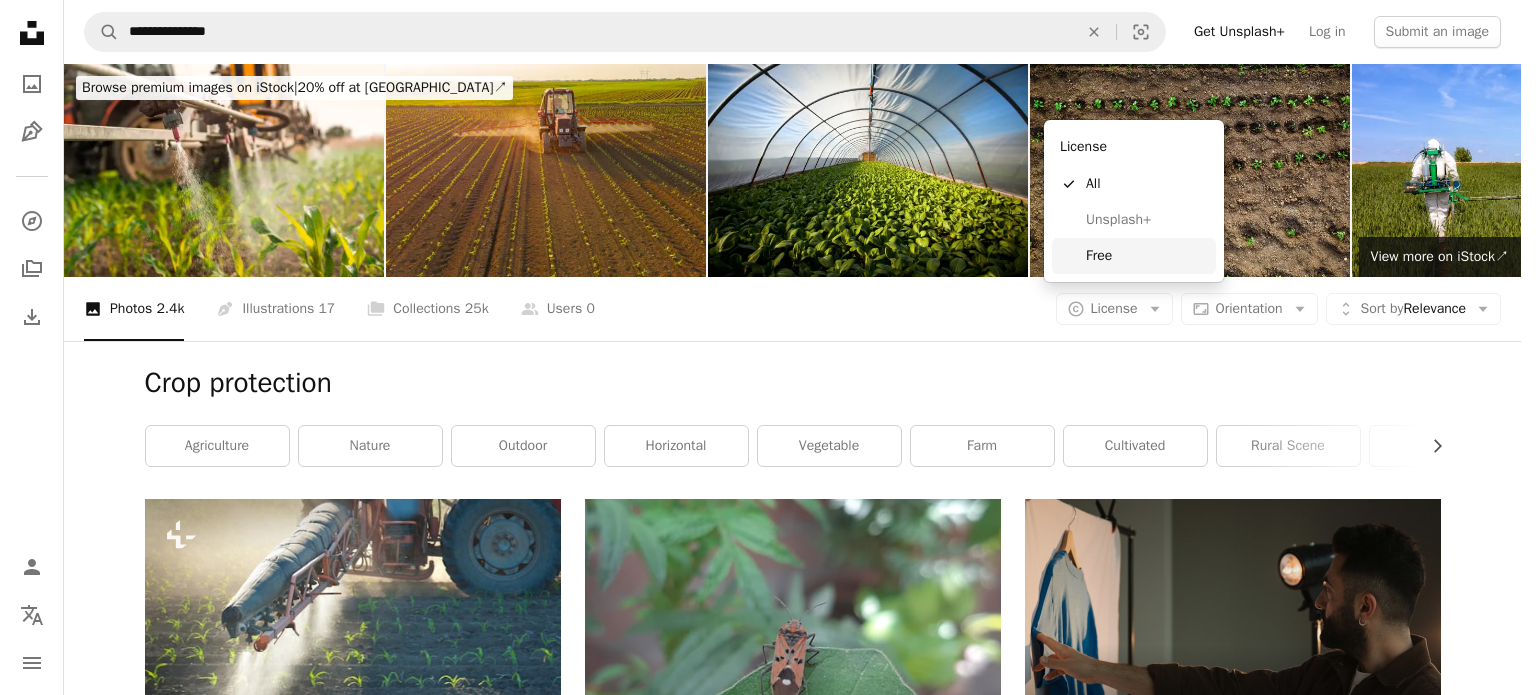 click on "Free" at bounding box center [1147, 256] 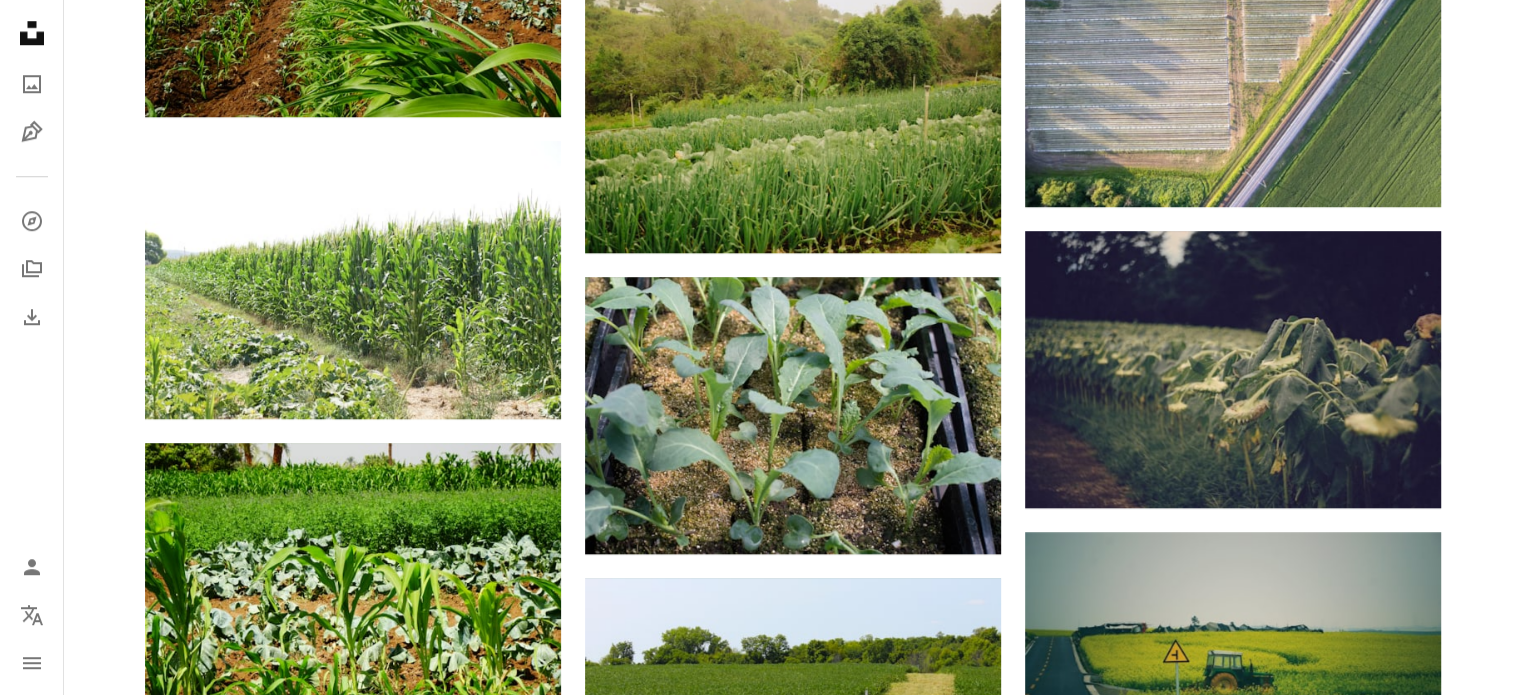 scroll, scrollTop: 2500, scrollLeft: 0, axis: vertical 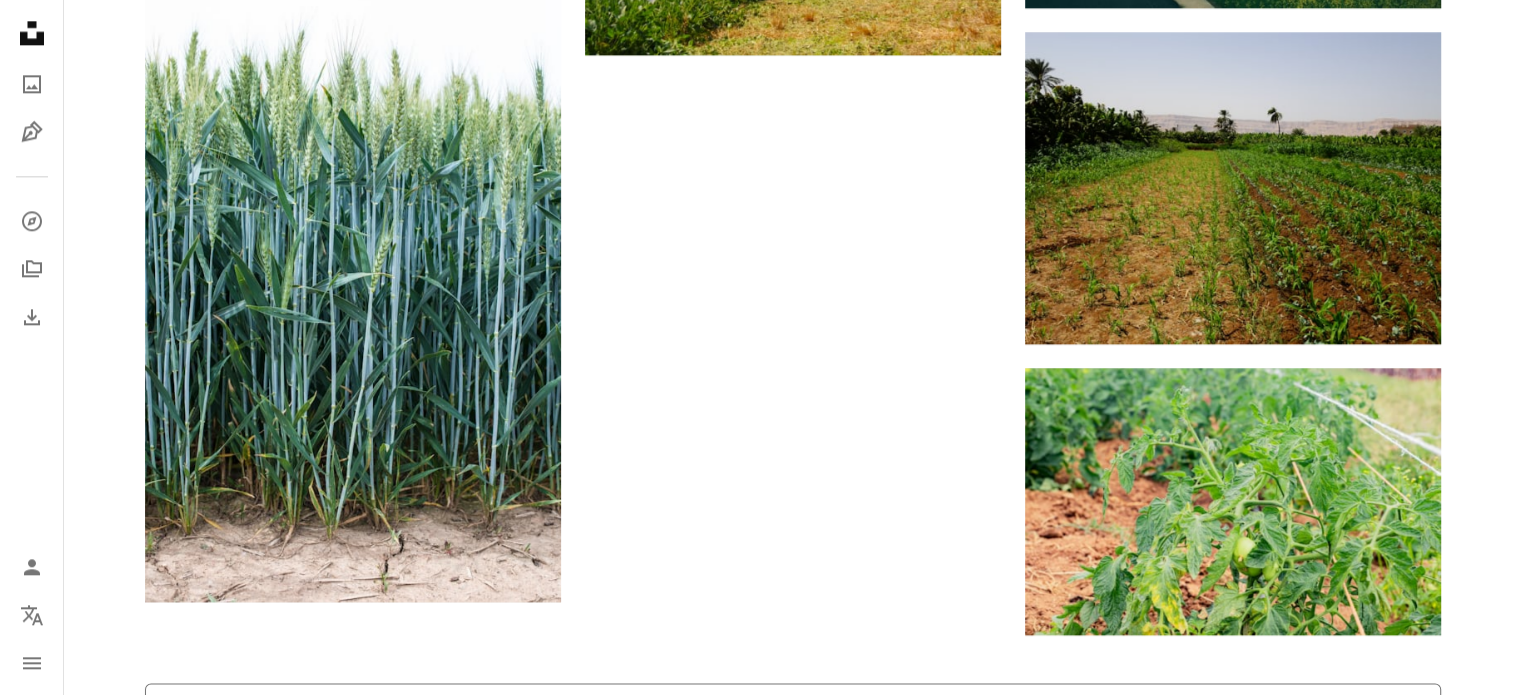 click on "Load more" at bounding box center [793, 715] 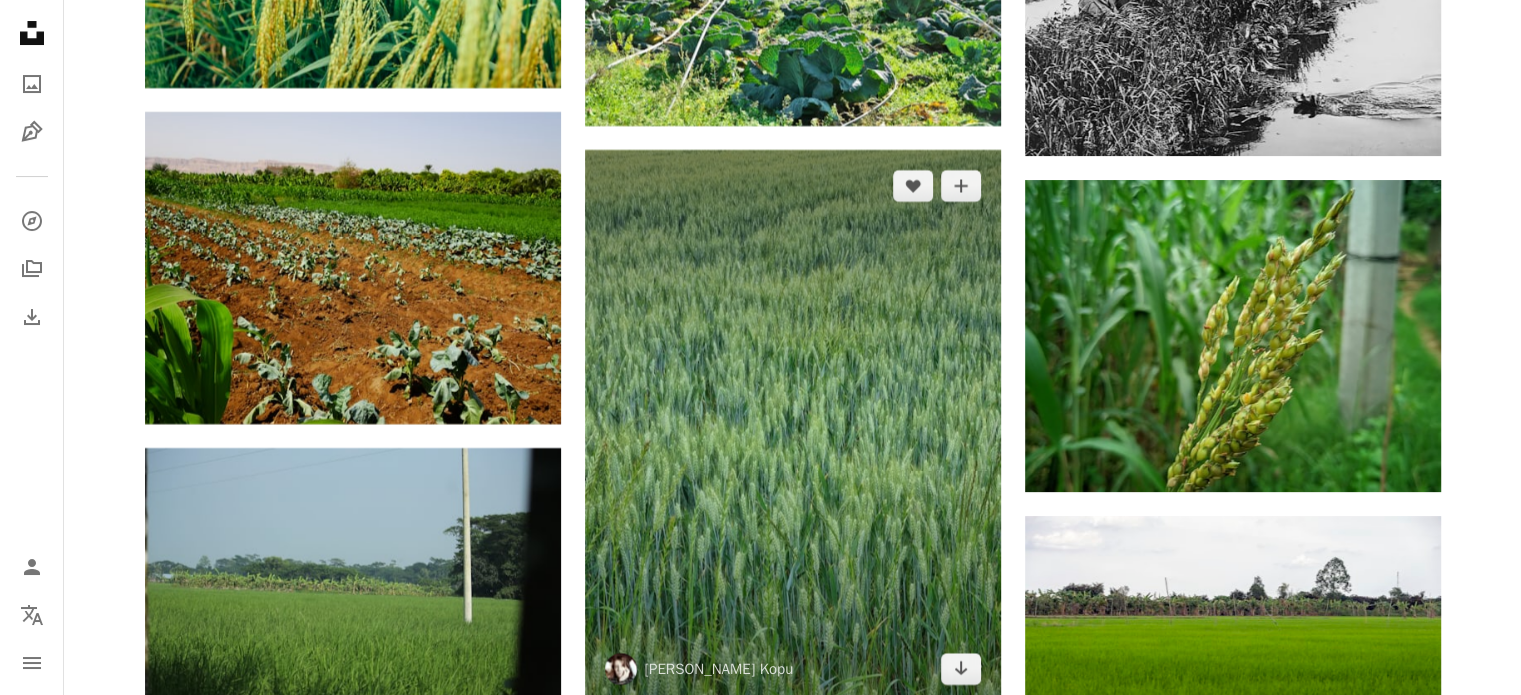 scroll, scrollTop: 8000, scrollLeft: 0, axis: vertical 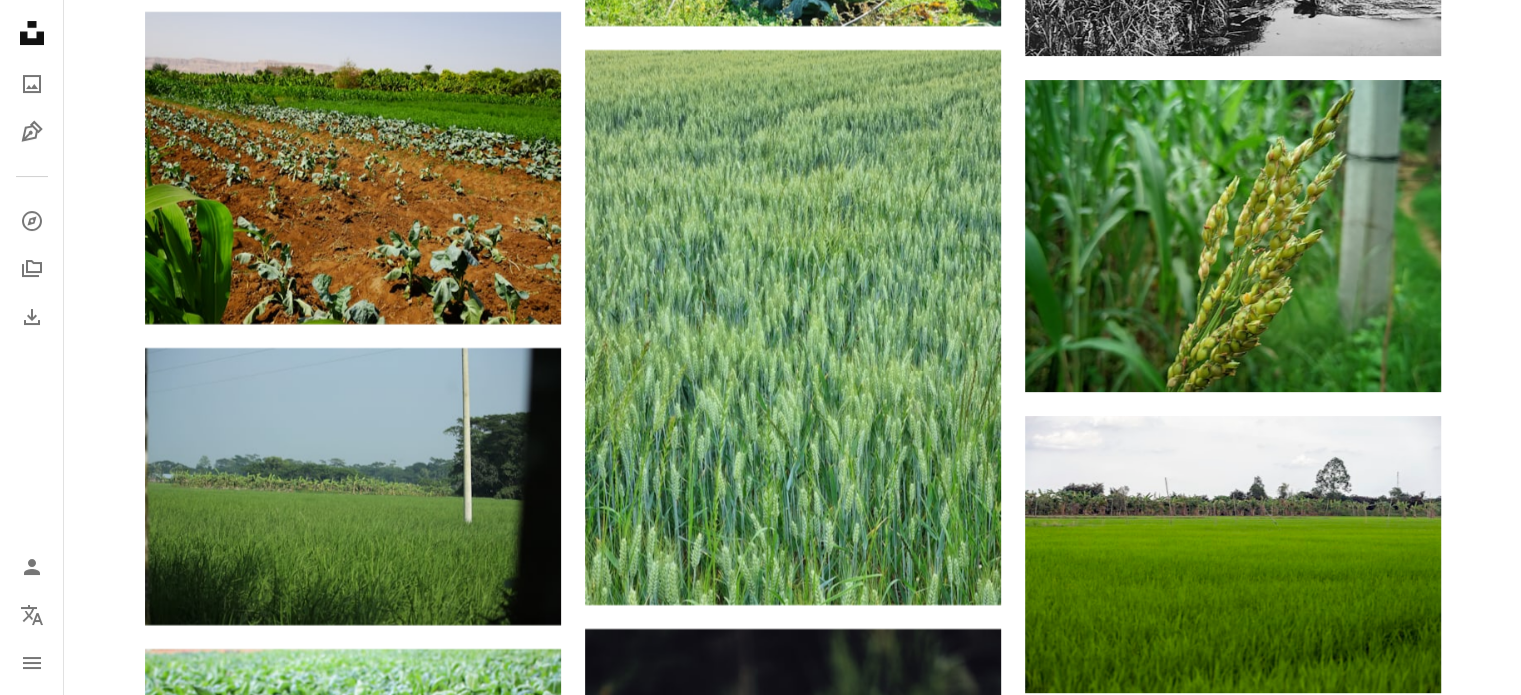 click at bounding box center [353, 1088] 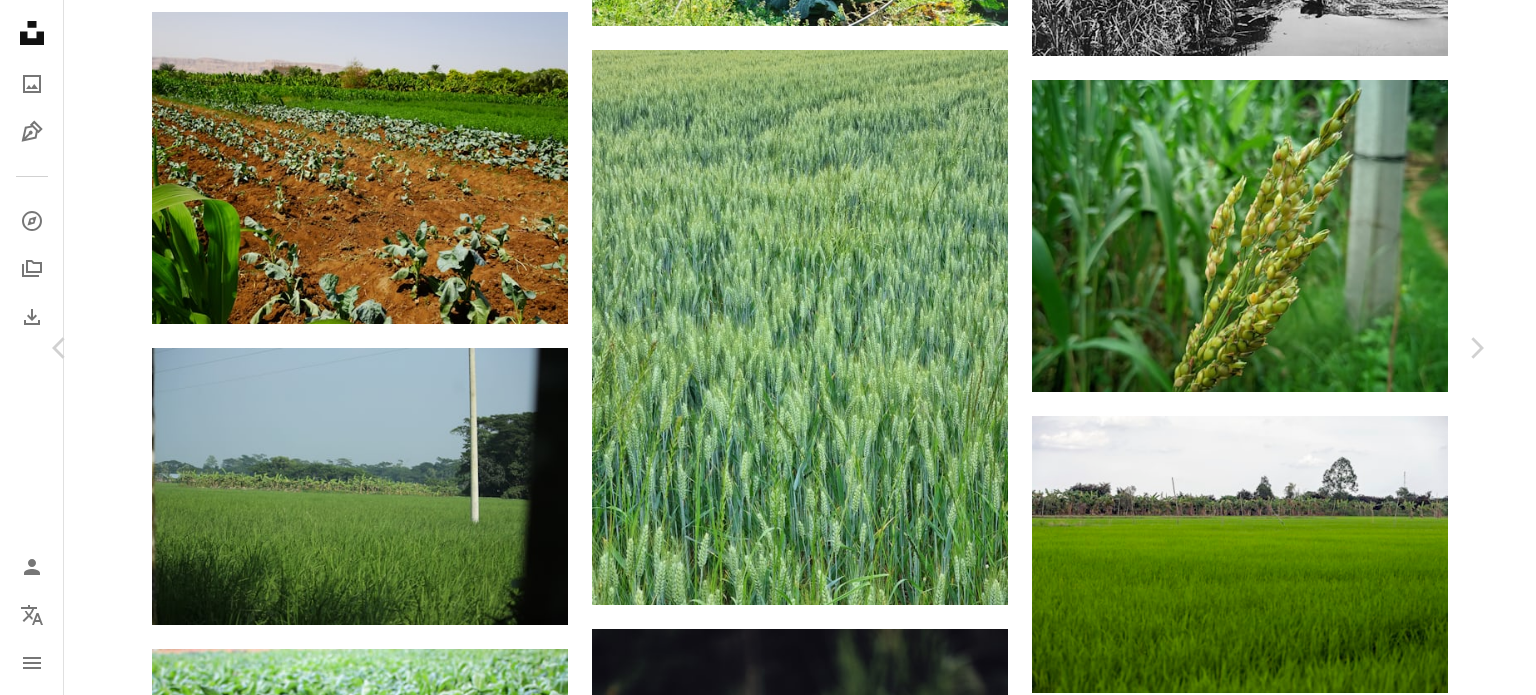 click on "An X shape Chevron left Chevron right [PERSON_NAME] dietmarreichle A heart A plus sign Download free Chevron down Zoom in Views 3,192,099 Downloads 47,290 A forward-right arrow Share Info icon Info More Actions Calendar outlined Published on  [DATE] Safety Free to use under the  Unsplash License grass farm field vehicle farming outdoors countryside tractor harvest aloe [PERSON_NAME] rural farmland crop aloe plow plowing food plant vegetable transportation Free stock photos Browse premium related images on iStock  |  Save 20% with code UNSPLASH20 View more on iStock  ↗ Related images A heart A plus sign [PERSON_NAME] Arrow pointing down A heart A plus sign [PERSON_NAME] Available for hire A checkmark inside of a circle Arrow pointing down Plus sign for Unsplash+ A heart A plus sign Getty Images For  Unsplash+ A lock Download A heart A plus sign [PERSON_NAME] Arrow pointing down A heart A plus sign [PERSON_NAME] Arrow pointing down A heart A plus sign [PERSON_NAME] Arrow pointing down A heart For  For" at bounding box center (768, 6112) 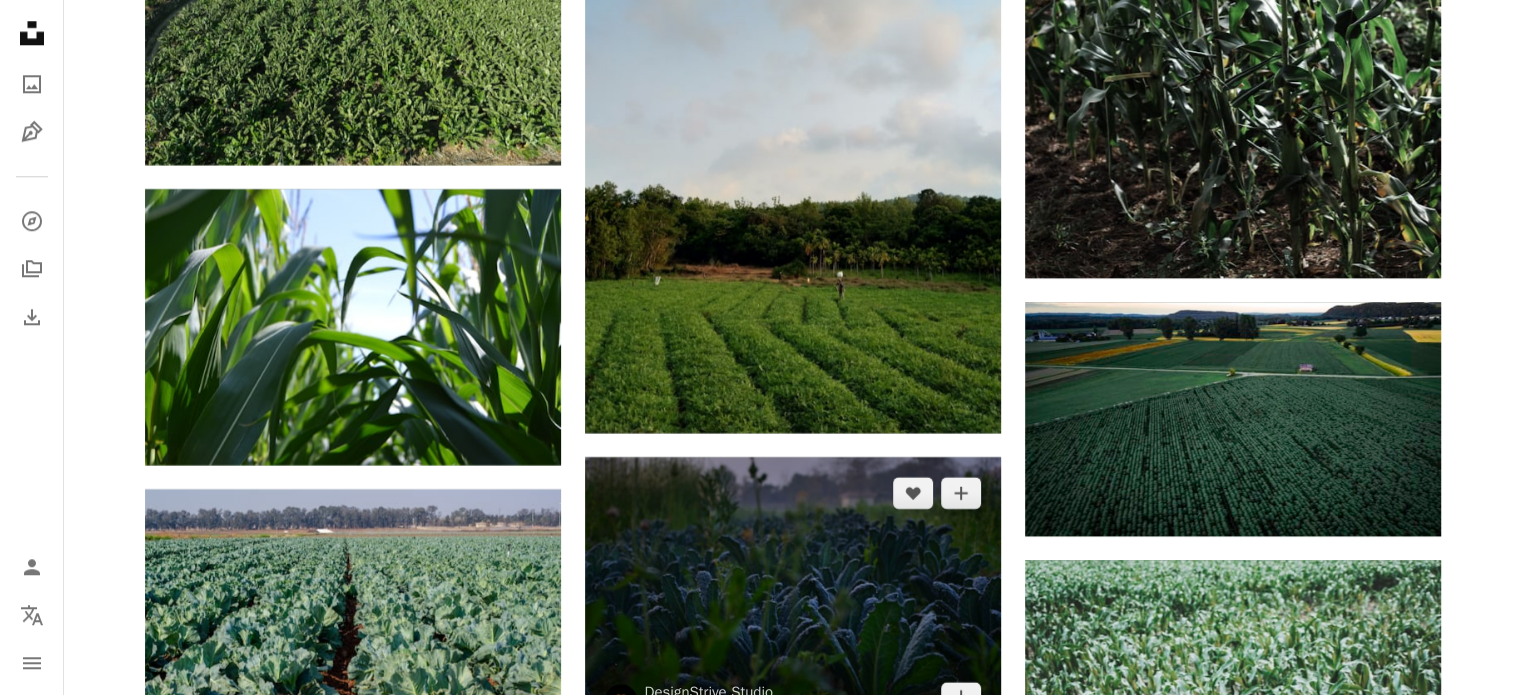 scroll, scrollTop: 9600, scrollLeft: 0, axis: vertical 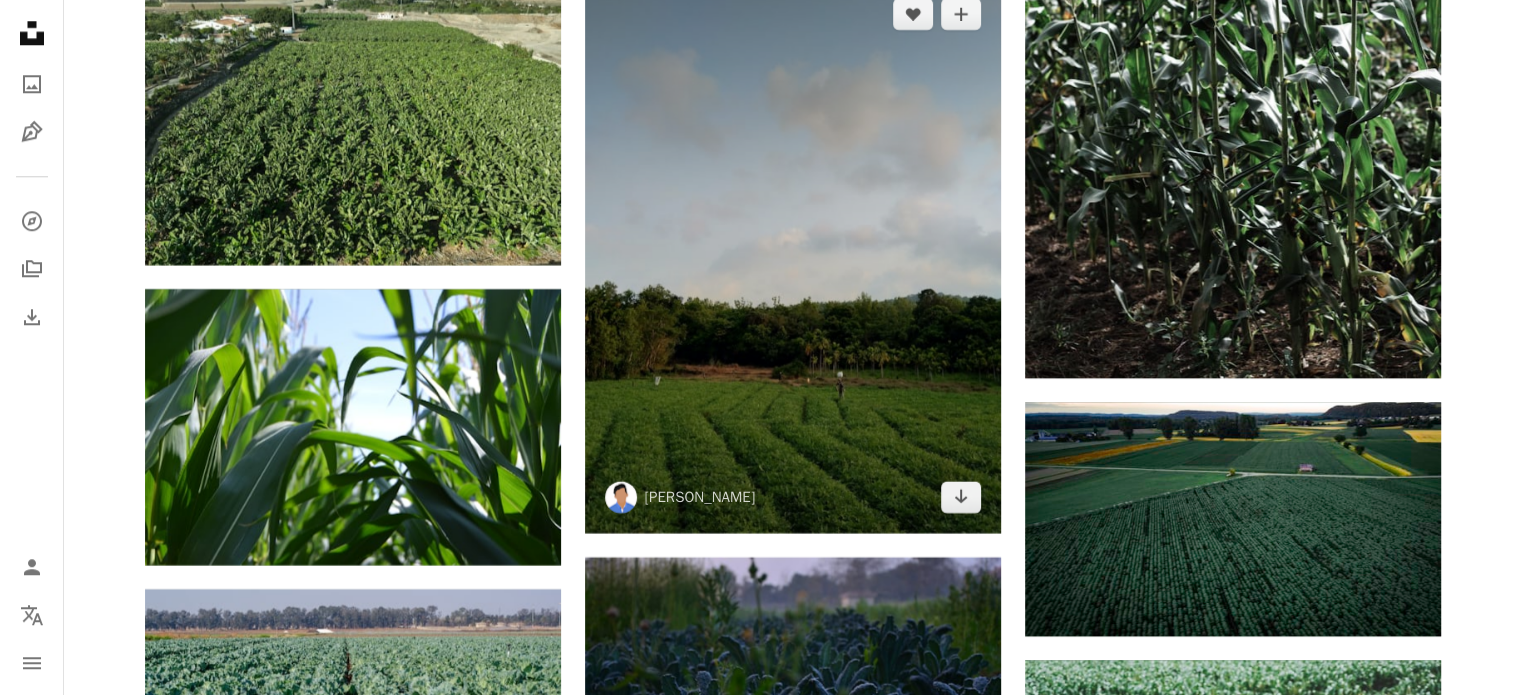 click at bounding box center [793, 255] 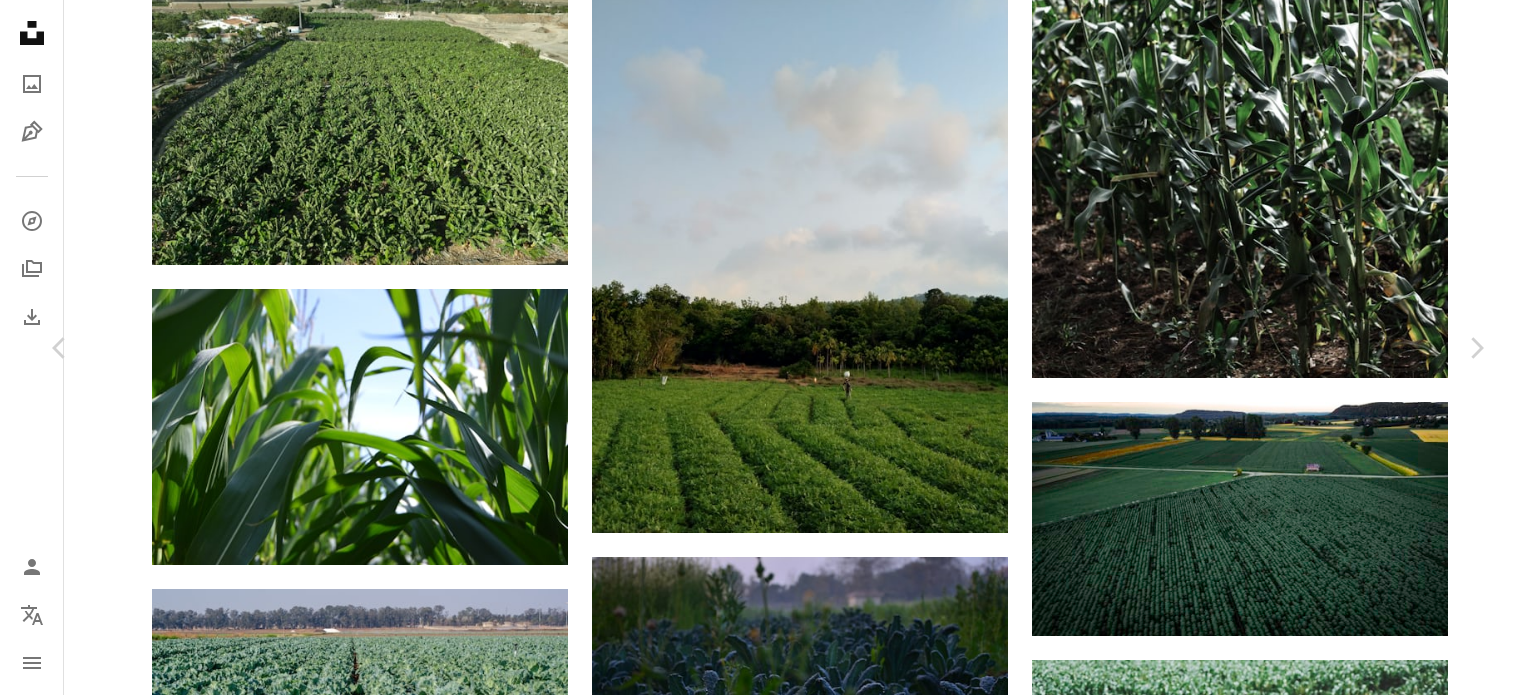 click on "An X shape Chevron left Chevron right [PERSON_NAME] [PERSON_NAME] A heart A plus sign Download free Chevron down Zoom in Views 65,846 Downloads 762 A forward-right arrow Share Info icon Info More Actions A map marker [GEOGRAPHIC_DATA], [GEOGRAPHIC_DATA], [GEOGRAPHIC_DATA] Calendar outlined Published on  [DATE] Camera HMD Global, Nokia 6.1 Safety Free to use under the  Unsplash License village corn field rural [GEOGRAPHIC_DATA] land plant [PERSON_NAME] farm agriculture field outdoors countryside grassland vegetation rural [GEOGRAPHIC_DATA] HD Wallpapers Browse premium related images on iStock  |  Save 20% with code UNSPLASH20 View more on iStock  ↗ Related images A heart A plus sign Hasnan Monir Arrow pointing down A heart A plus sign [PERSON_NAME] Arrow pointing down Plus sign for Unsplash+ A heart A plus sign [PERSON_NAME] For  Unsplash+ A lock Download A heart A plus sign Zulfathan Ramadhan Arrow pointing down Plus sign for Unsplash+ A heart A plus sign [PERSON_NAME] For  Unsplash+ A lock Download A heart A plus sign [PERSON_NAME] Arrow pointing down" at bounding box center [768, 7006] 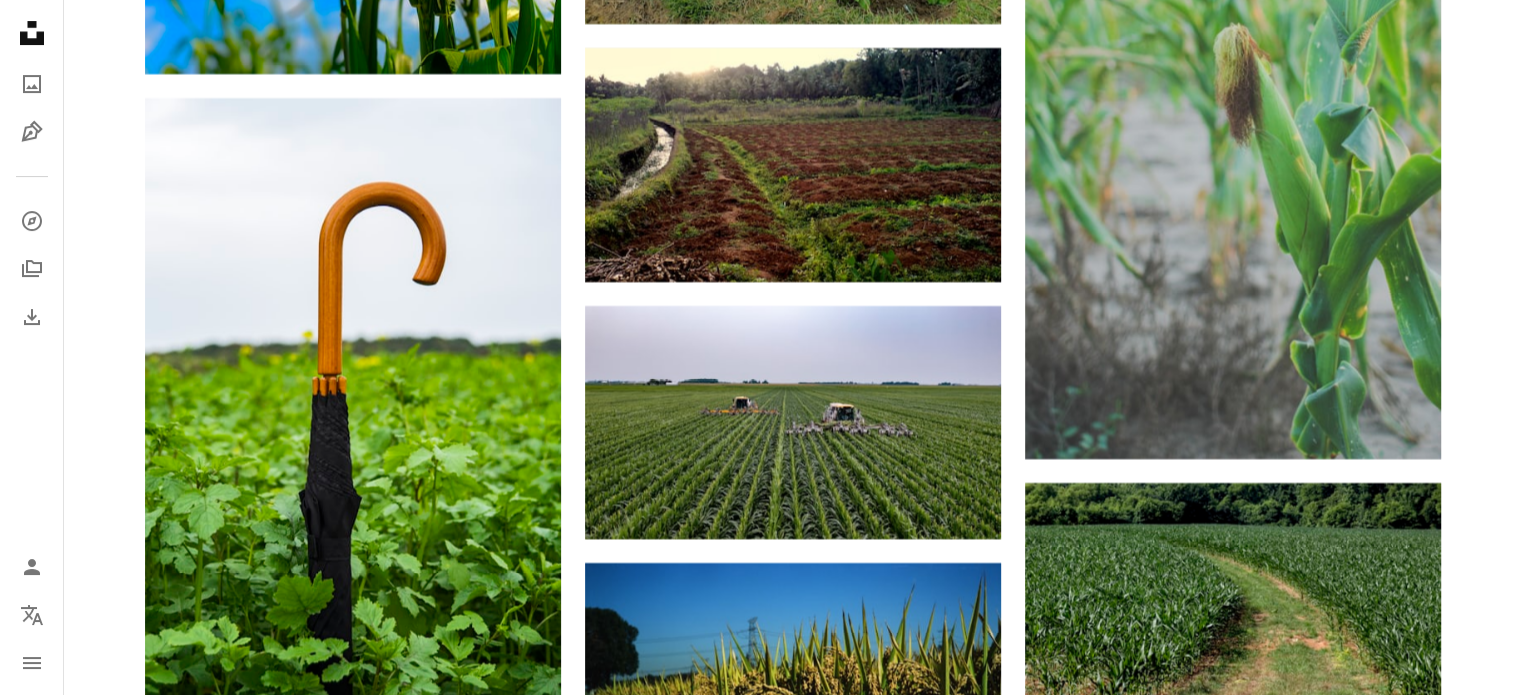 scroll, scrollTop: 15200, scrollLeft: 0, axis: vertical 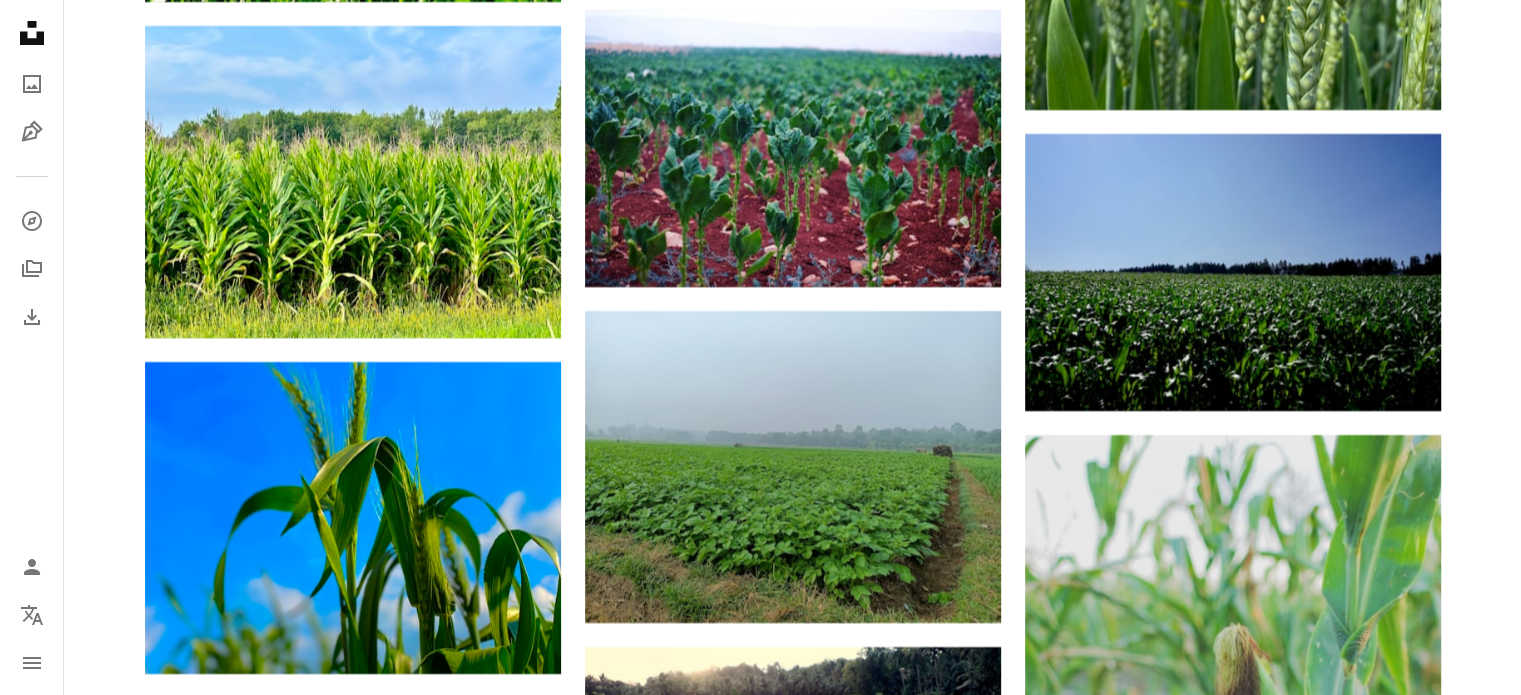 click at bounding box center (353, 1009) 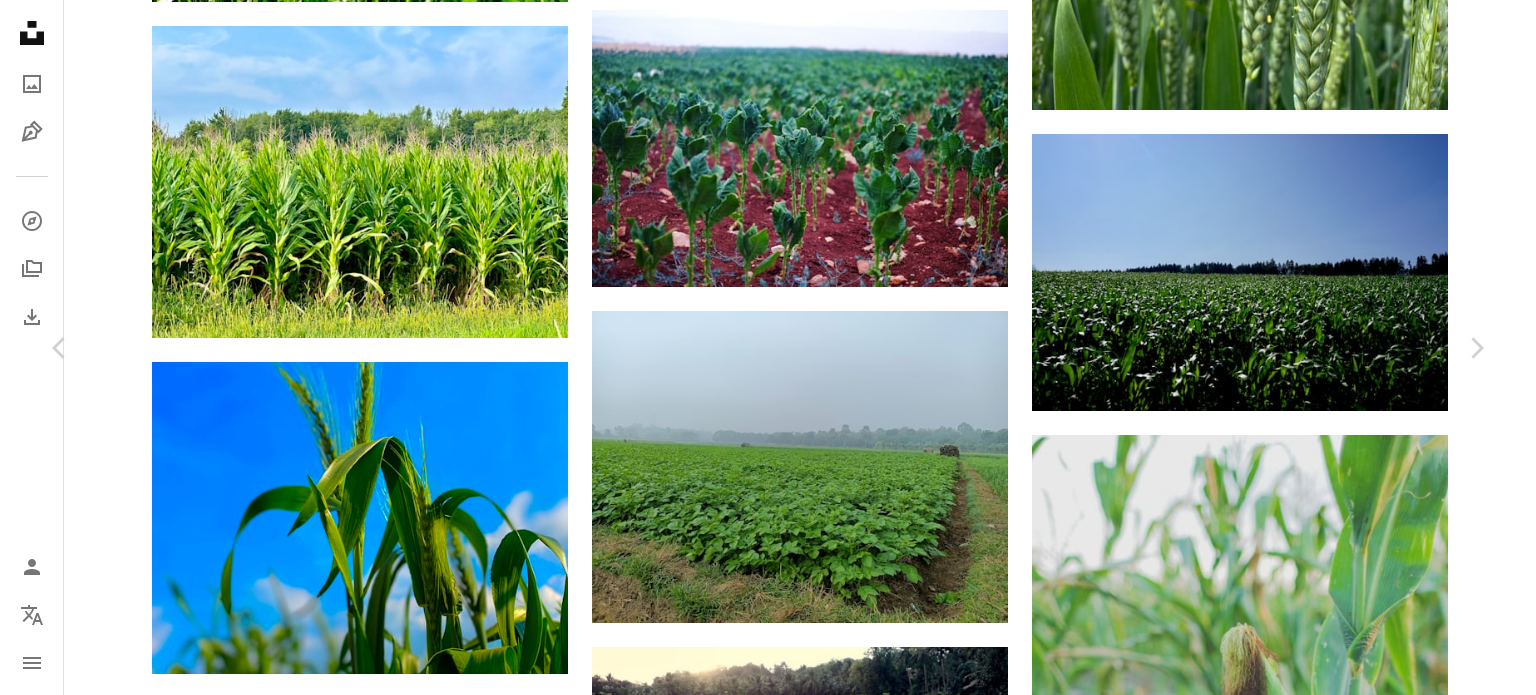 click on "An X shape Chevron left Chevron right [PERSON_NAME] switch_dtp_fotografie A heart A plus sign Download free Chevron down Zoom in Views 101,600 Downloads 545 A forward-right arrow Share Info icon Info More Actions Calendar outlined Published on  [DATE] Camera RICOH IMAGING COMPANY, LTD., PENTAX K-1 Safety Free to use under the  Unsplash License umbrella farmland green plant field outdoors vegetation tool axe stick Free stock photos Browse premium related images on iStock  |  Save 20% with code UNSPLASH20 View more on iStock  ↗ Related images A heart A plus sign [PERSON_NAME] Available for hire A checkmark inside of a circle Arrow pointing down A heart A plus sign Cheesum Hoo Arrow pointing down A heart A plus sign [PERSON_NAME] Available for hire A checkmark inside of a circle Arrow pointing down Plus sign for Unsplash+ A heart A plus sign Getty Images For  Unsplash+ A lock Download A heart A plus sign [PERSON_NAME] Arrow pointing down Plus sign for Unsplash+ A heart A plus sign Getty Images" at bounding box center (768, 6572) 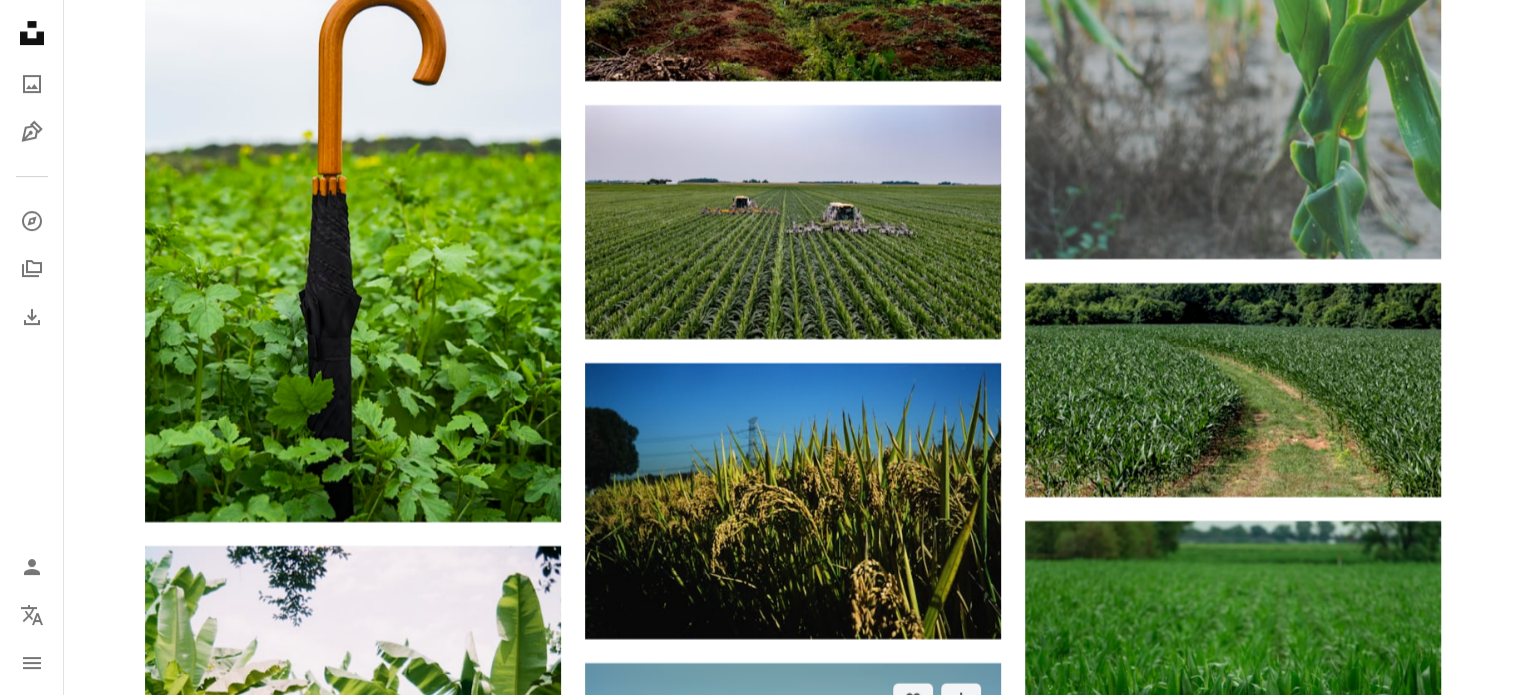 scroll, scrollTop: 16100, scrollLeft: 0, axis: vertical 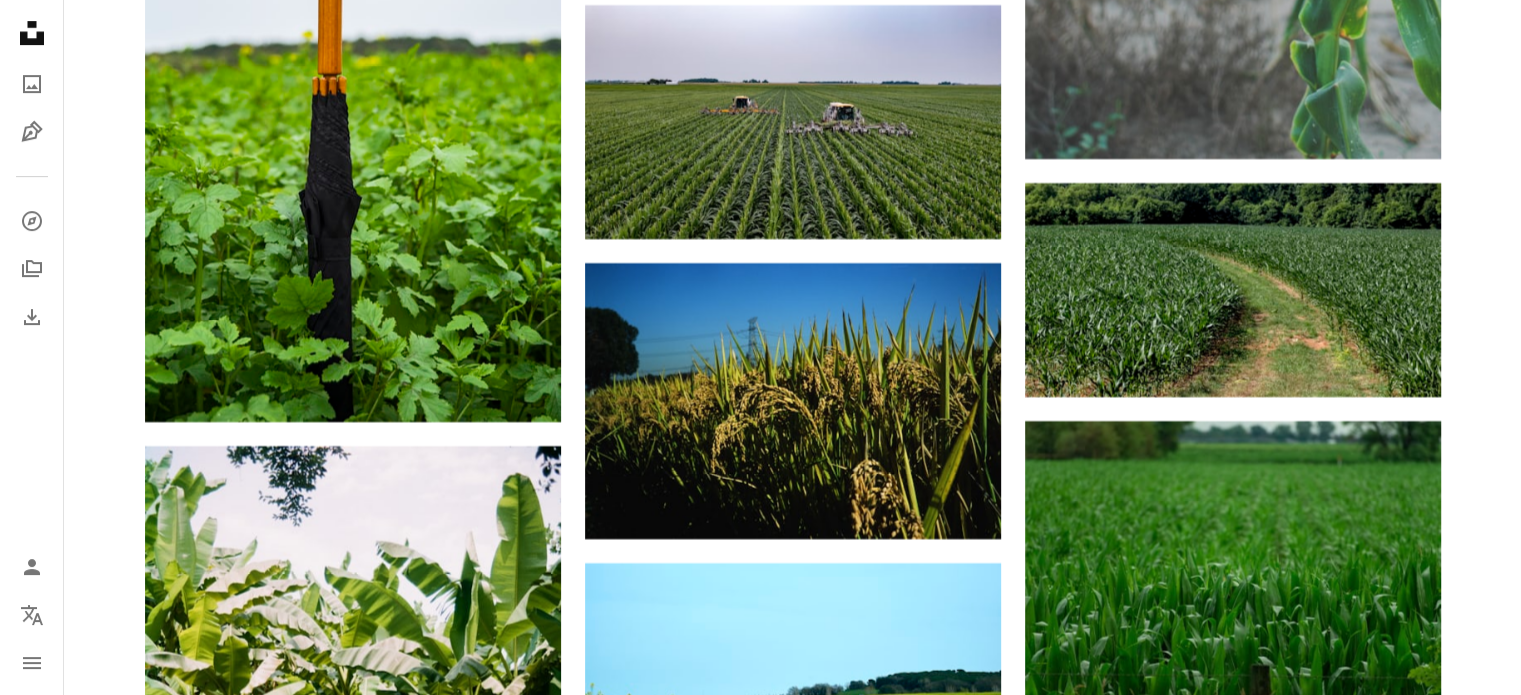 click at bounding box center (1233, 1452) 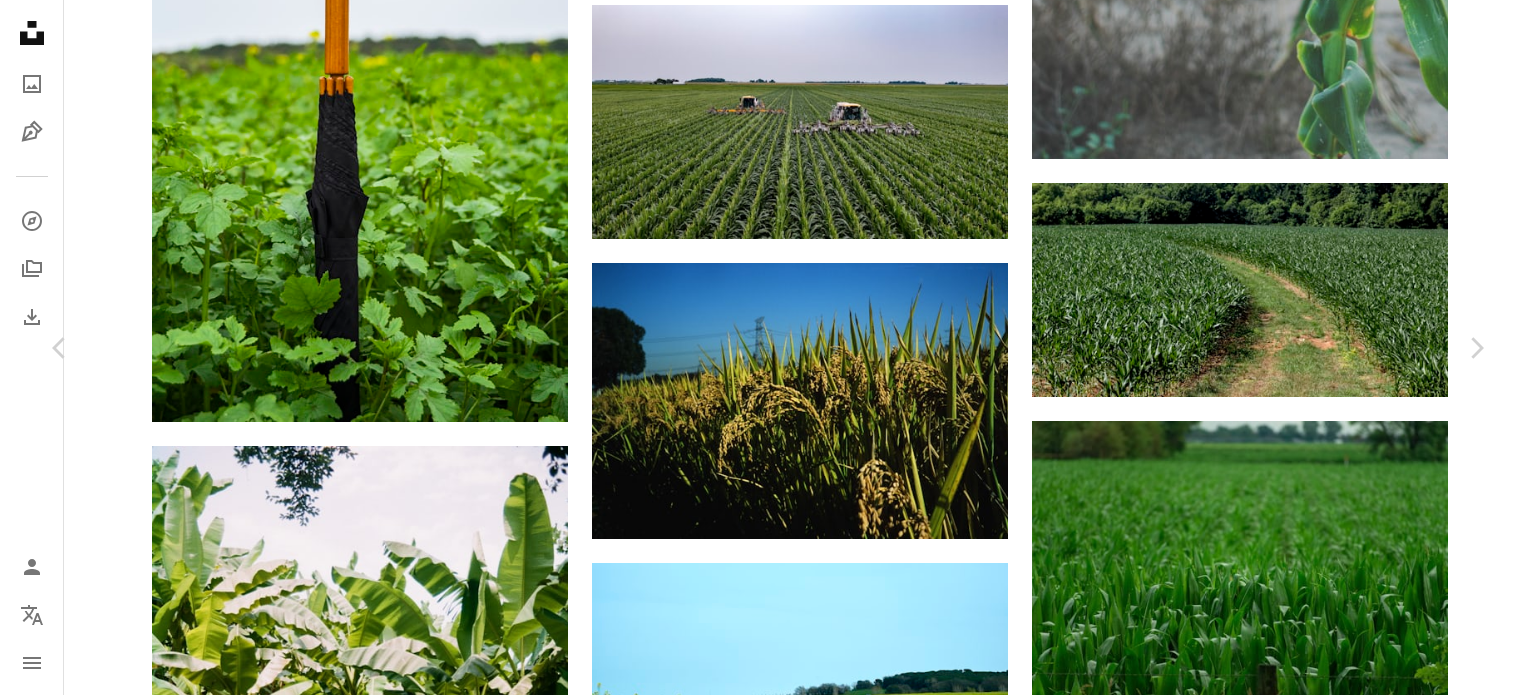 click on "An X shape Chevron left Chevron right [PERSON_NAME] Available for hire A checkmark inside of a circle A heart A plus sign Download free Chevron down Zoom in Views 12,261 Downloads 29 A forward-right arrow Share Info icon Info More Actions Calendar outlined Published on  [DATE] Camera GoPro, HERO10 Black Safety Free to use under the  Unsplash License wallpaper background people green women village patterns colors editorial rural travel photography journalism daily life documentary rural area women power village life photojournalism rural life human Creative Commons images Browse premium related images on iStock  |  Save 20% with code UNSPLASH20 View more on iStock  ↗ Related images A heart A plus sign [PERSON_NAME] Available for hire A checkmark inside of a circle Arrow pointing down Plus sign for Unsplash+ A heart A plus sign [PERSON_NAME] For  Unsplash+ A lock Download A heart A plus sign [PERSON_NAME] Available for hire A checkmark inside of a circle Arrow pointing down A heart A plus sign [PERSON_NAME] For" at bounding box center [768, 5672] 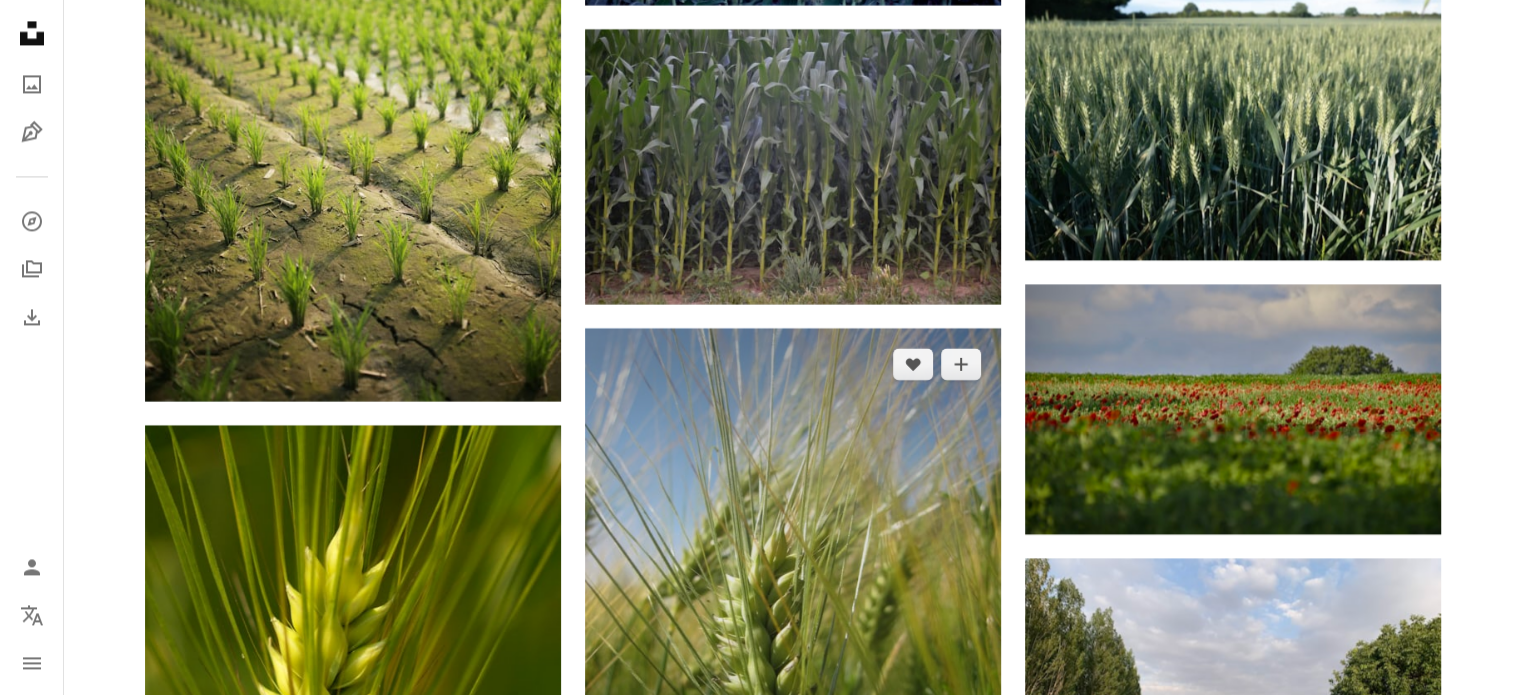 scroll, scrollTop: 18500, scrollLeft: 0, axis: vertical 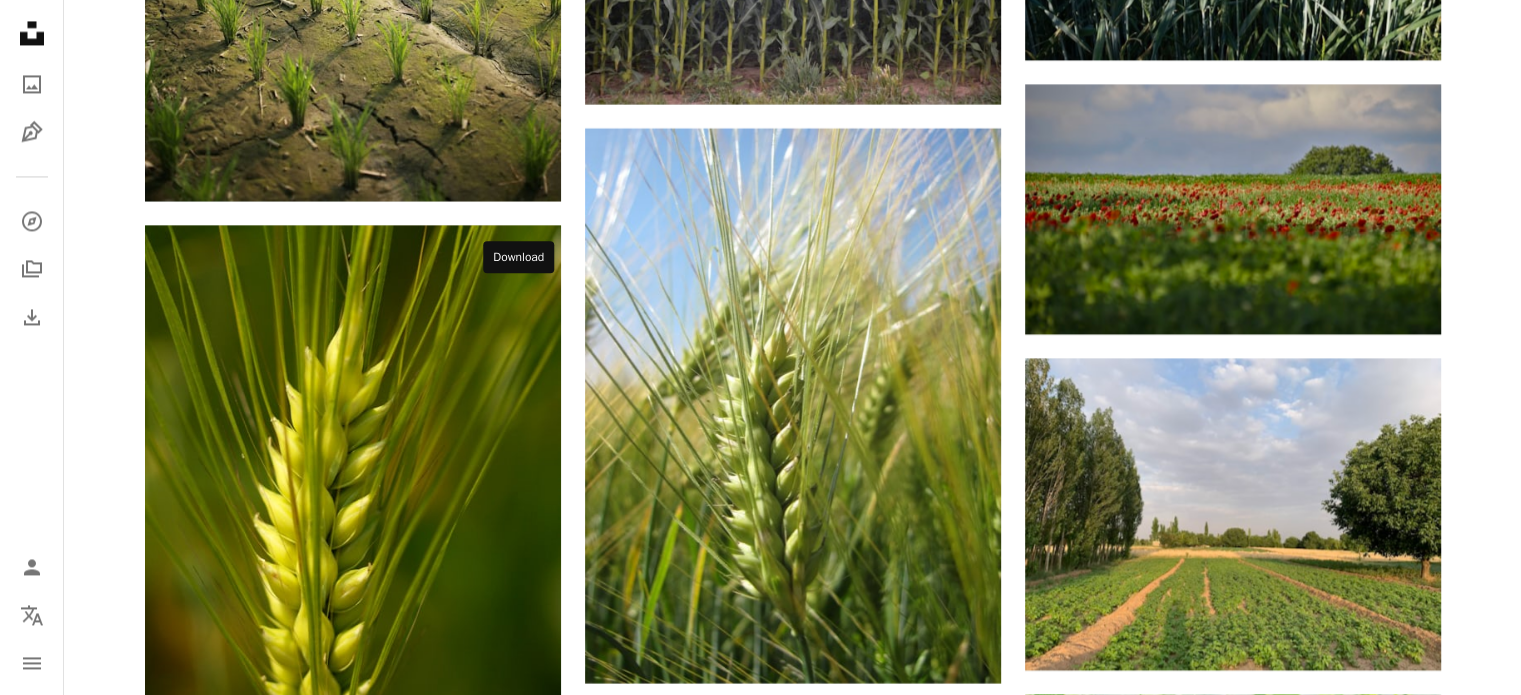 click on "Download" at bounding box center (518, 257) 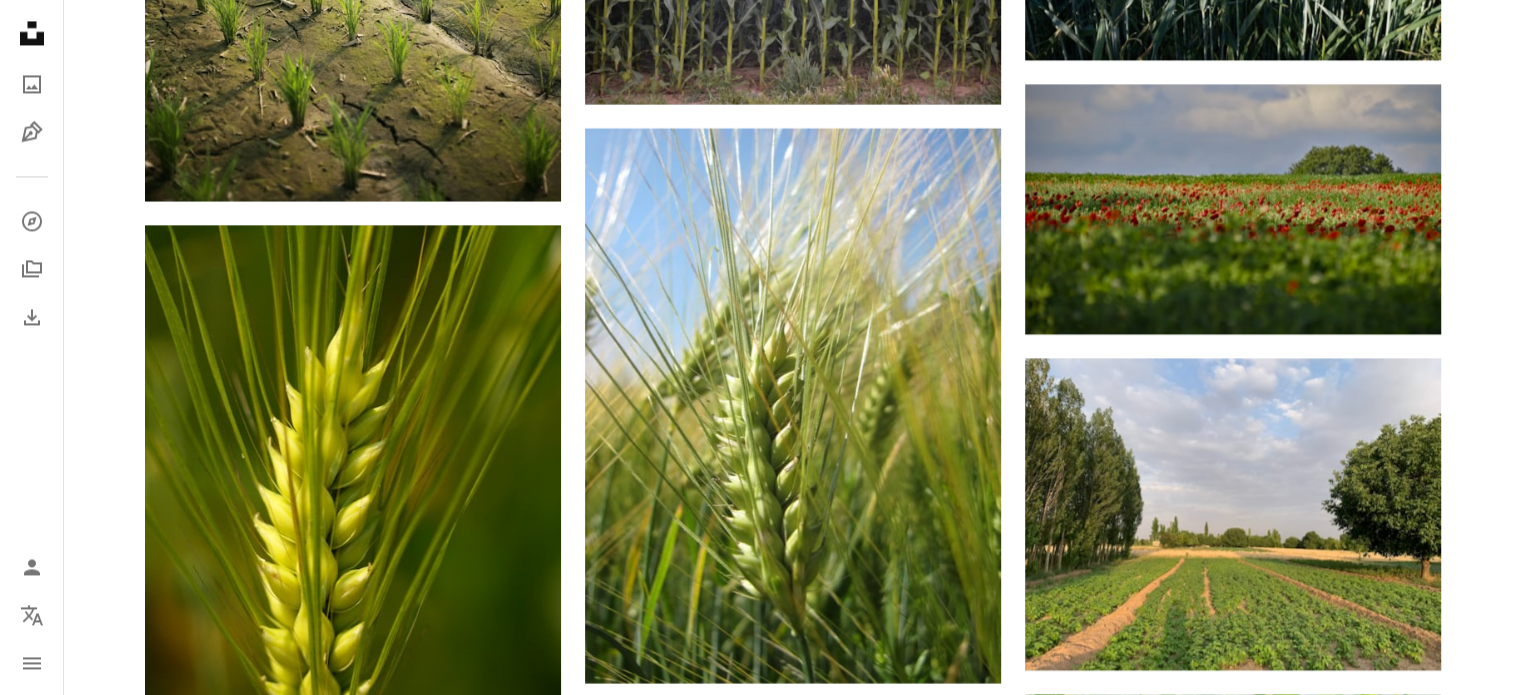 click at bounding box center (353, 990) 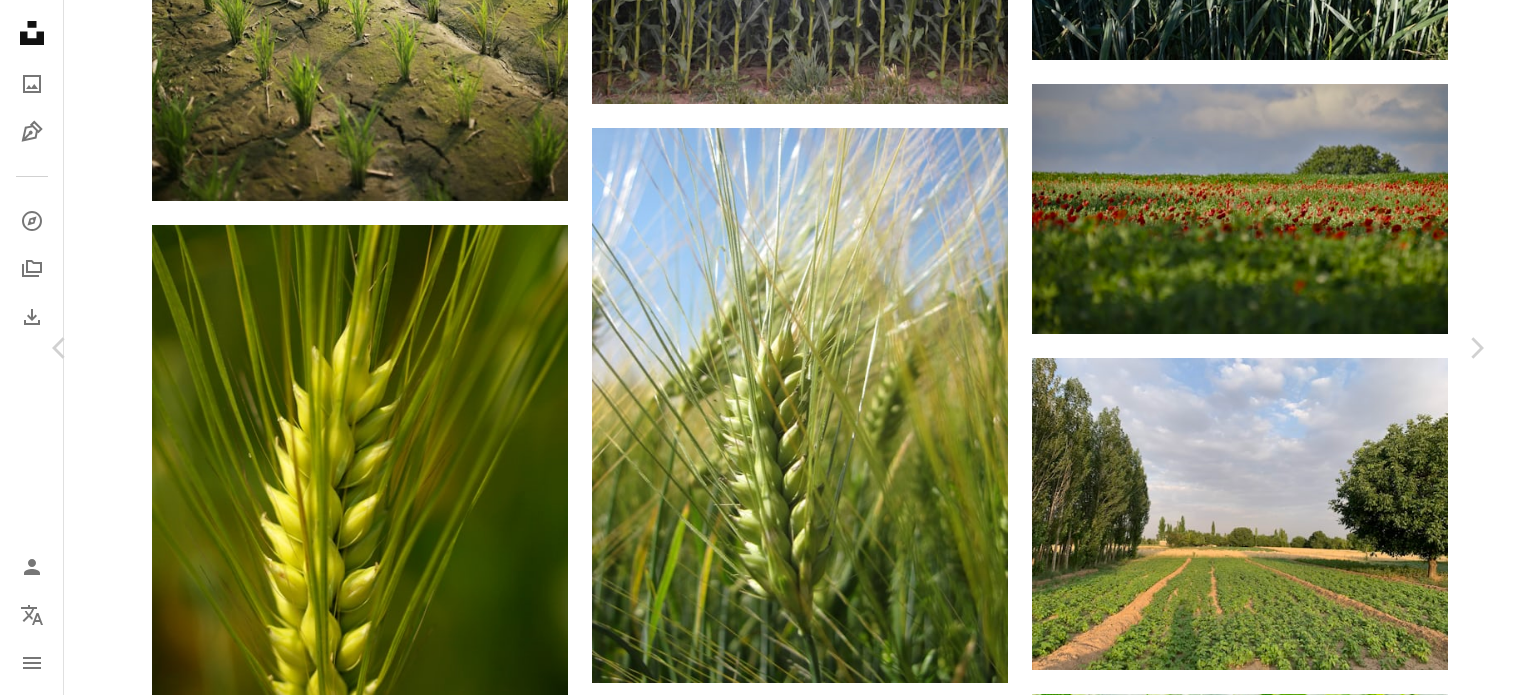 click on "An X shape Chevron left Chevron right [PERSON_NAME] jimbob63 A heart A plus sign Download free Chevron down Zoom in Views 1,311,108 Downloads 22,106 A forward-right arrow Share Info icon Info More Actions Detasseling Corn in [GEOGRAPHIC_DATA][US_STATE] Calendar outlined Published on  [DATE] Camera Hasselblad, L1D-20c Safety Free to use under the  Unsplash License agriculture farming corn field vehicle transportation outdoors countryside aircraft tractor helicopter Creative Commons images Browse premium related images on iStock  |  Save 20% with code UNSPLASH20 View more on iStock  ↗ Related images A heart A plus sign [PERSON_NAME] Arrow pointing down Plus sign for Unsplash+ A heart A plus sign Getty Images For  Unsplash+ A lock Download A heart A plus sign [PERSON_NAME] Arrow pointing down A heart A plus sign Teo Sticea Arrow pointing down A heart A plus sign [PERSON_NAME] Arrow pointing down A heart A plus sign [PERSON_NAME] Available for hire A checkmark inside of a circle Arrow pointing down Plus sign for Unsplash+" at bounding box center (768, 5727) 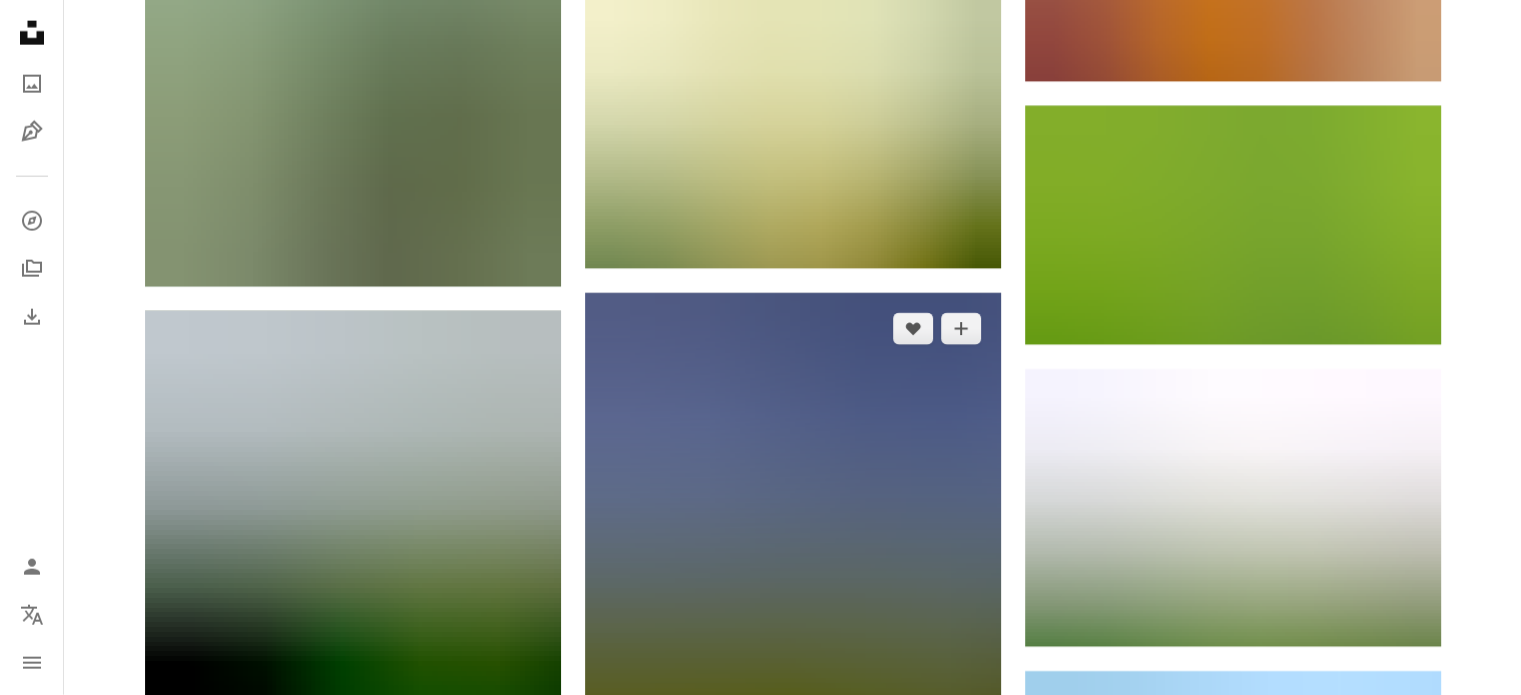 scroll, scrollTop: 20300, scrollLeft: 0, axis: vertical 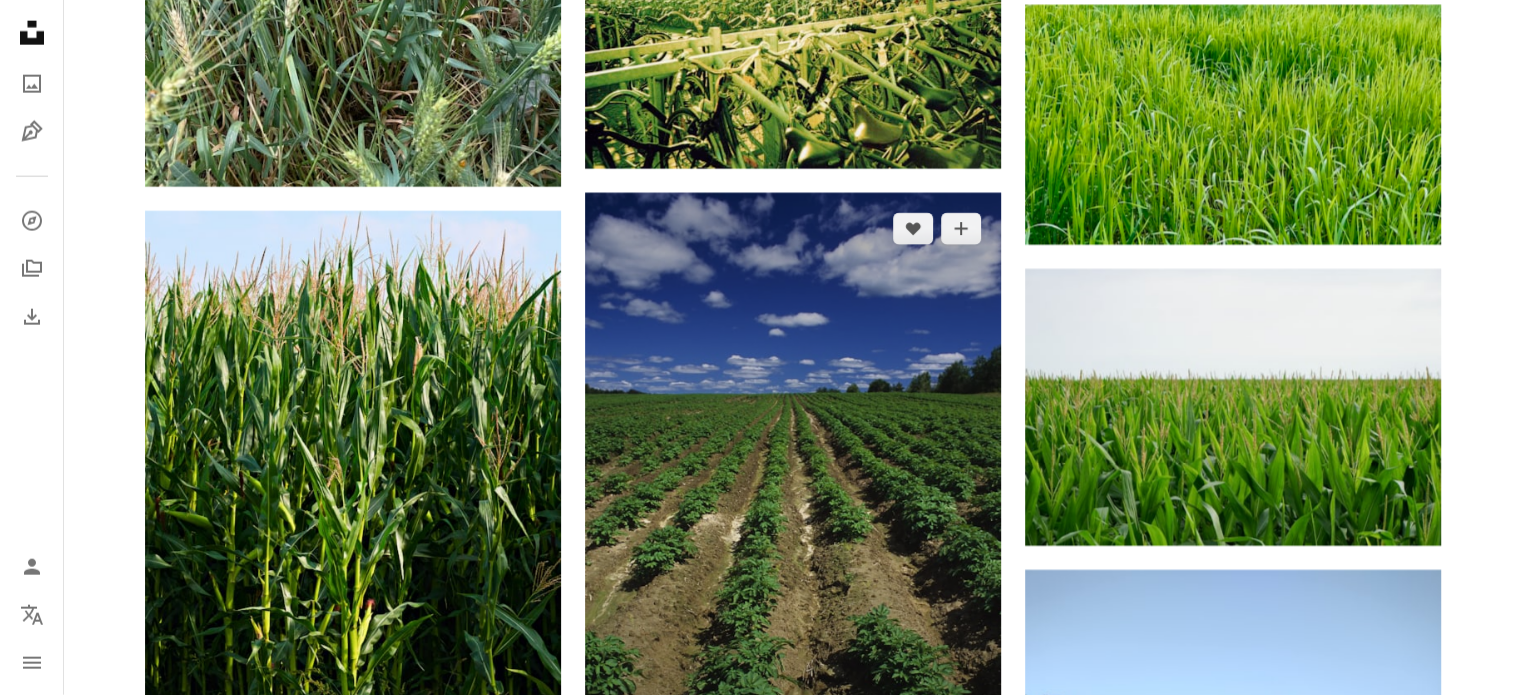 click at bounding box center [793, 513] 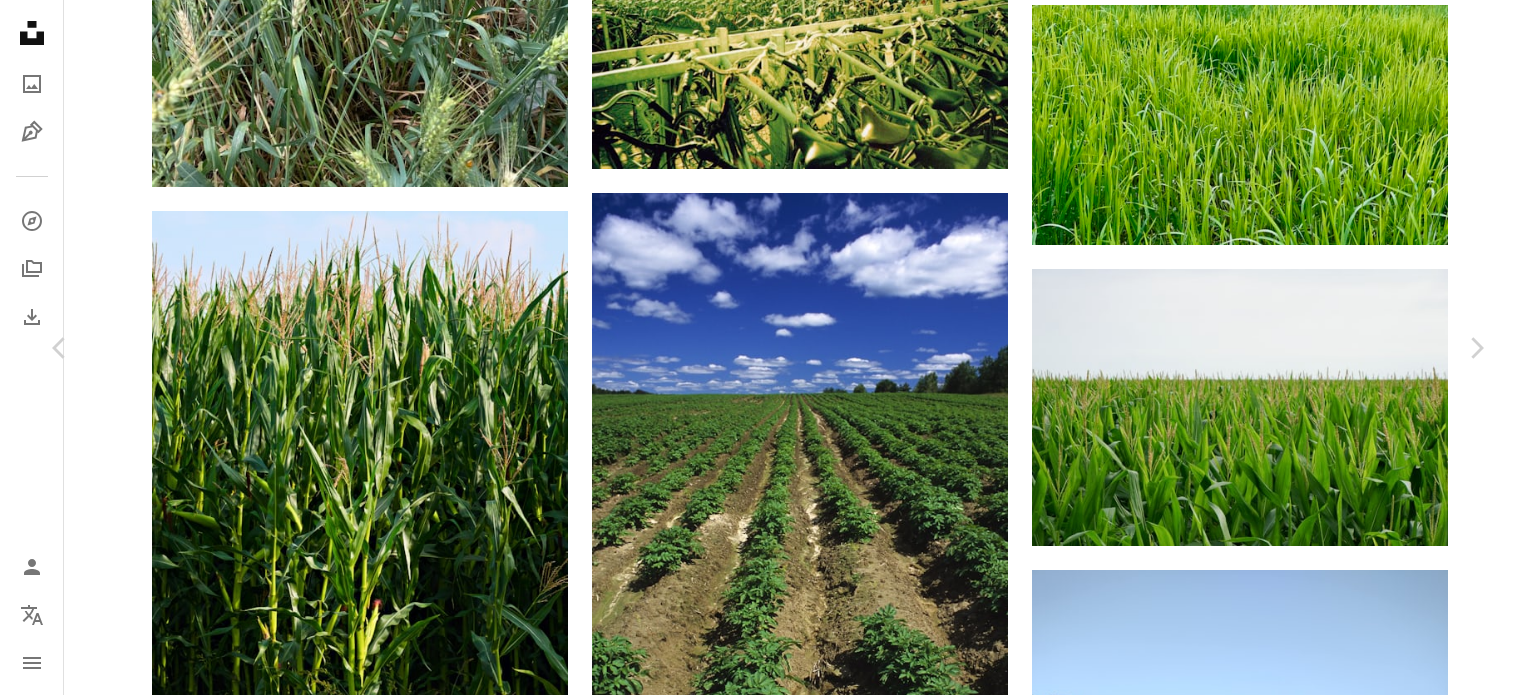 click on "An X shape Chevron left Chevron right MRC Témiscamingue temiscamingue A heart A plus sign Download free Chevron down Zoom in Views 8,692 Downloads 819 A forward-right arrow Share Info icon Info More Actions A map marker Témiscamingue, [GEOGRAPHIC_DATA], [GEOGRAPHIC_DATA] Calendar outlined Published on  [DATE] Safety Free to use under the  Unsplash License field lanscape land blue canada outdoors countryside soil Public domain images Browse premium related images on iStock  |  Save 20% with code UNSPLASH20 View more on iStock  ↗ Related images A heart A plus sign MRC Témiscamingue Arrow pointing down Plus sign for Unsplash+ A heart A plus sign Getty Images For  Unsplash+ A lock Download A heart A plus sign MetroList Services Arrow pointing down Plus sign for Unsplash+ A heart A plus sign Getty Images For  Unsplash+ A lock Download A heart A plus sign [PERSON_NAME] Arrow pointing down Plus sign for Unsplash+ A heart A plus sign Getty Images For  Unsplash+ A lock Download Plus sign for Unsplash+ A heart A plus sign For" at bounding box center [768, 3927] 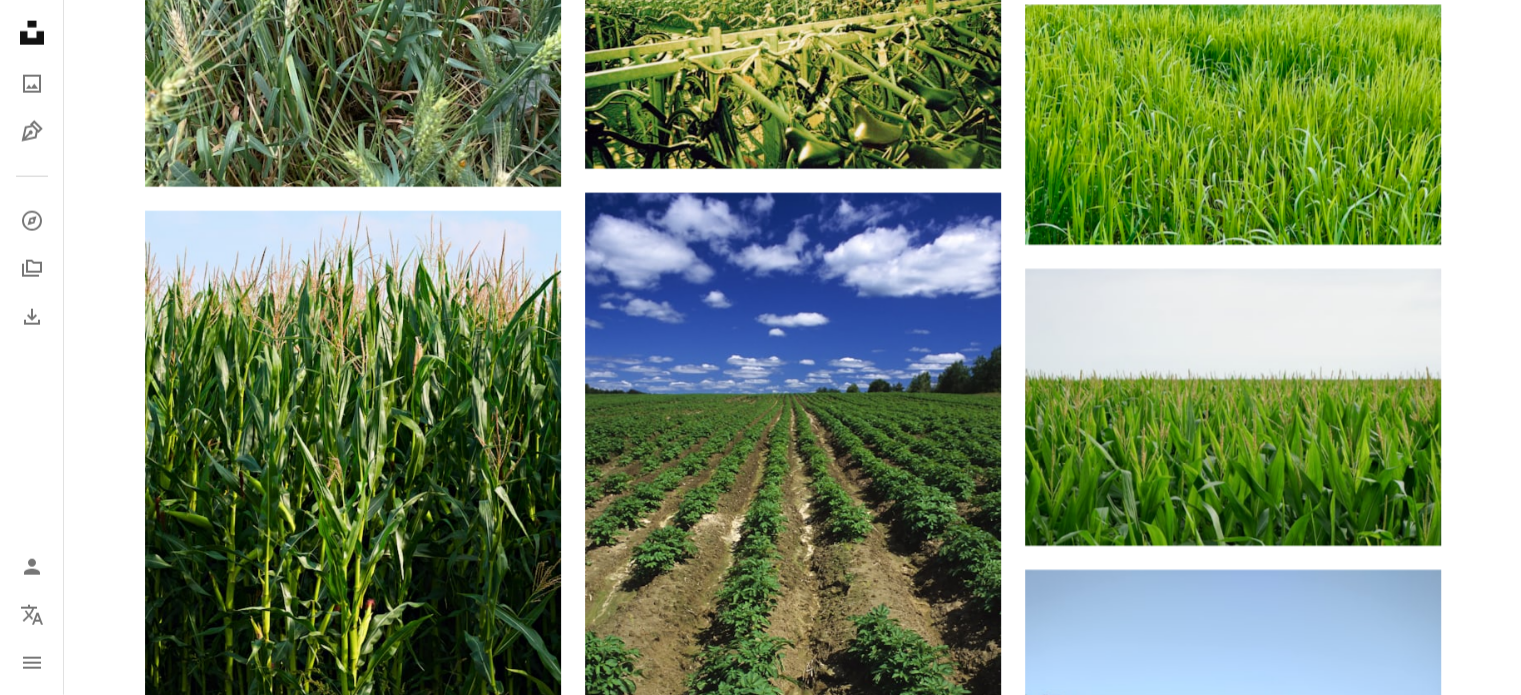 scroll, scrollTop: 20700, scrollLeft: 0, axis: vertical 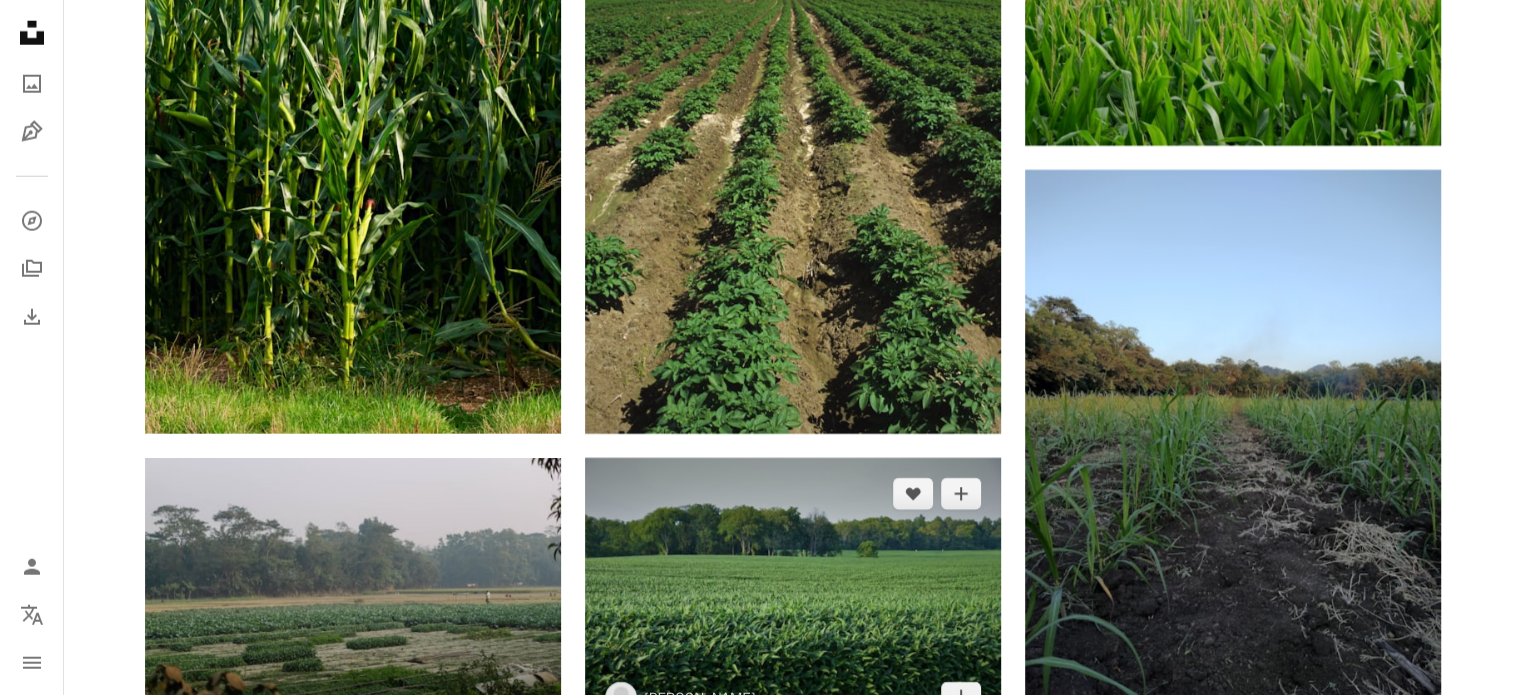 click at bounding box center [793, 595] 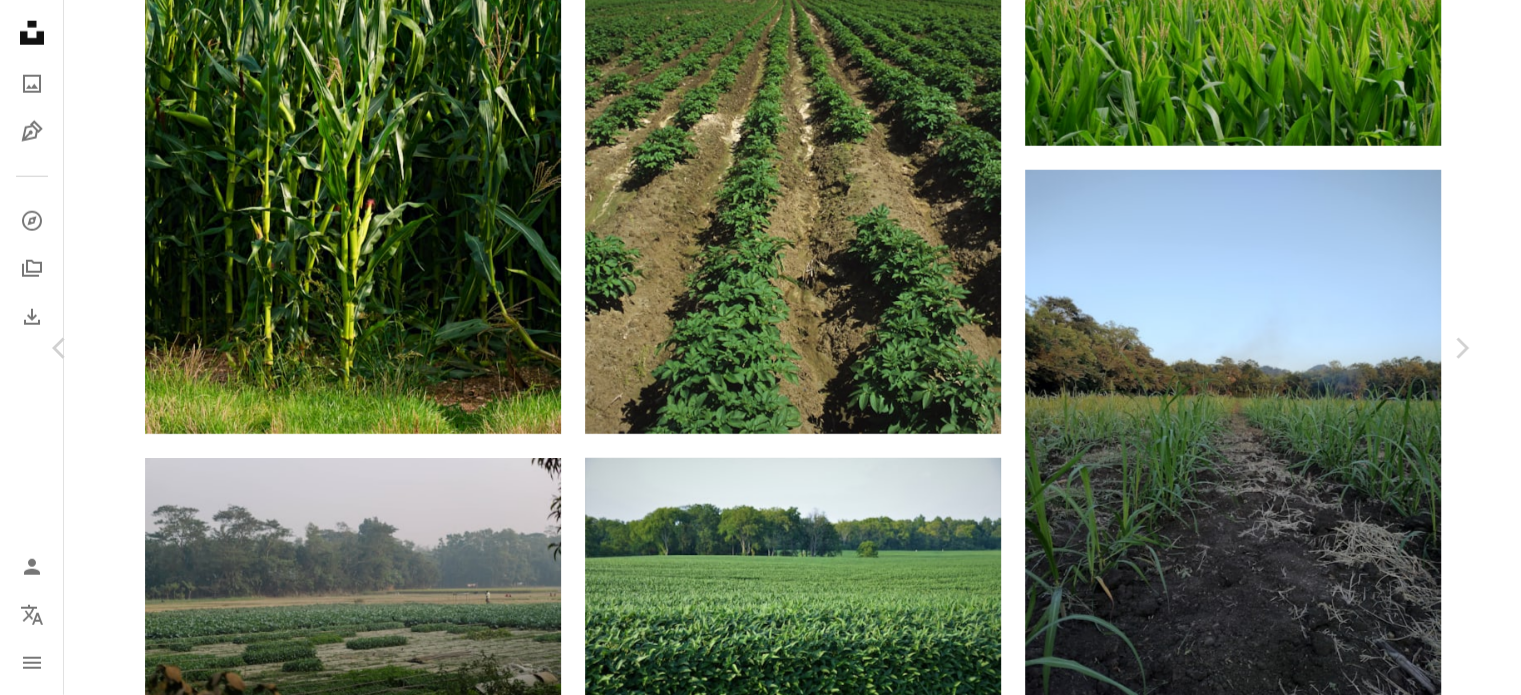 click on "An X shape Chevron left Chevron right [PERSON_NAME] rstar50 A heart A plus sign Download free Chevron down Zoom in ––– ––  –– ––– –––– –––– ––– ––  –– ––– –––– –––– ––– ––  –– ––– –––– –––– A forward-right arrow Share Info icon Info More Actions Beautiful tall Soybean Field –––   – –––  – – ––  – ––––. ––– ––– ––––  –––– ––– ––– – –––– –––– ––– –––   –––– –––– Browse premium related images on iStock  |  Save 20% with code UNSPLASH20 Related images A heart A plus sign [PERSON_NAME] Arrow pointing down A heart A plus sign [PERSON_NAME] Available for hire A checkmark inside of a circle Arrow pointing down Plus sign for Unsplash+ A heart A plus sign Getty Images For  Unsplash+ A lock Download Plus sign for Unsplash+ A heart A plus sign [PERSON_NAME] For  Unsplash+ A lock Download For" at bounding box center [760, 6206] 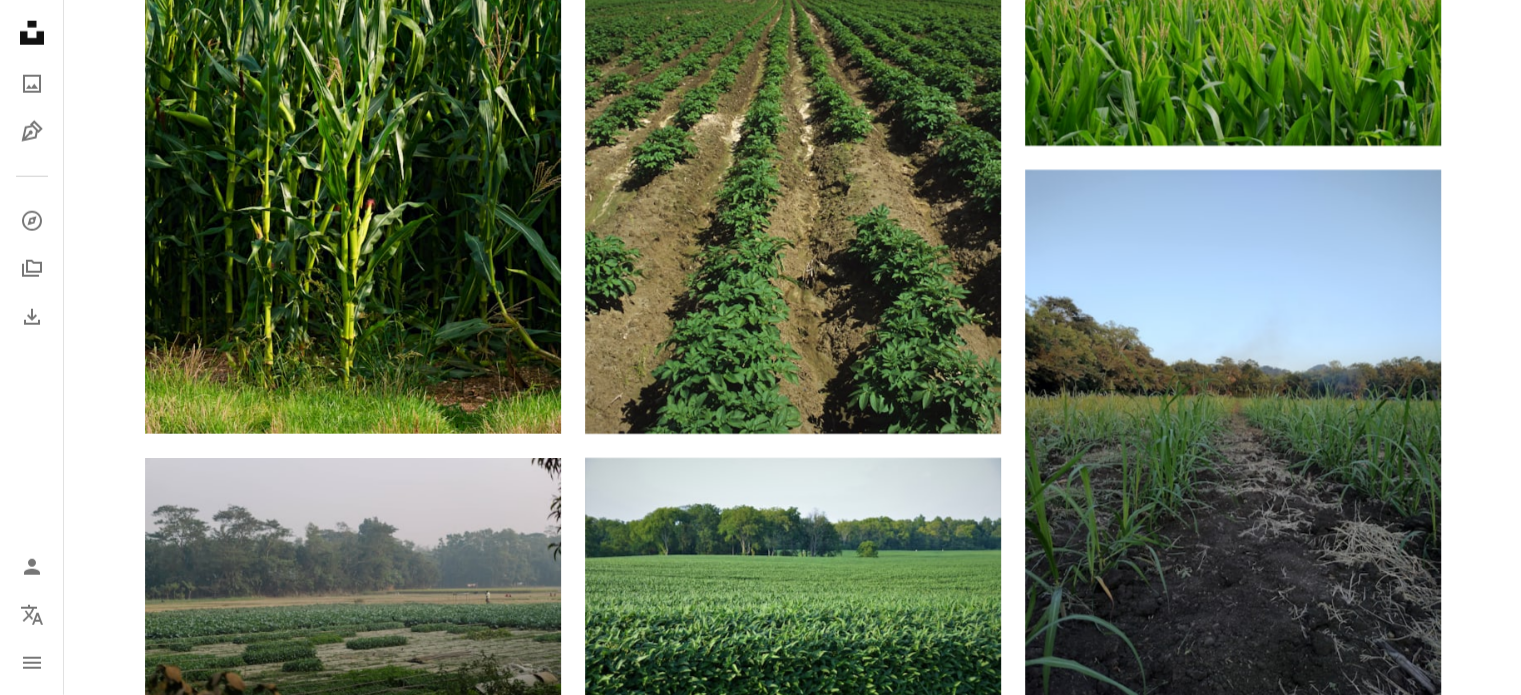 scroll, scrollTop: 21200, scrollLeft: 0, axis: vertical 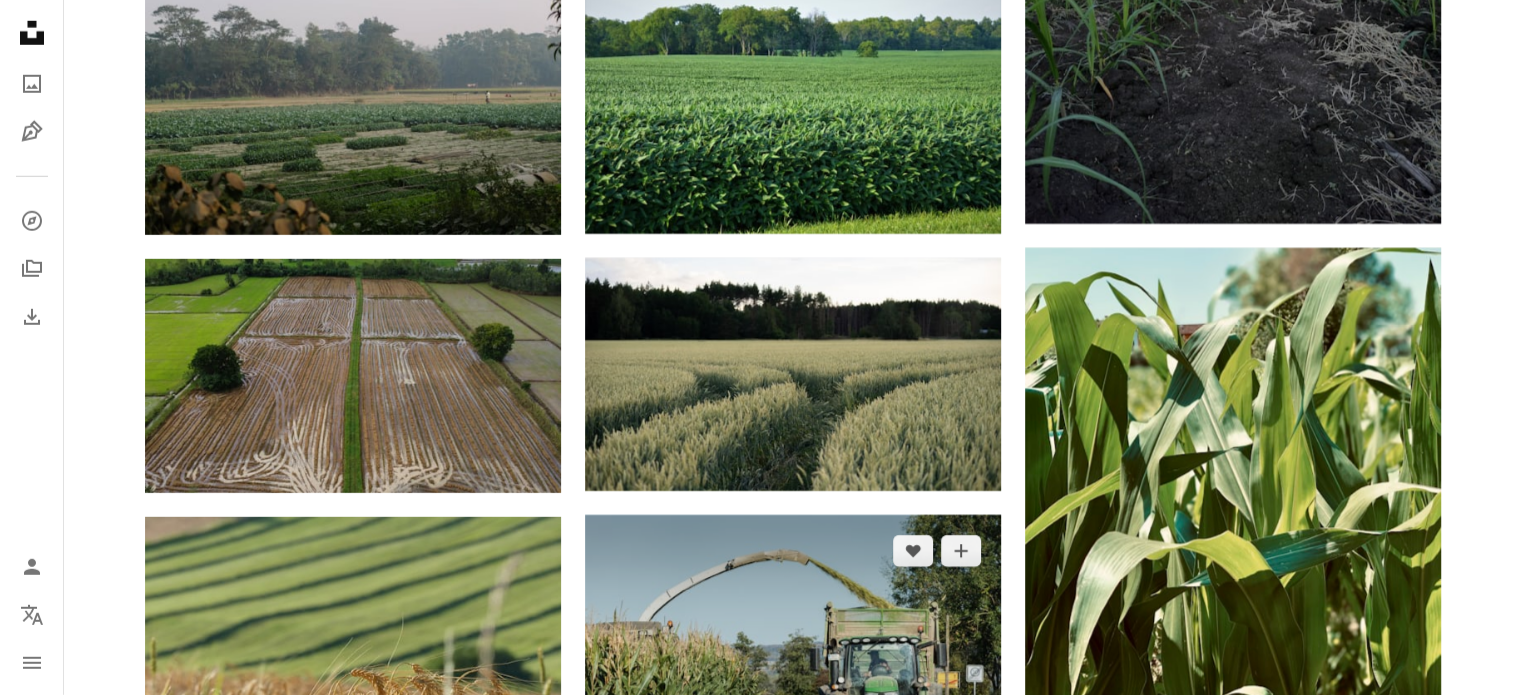 click at bounding box center [793, 654] 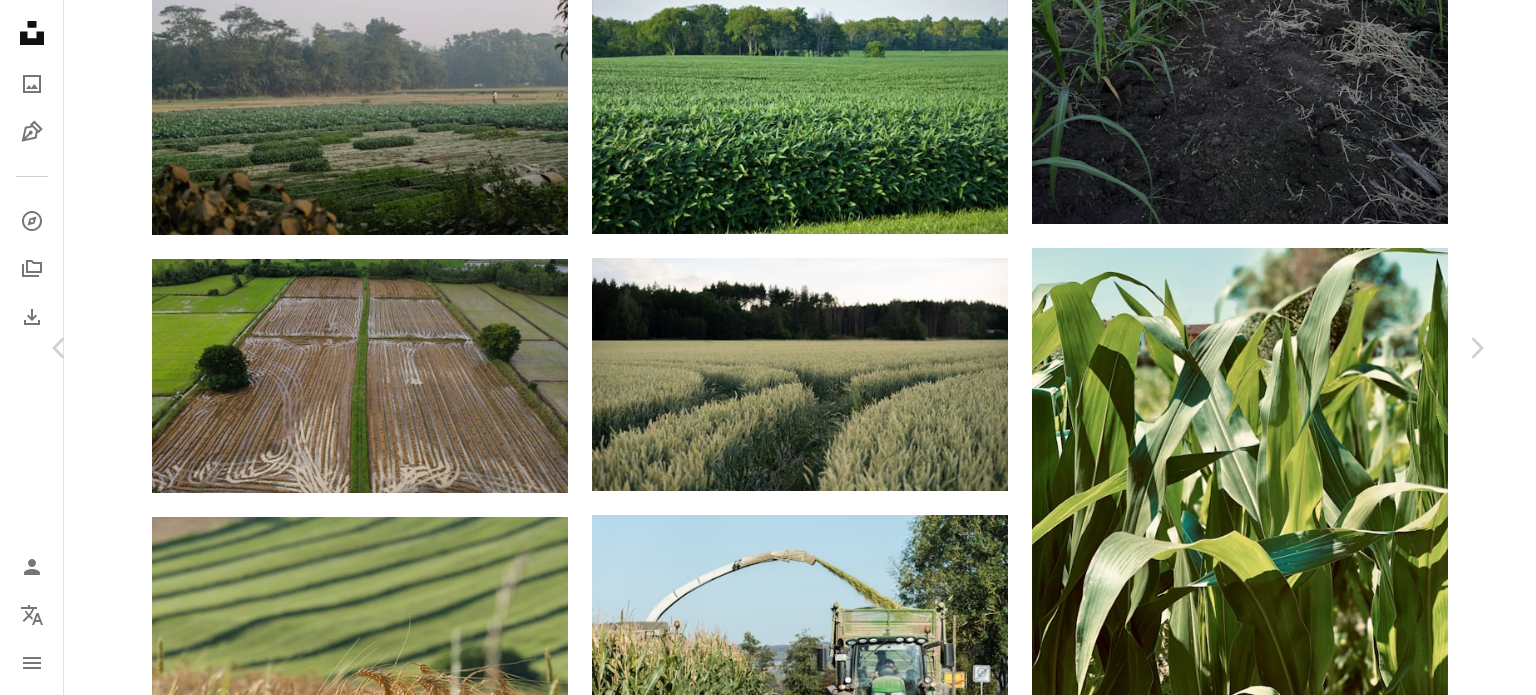 click on "An X shape Chevron left Chevron right [PERSON_NAME] hamburgmeinefreundin A heart A plus sign Download free Chevron down Zoom in Views 4,744 Downloads 23 A forward-right arrow Share Info icon Info More Actions A map marker [GEOGRAPHIC_DATA], [GEOGRAPHIC_DATA] Calendar outlined Published on  [DATE] Camera NIKON CORPORATION, NIKON D800 Safety Free to use under the  Unsplash License traktor [PERSON_NAME] [PERSON_NAME] mais pflanze [PERSON_NAME] maschine human farm field vehicle outdoors machine countryside harvest wheel rural bulldozer [GEOGRAPHIC_DATA] Public domain images Browse premium related images on iStock  |  Save 20% with code UNSPLASH20 View more on iStock  ↗ Related images A heart A plus sign [PERSON_NAME] Arrow pointing down Plus sign for Unsplash+ A heart A plus sign Getty Images For  Unsplash+ A lock Download Plus sign for Unsplash+ A heart A plus sign Getty Images For  Unsplash+ A lock Download A heart A plus sign [PERSON_NAME] Available for hire A checkmark inside of a circle Arrow pointing down A heart A plus sign A heart" at bounding box center [768, 5706] 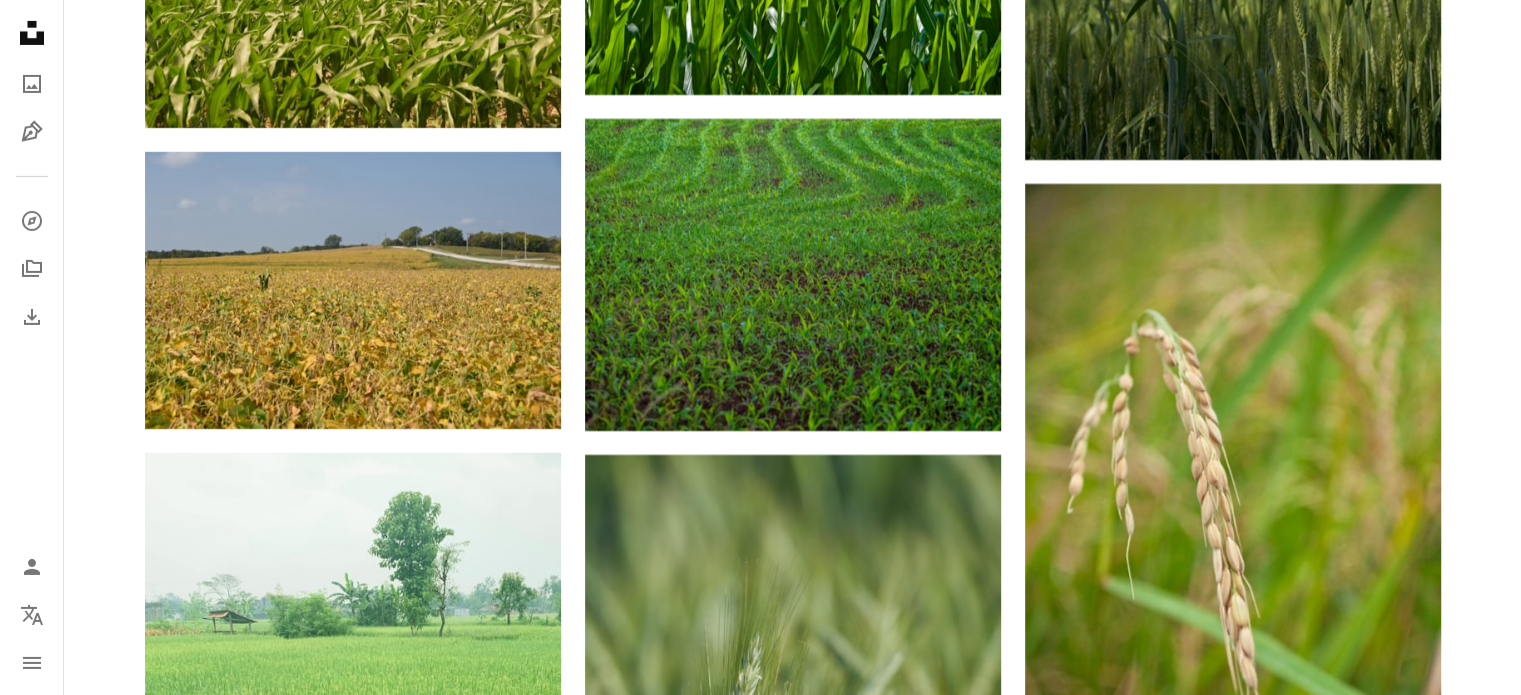 scroll, scrollTop: 21900, scrollLeft: 0, axis: vertical 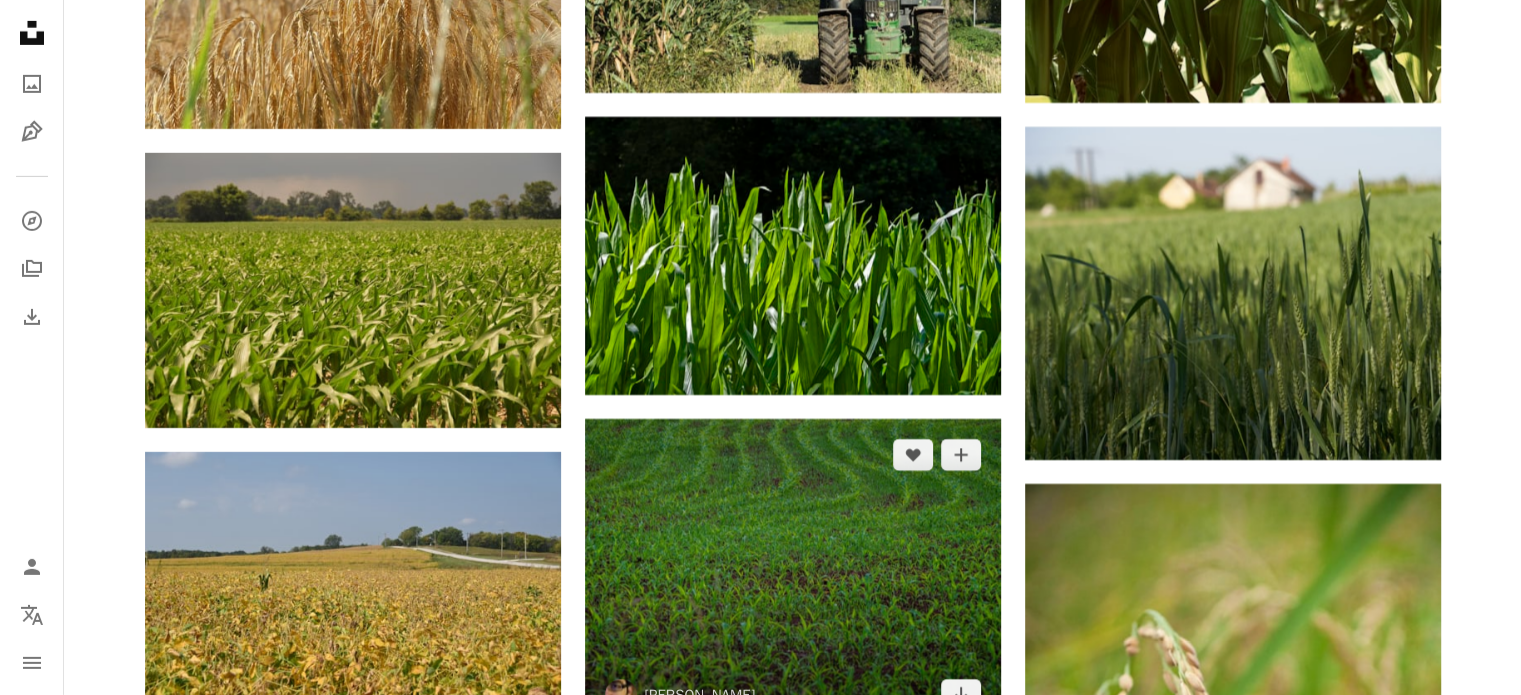 click at bounding box center [793, 575] 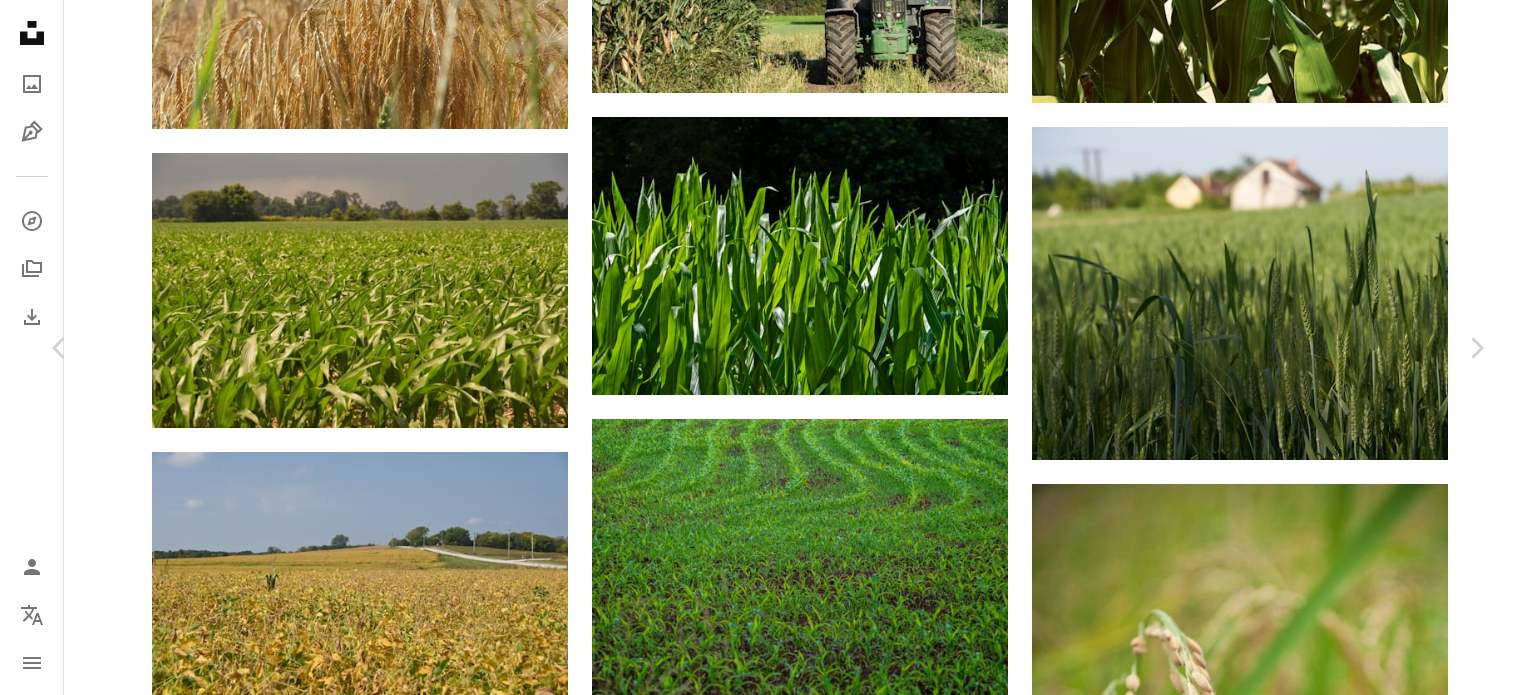 click on "An X shape Chevron left Chevron right [PERSON_NAME] nosoylasonia A heart A plus sign Download free Chevron down Zoom in Views 24,897 Downloads 100 A forward-right arrow Share Info icon Info More Actions A map marker [GEOGRAPHIC_DATA], [GEOGRAPHIC_DATA] Calendar outlined Published on  [DATE] Camera OLYMPUS CORPORATION, E-M1MarkII Safety Free to use under the  Unsplash License land green plant grass agriculture field outdoors countryside grassland vegetation [GEOGRAPHIC_DATA] Free pictures Browse premium related images on iStock  |  Save 20% with code UNSPLASH20 View more on iStock  ↗ Related images A heart A plus sign Mark Boss Available for hire A checkmark inside of a circle Arrow pointing down Plus sign for Unsplash+ A heart A plus sign Getty Images For  Unsplash+ A lock Download A heart A plus sign [PERSON_NAME] Available for hire A checkmark inside of a circle Arrow pointing down A heart A plus sign [PERSON_NAME] Arrow pointing down Plus sign for Unsplash+ A heart A plus sign [PERSON_NAME] For  Unsplash+ A lock Download For" at bounding box center [768, 5007] 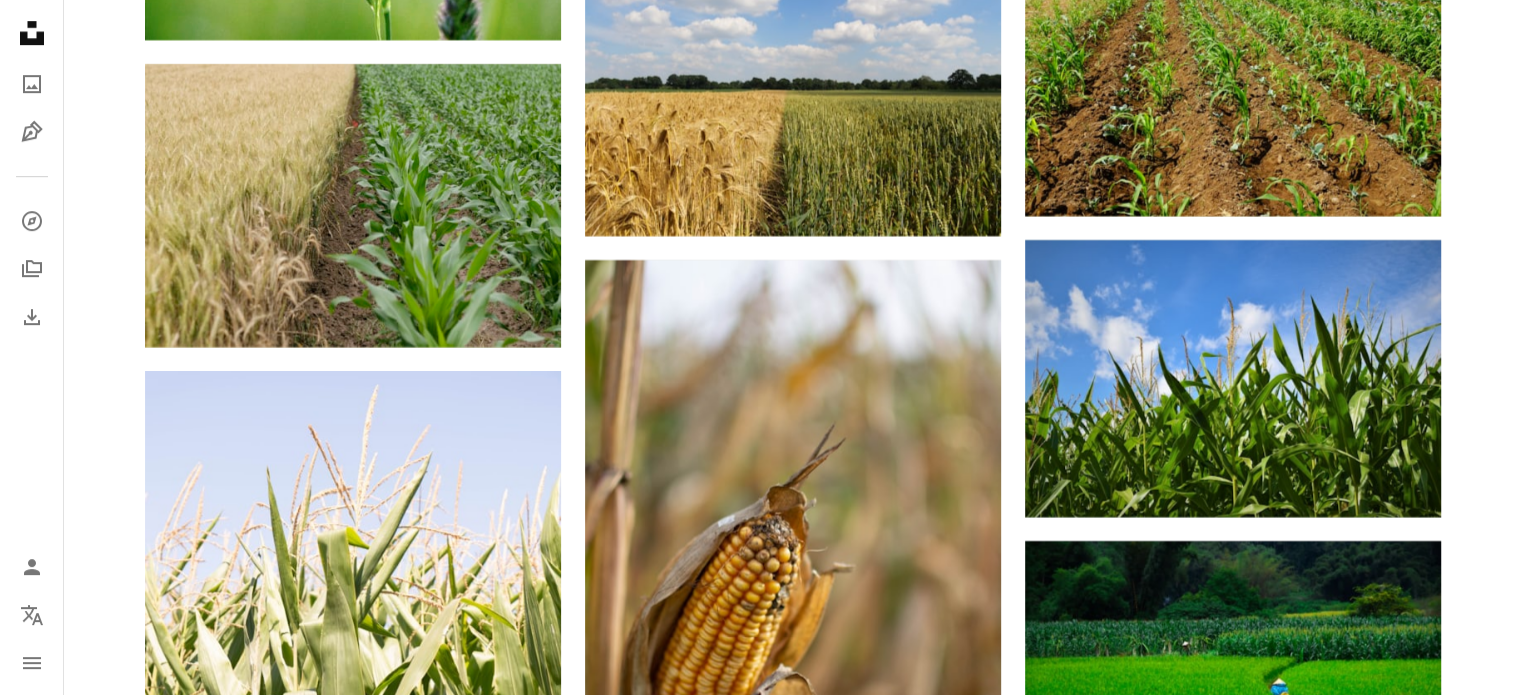 scroll, scrollTop: 23600, scrollLeft: 0, axis: vertical 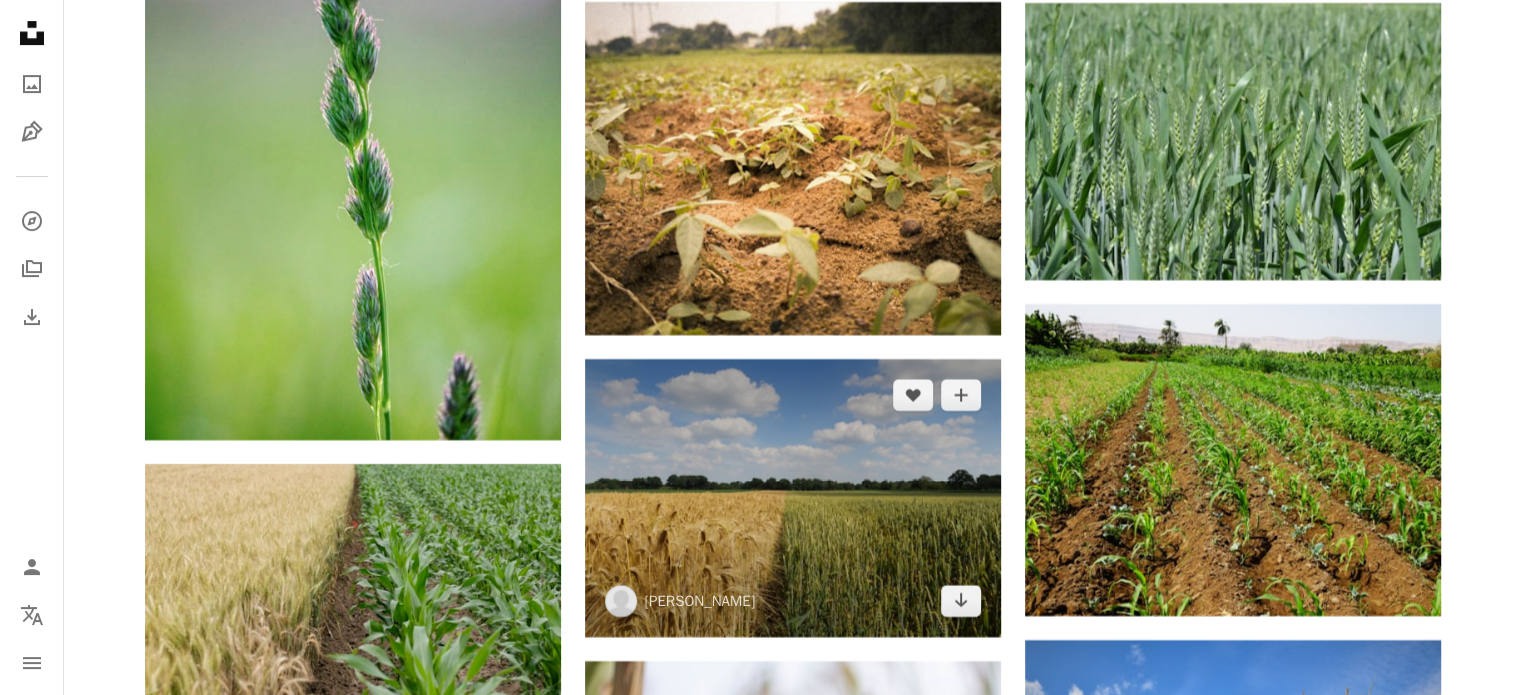 click at bounding box center (793, 498) 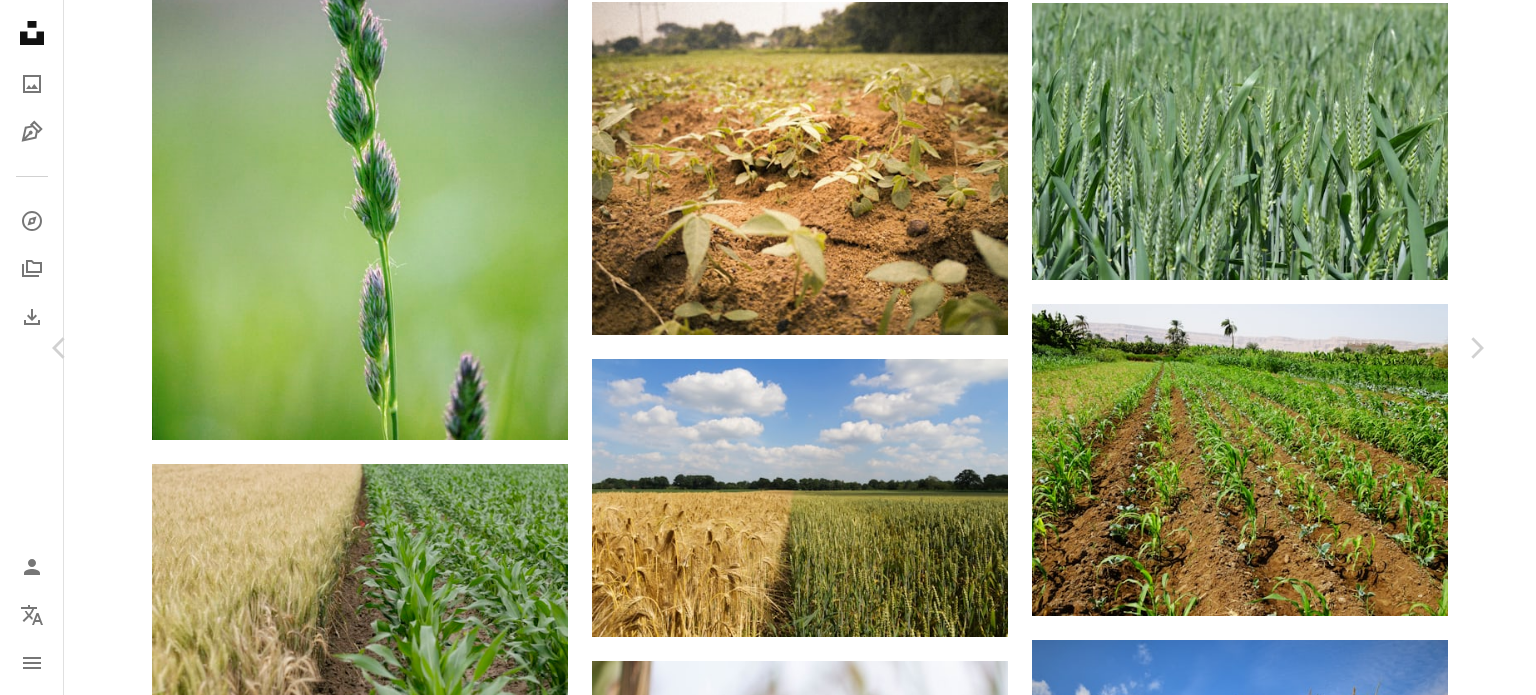 click on "An X shape Chevron left Chevron right [PERSON_NAME] bastisurmann A heart A plus sign Download free Chevron down Zoom in Views 20,072 Downloads 263 A forward-right arrow Share Info icon Info More Actions A map marker Vechta, [GEOGRAPHIC_DATA] Calendar outlined Published on  [DATE] Camera Canon, EOS 700D Safety Free to use under the  Unsplash License cornfield food land plant grass field vegetable outdoors countryside wheat grassland grain vegetation produce [GEOGRAPHIC_DATA] Free images Browse premium related images on iStock  |  Save 20% with code UNSPLASH20 View more on iStock  ↗ Related images A heart A plus sign Pitua Sutanto Arrow pointing down Plus sign for Unsplash+ A heart A plus sign Getty Images For  Unsplash+ A lock Download A heart A plus sign [PERSON_NAME] Arrow pointing down A heart A plus sign [PERSON_NAME] Available for hire A checkmark inside of a circle Arrow pointing down A heart A plus sign [PERSON_NAME] Arrow pointing down Plus sign for Unsplash+ A heart A plus sign Getty Images For" at bounding box center (768, 6143) 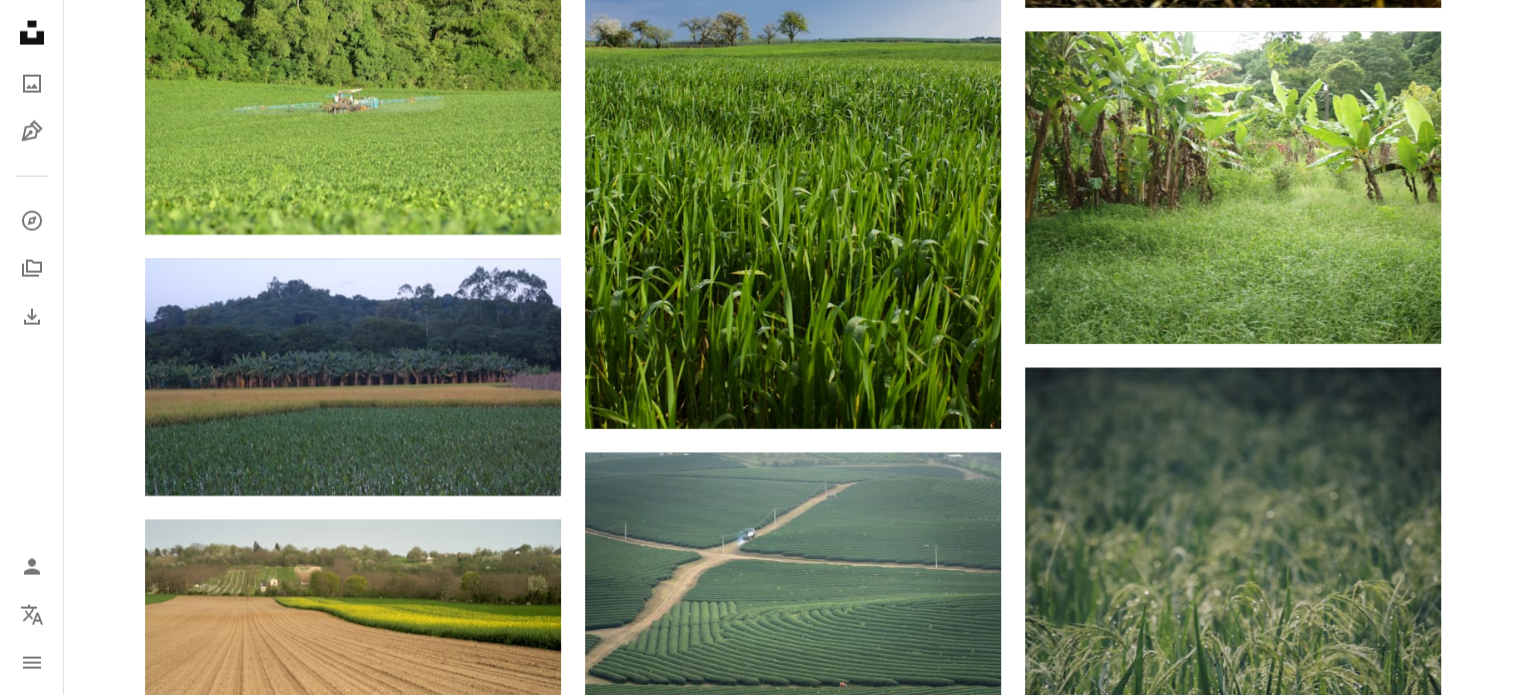 scroll, scrollTop: 27600, scrollLeft: 0, axis: vertical 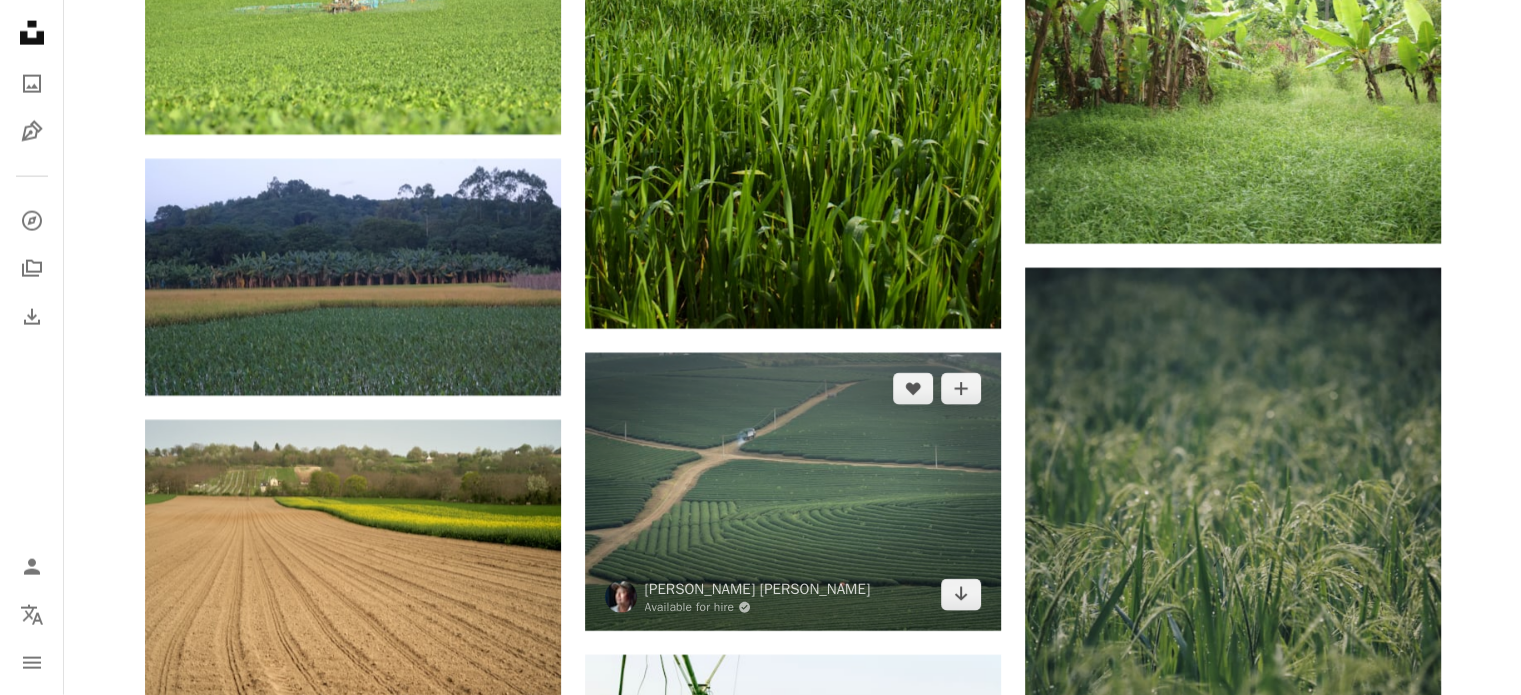click at bounding box center [793, 492] 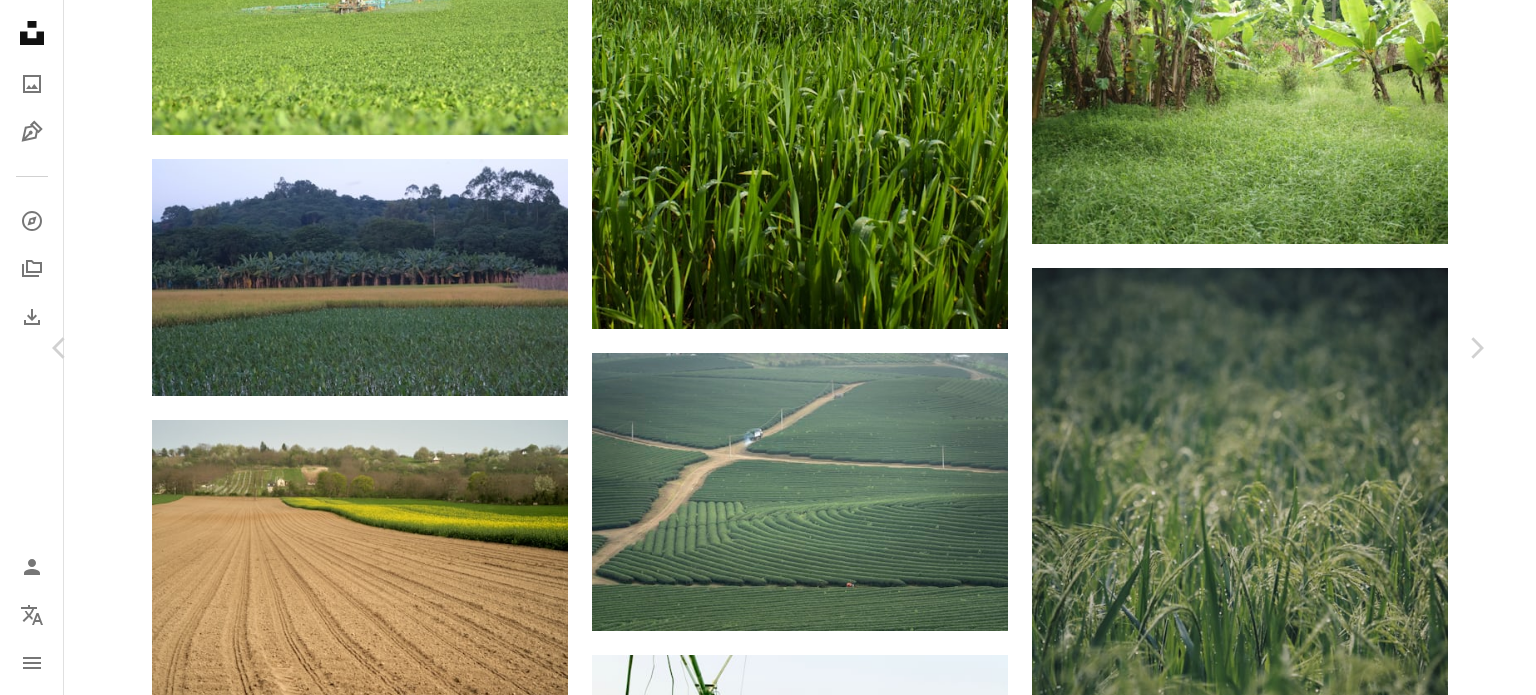 click on "**********" at bounding box center [768, -11499] 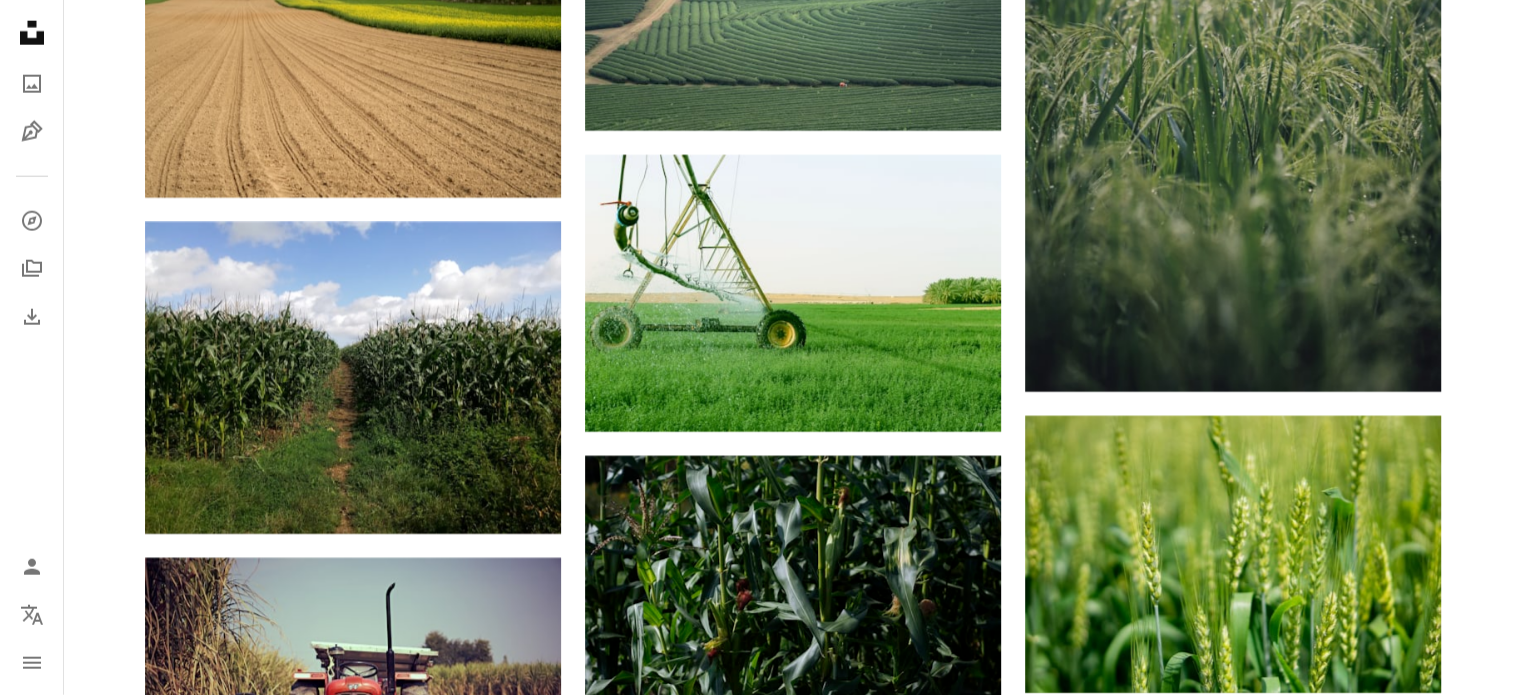 scroll, scrollTop: 28600, scrollLeft: 0, axis: vertical 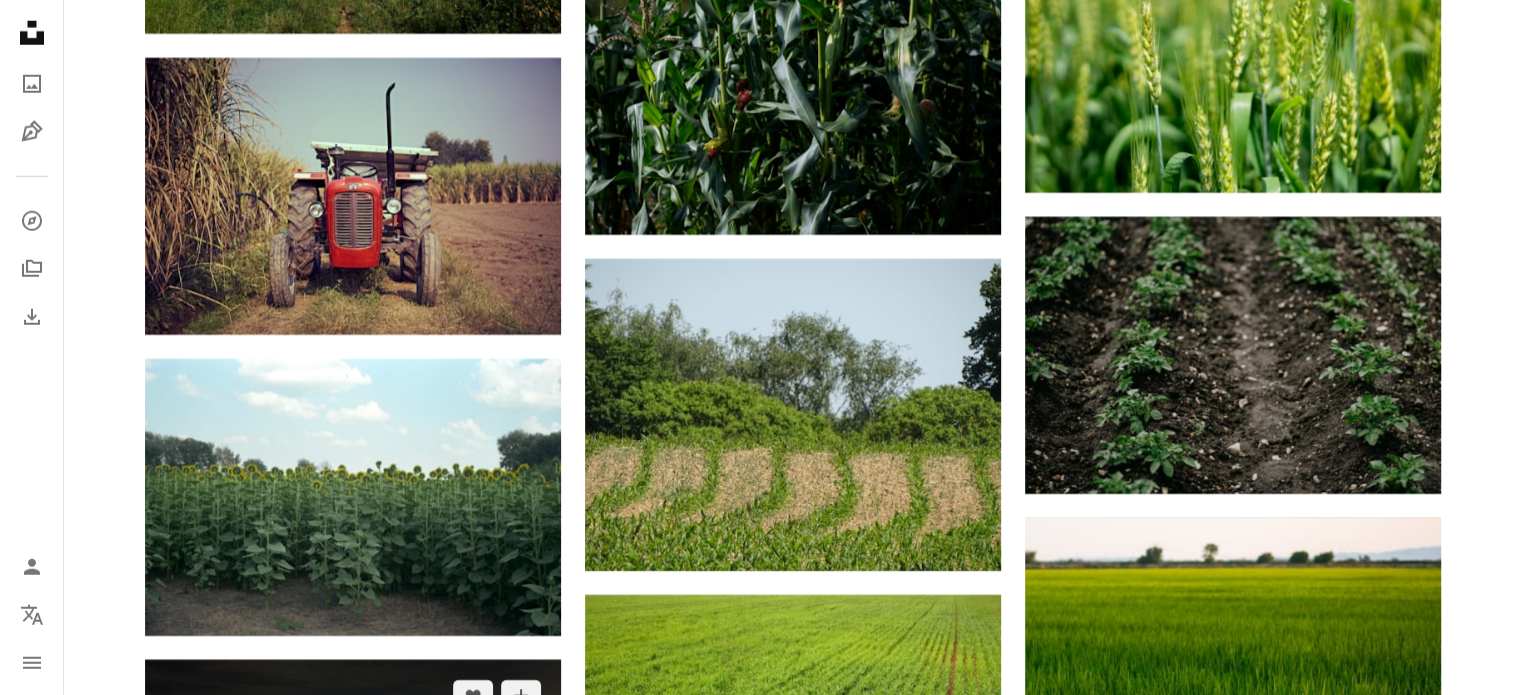 click at bounding box center [353, 937] 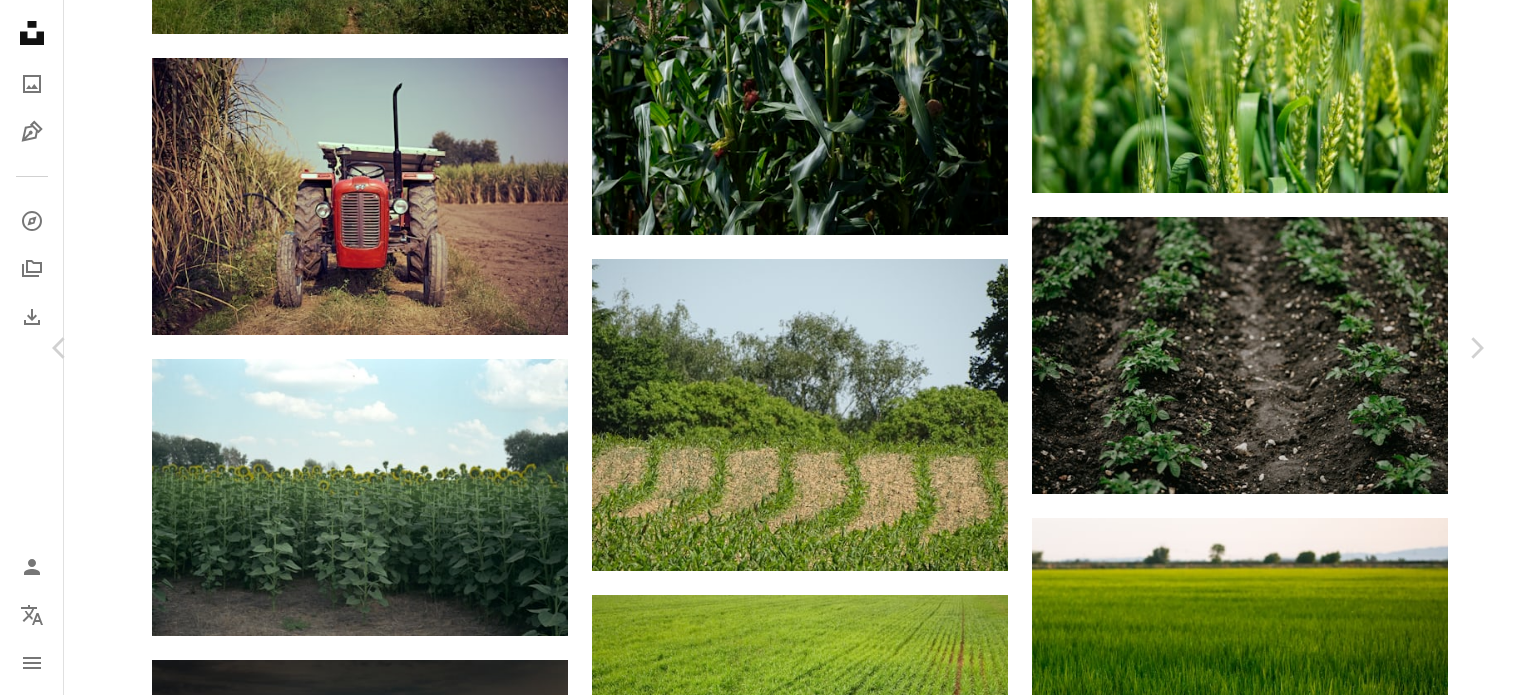 drag, startPoint x: 1485, startPoint y: 131, endPoint x: 1463, endPoint y: 145, distance: 26.076809 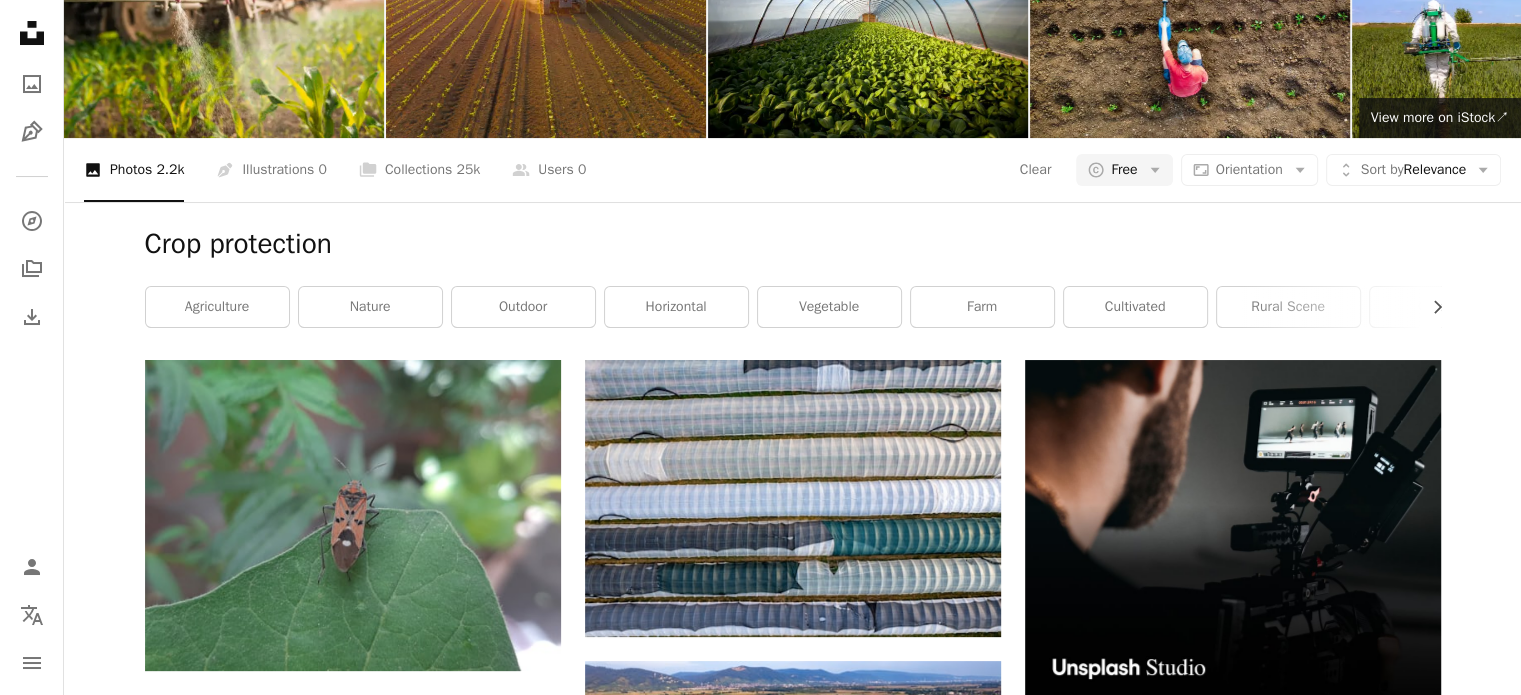 scroll, scrollTop: 0, scrollLeft: 0, axis: both 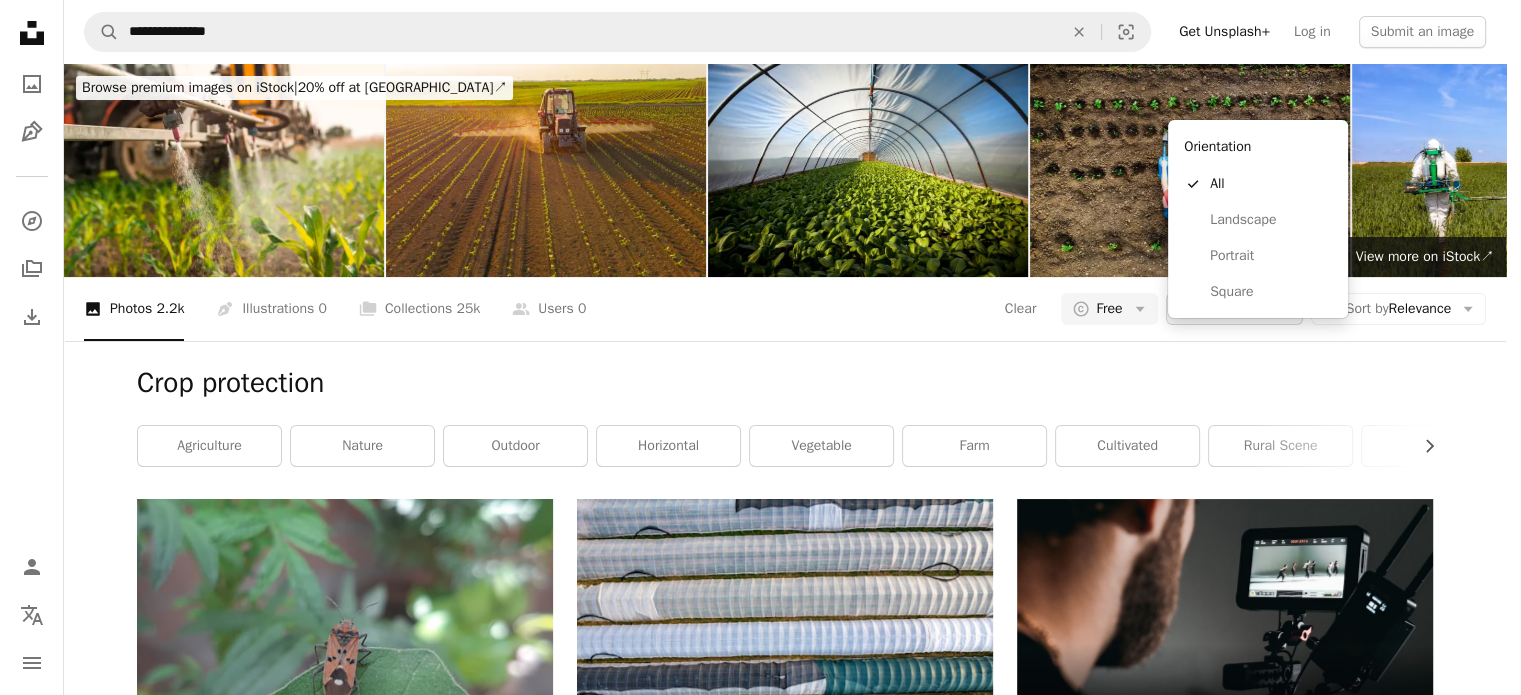 click on "Orientation" at bounding box center [1234, 308] 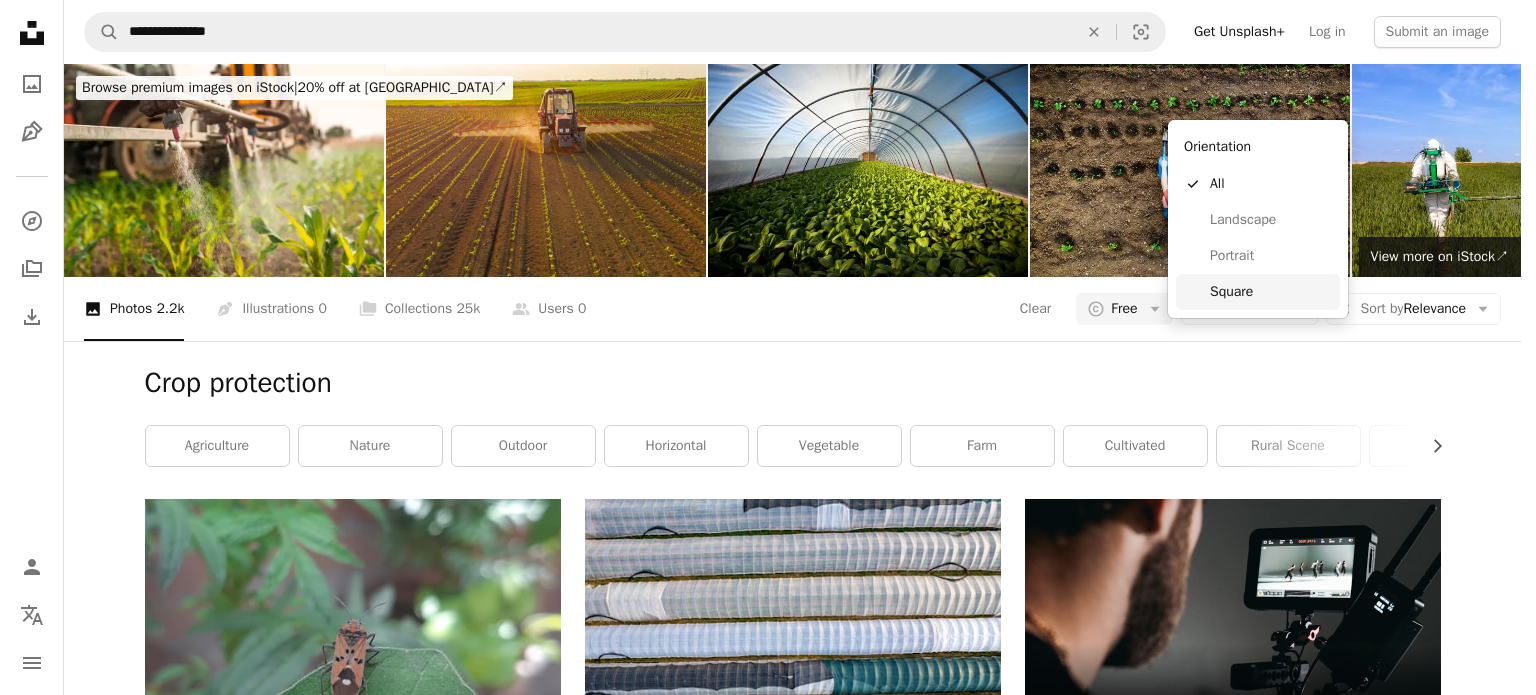 click on "Square" at bounding box center [1258, 292] 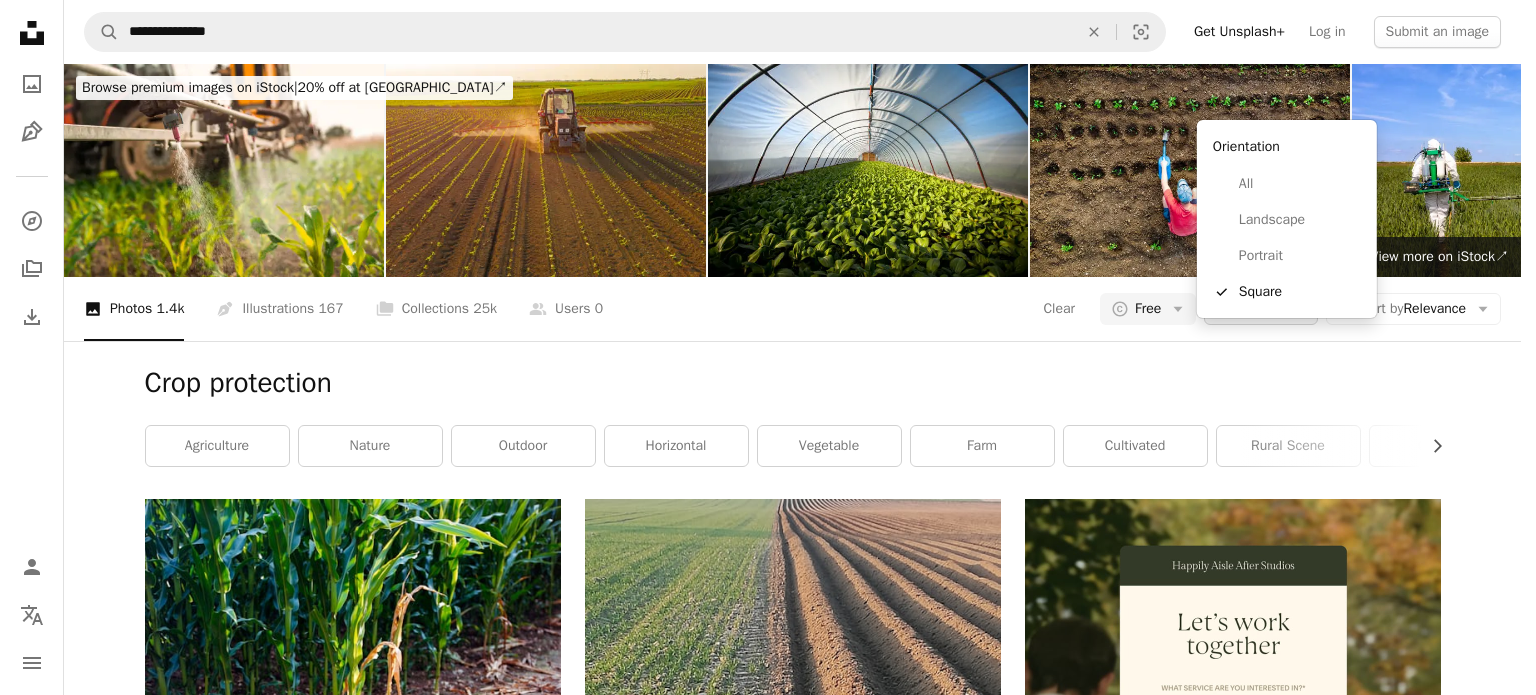 click on "Square" at bounding box center [1260, 309] 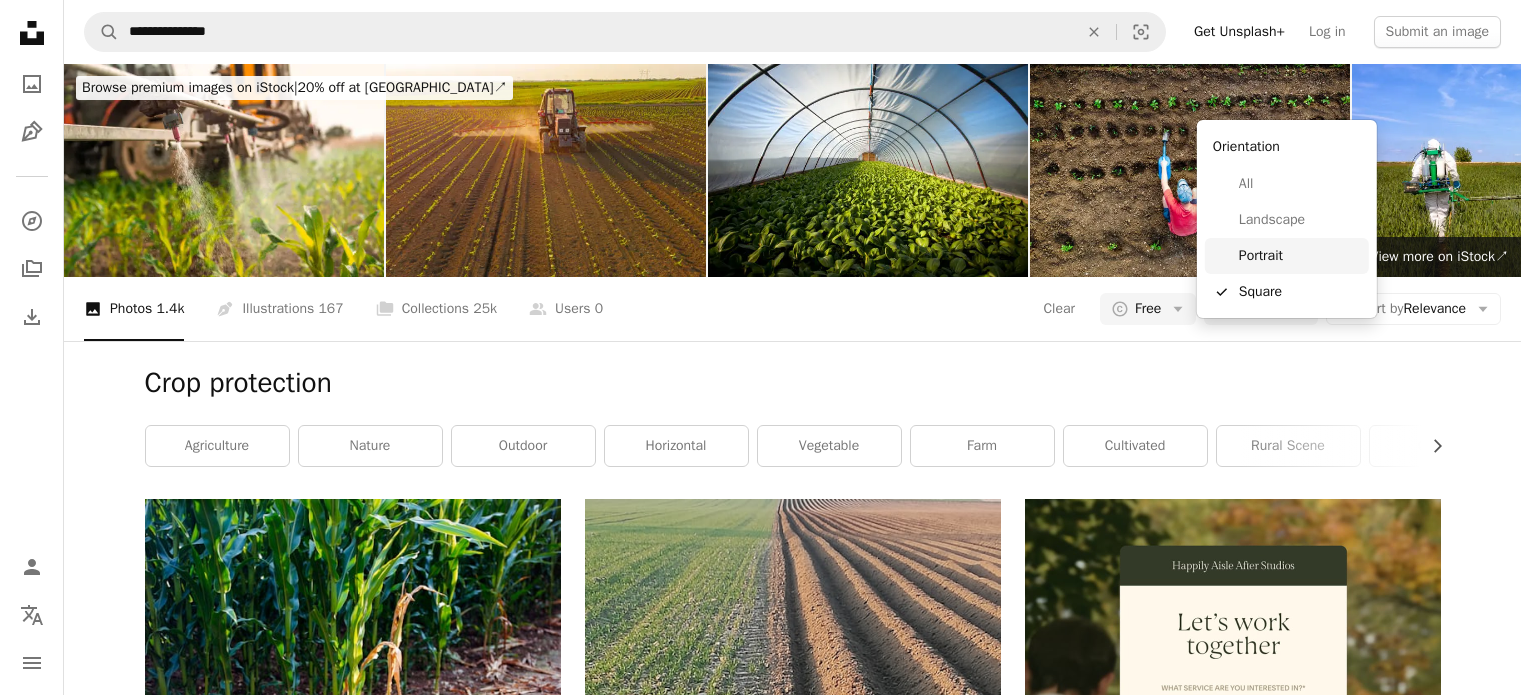 click on "Portrait" at bounding box center (1300, 256) 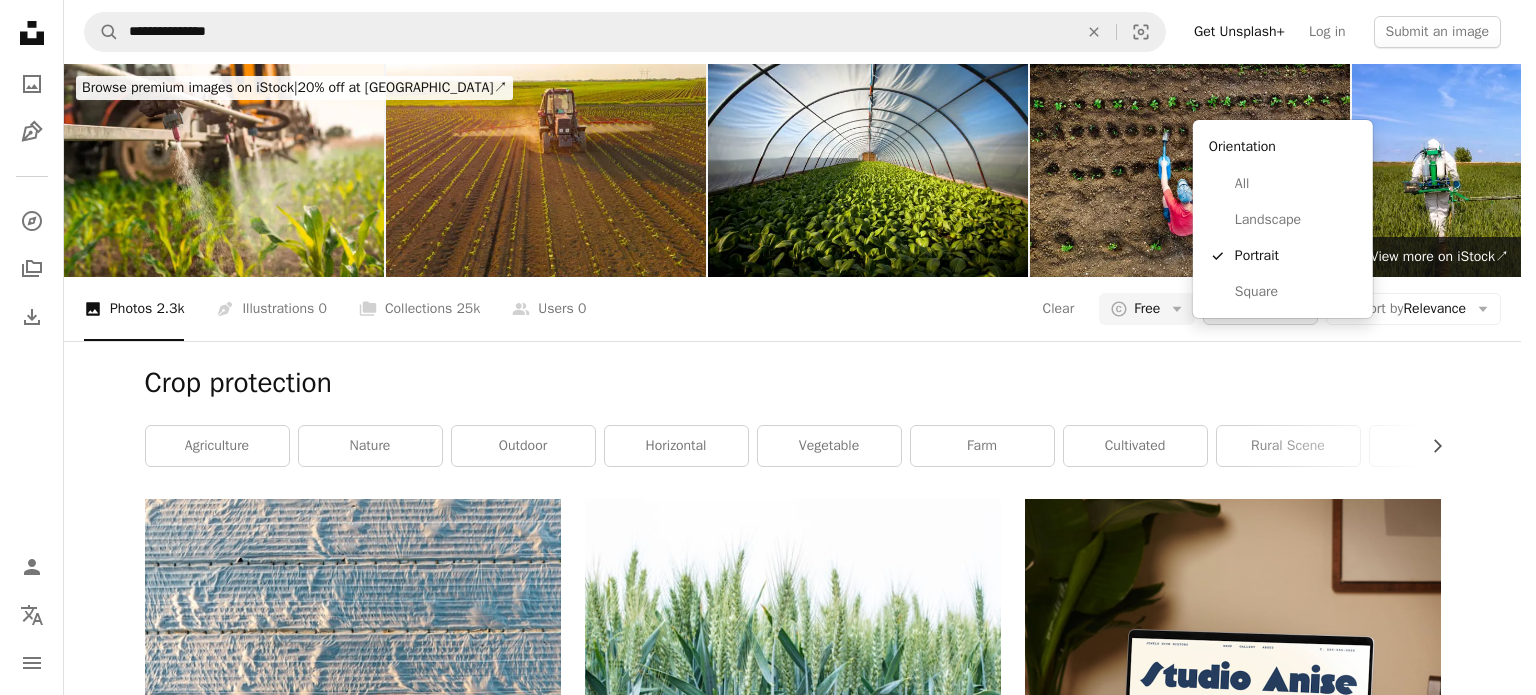 click on "Aspect ratio Portrait Arrow down" at bounding box center [1260, 309] 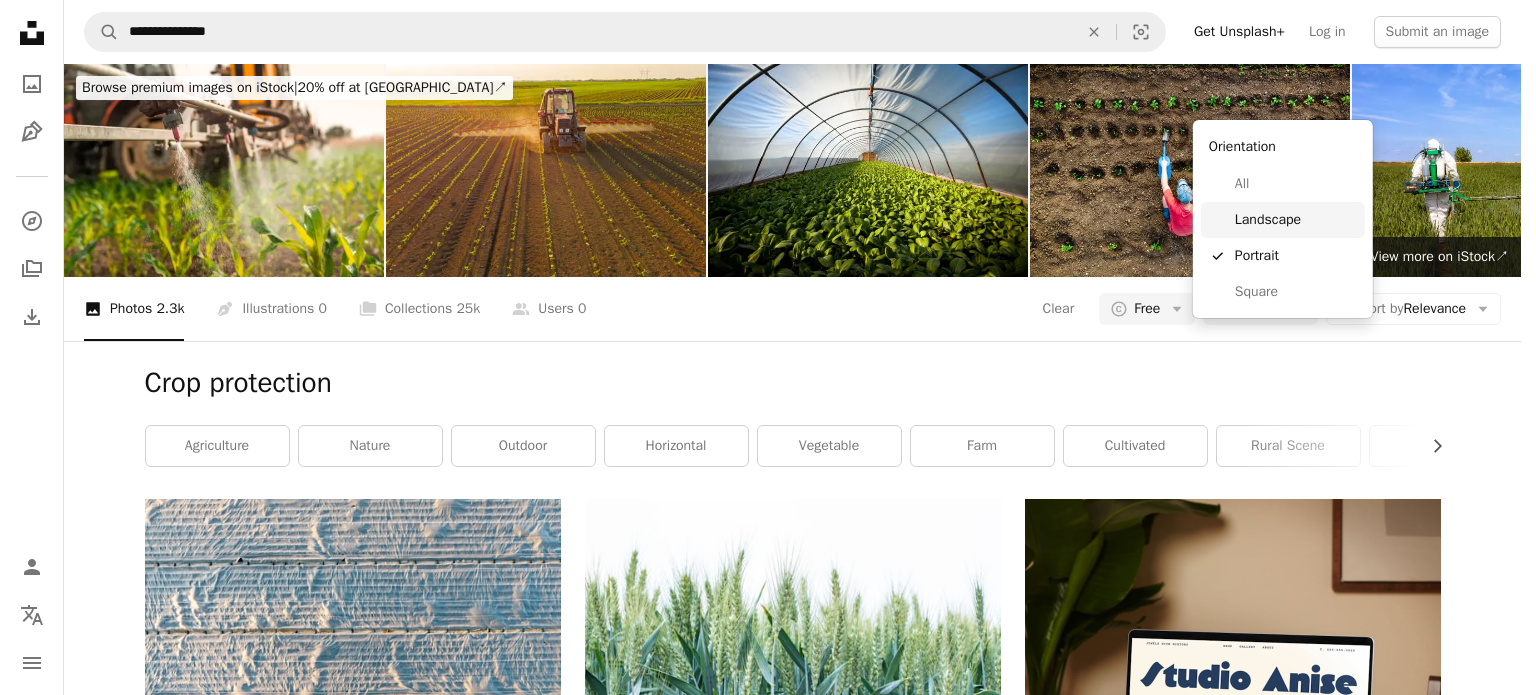 click on "Landscape" at bounding box center [1296, 220] 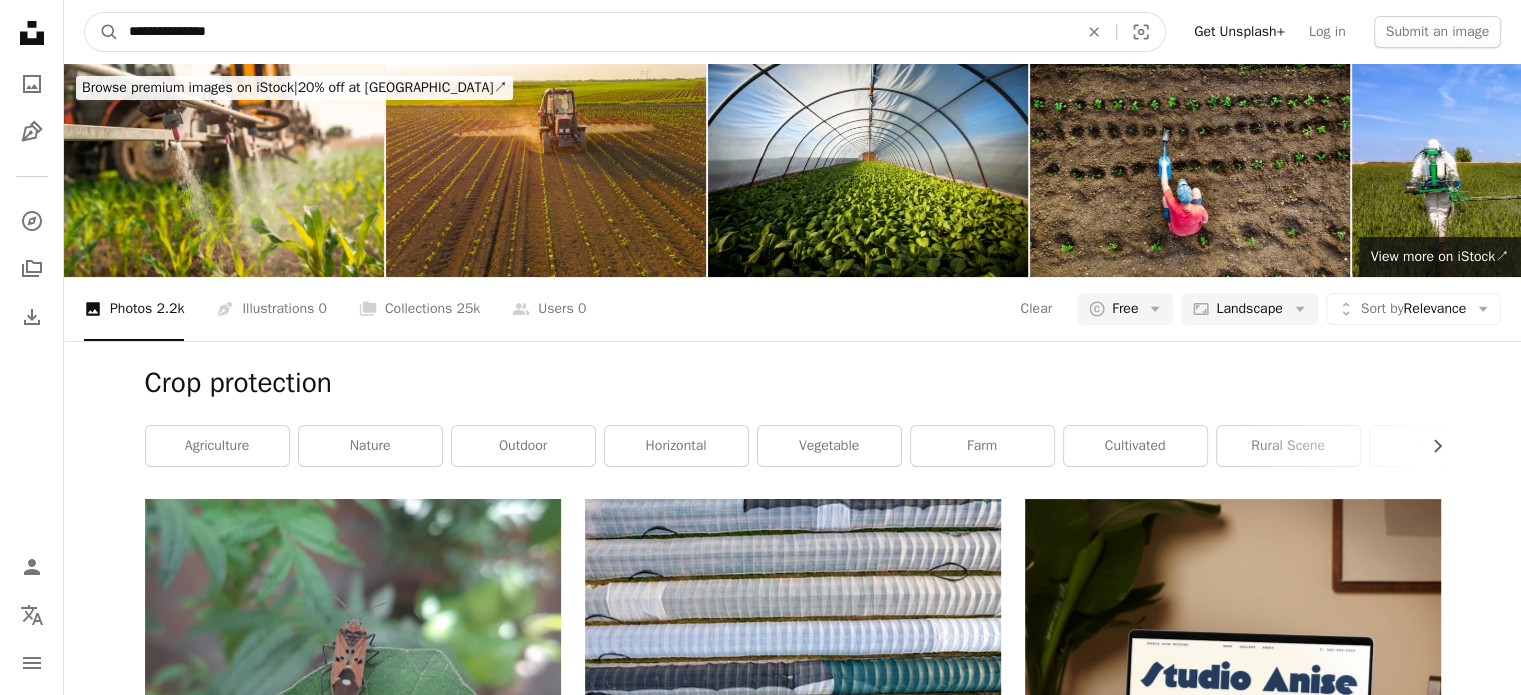 click on "**********" at bounding box center [595, 32] 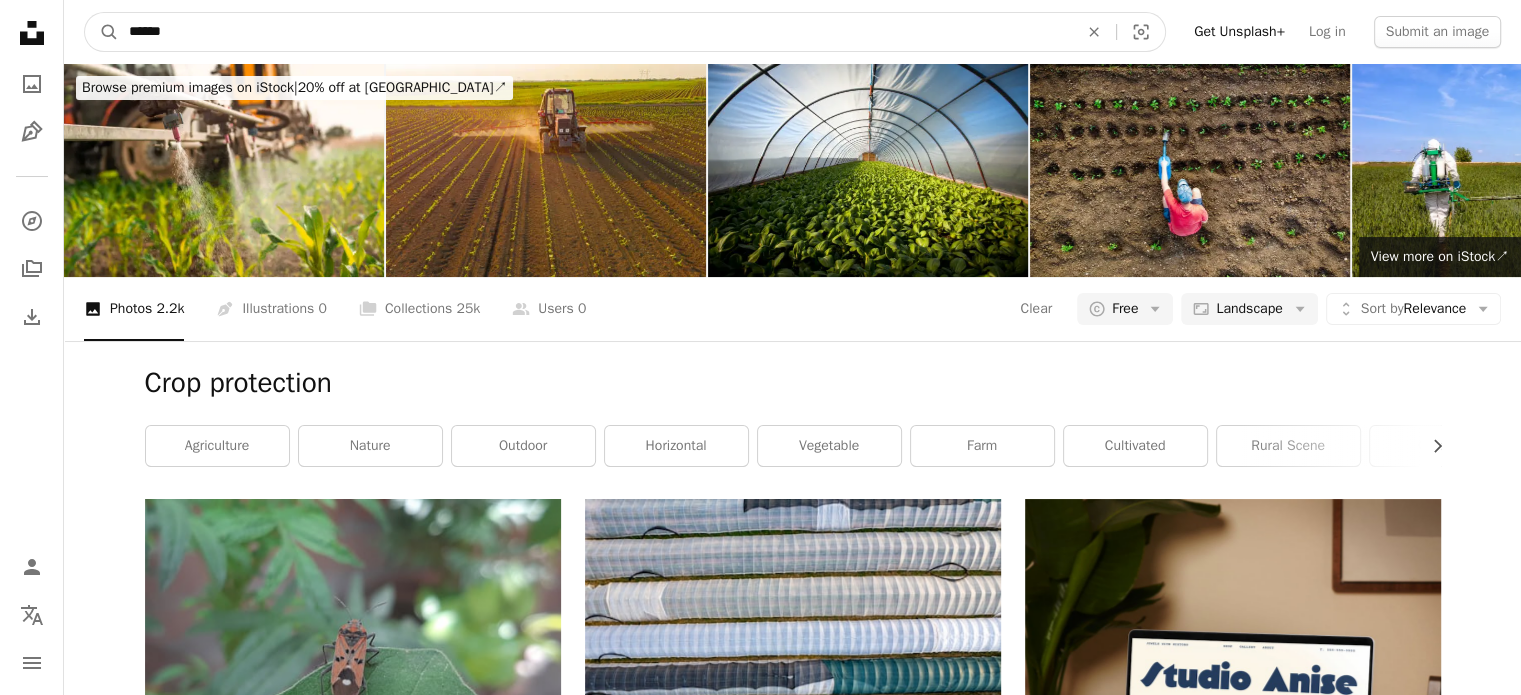 type on "*******" 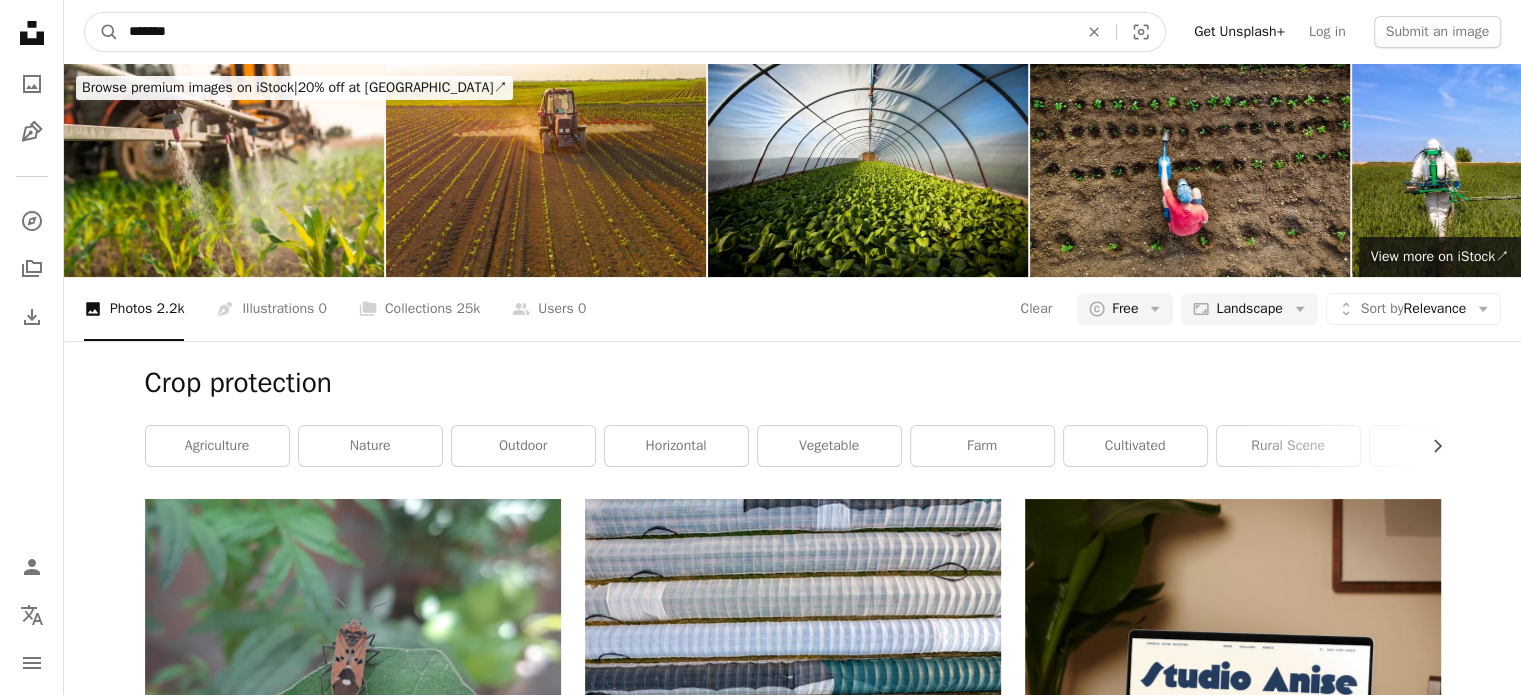 click on "A magnifying glass" at bounding box center [102, 32] 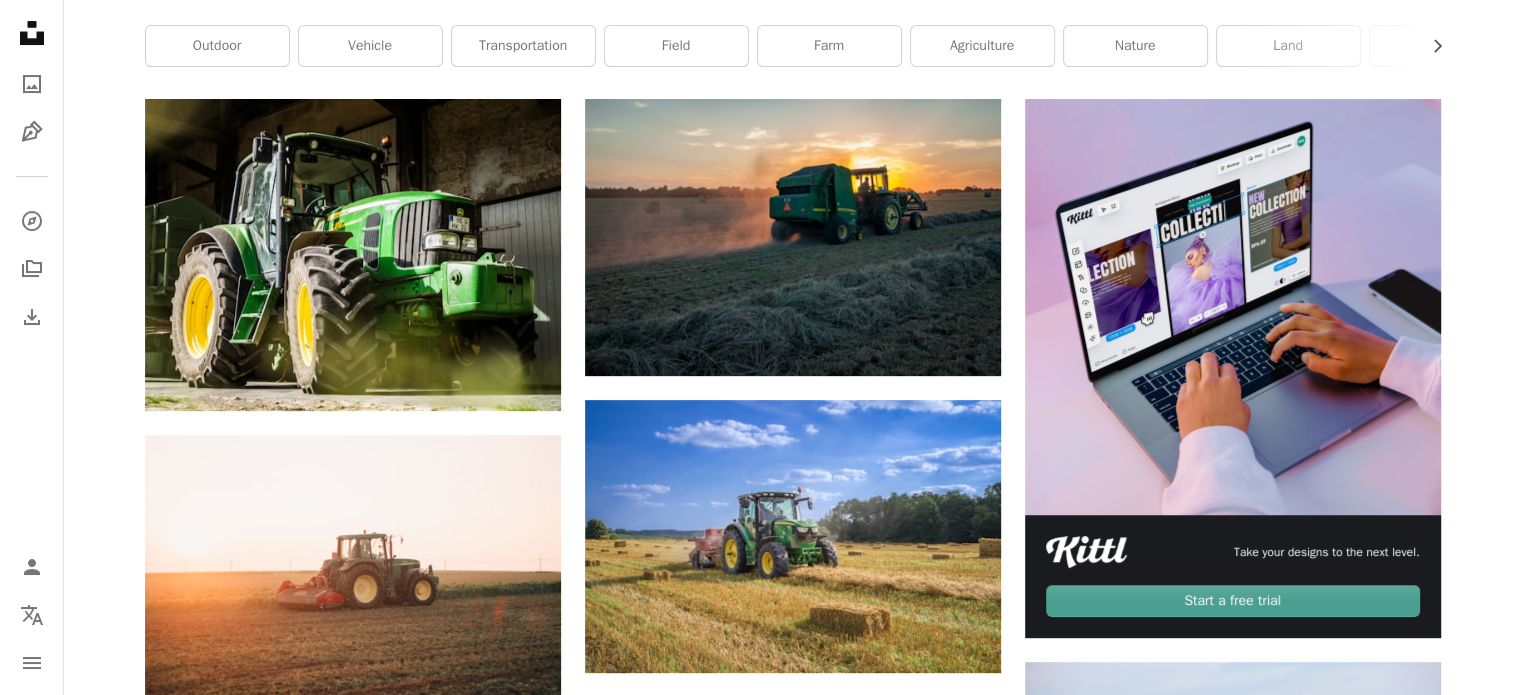 scroll, scrollTop: 700, scrollLeft: 0, axis: vertical 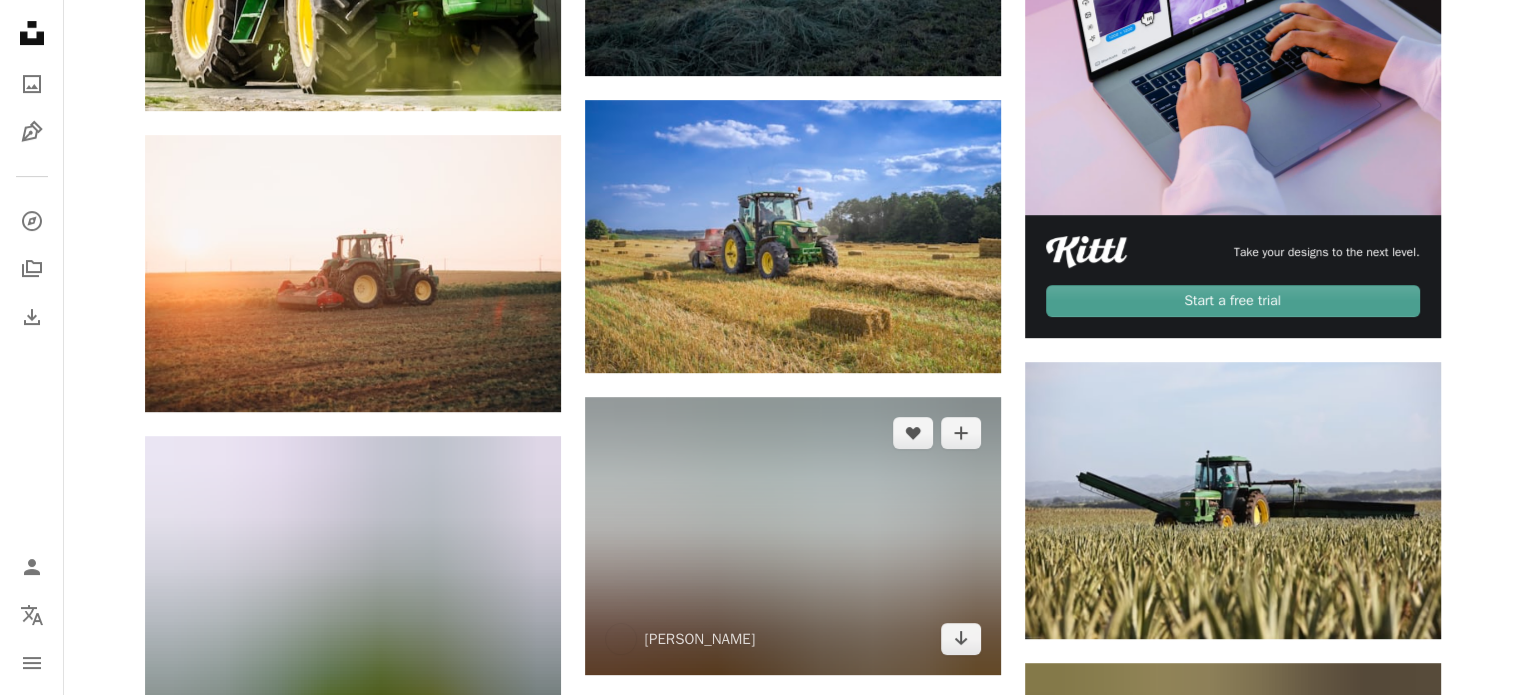 click at bounding box center [793, 535] 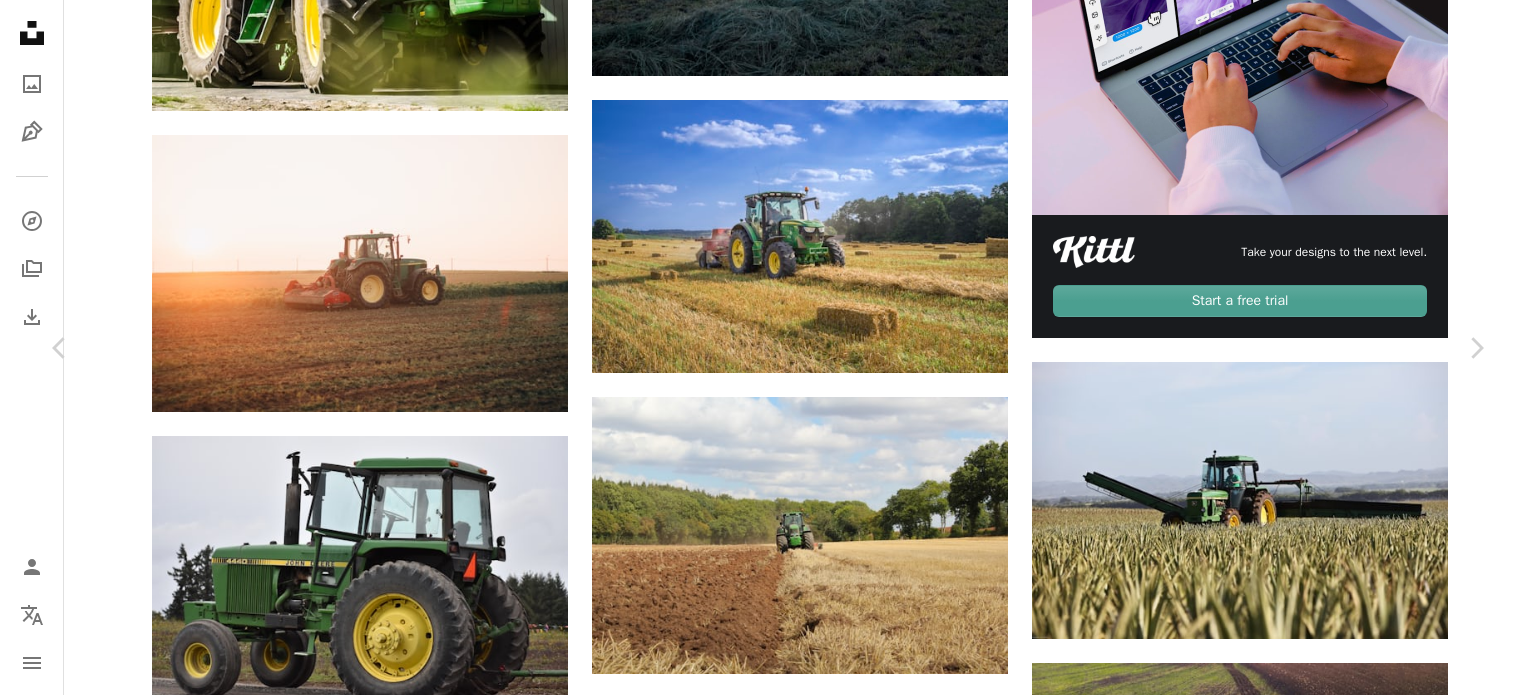 click on "An X shape Chevron left Chevron right [PERSON_NAME] maplerockdesign A heart A plus sign Download free Chevron down Zoom in Views 2,343,812 Downloads 24,050 A forward-right arrow Share Info icon Info More Actions Calendar outlined Published on  [DATE] Camera Canon, EOS 550D Safety Free to use under the  Unsplash License field working farmer farming worker tractor explore track farmland filed plough food road plant vegetable soil flora grain produce gravel Creative Commons images Browse premium related images on iStock  |  Save 20% with code UNSPLASH20 View more on iStock  ↗ Related images A heart A plus sign [PERSON_NAME] Available for hire A checkmark inside of a circle Arrow pointing down Plus sign for Unsplash+ A heart A plus sign Getty Images For  Unsplash+ A lock Download A heart A plus sign [PERSON_NAME] Available for hire A checkmark inside of a circle Arrow pointing down A heart A plus sign G-R Mottez Arrow pointing down A heart A plus sign [PERSON_NAME] Arrow pointing down A heart A plus sign For" at bounding box center (768, 3705) 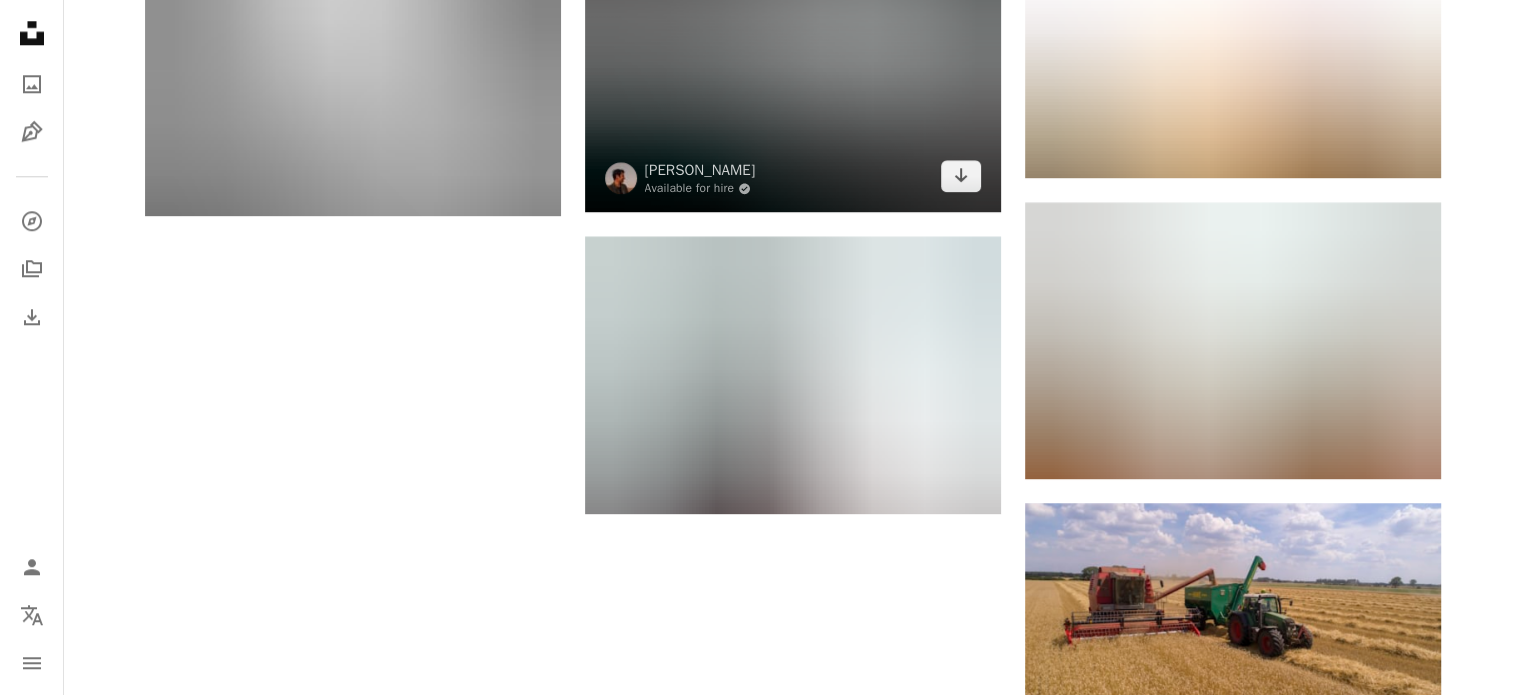 scroll, scrollTop: 1600, scrollLeft: 0, axis: vertical 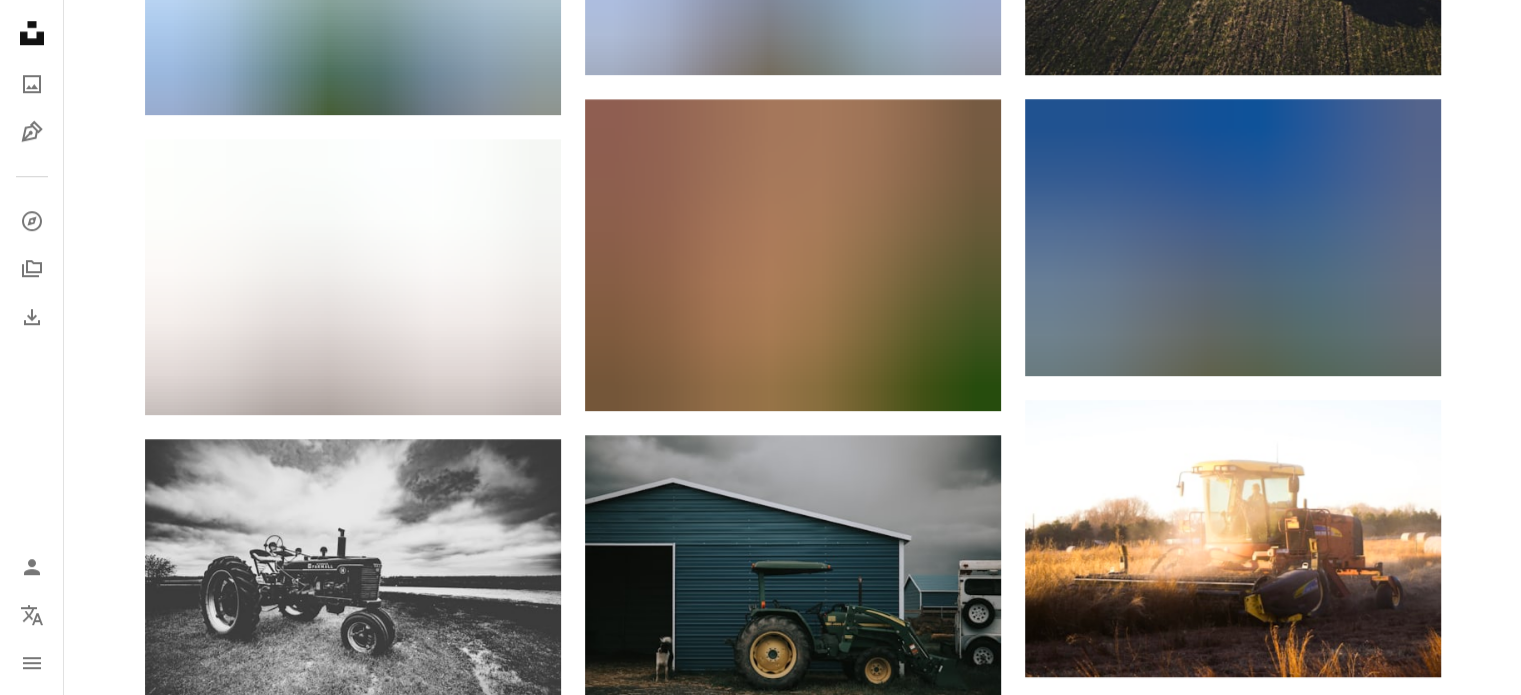 click at bounding box center (1233, 1119) 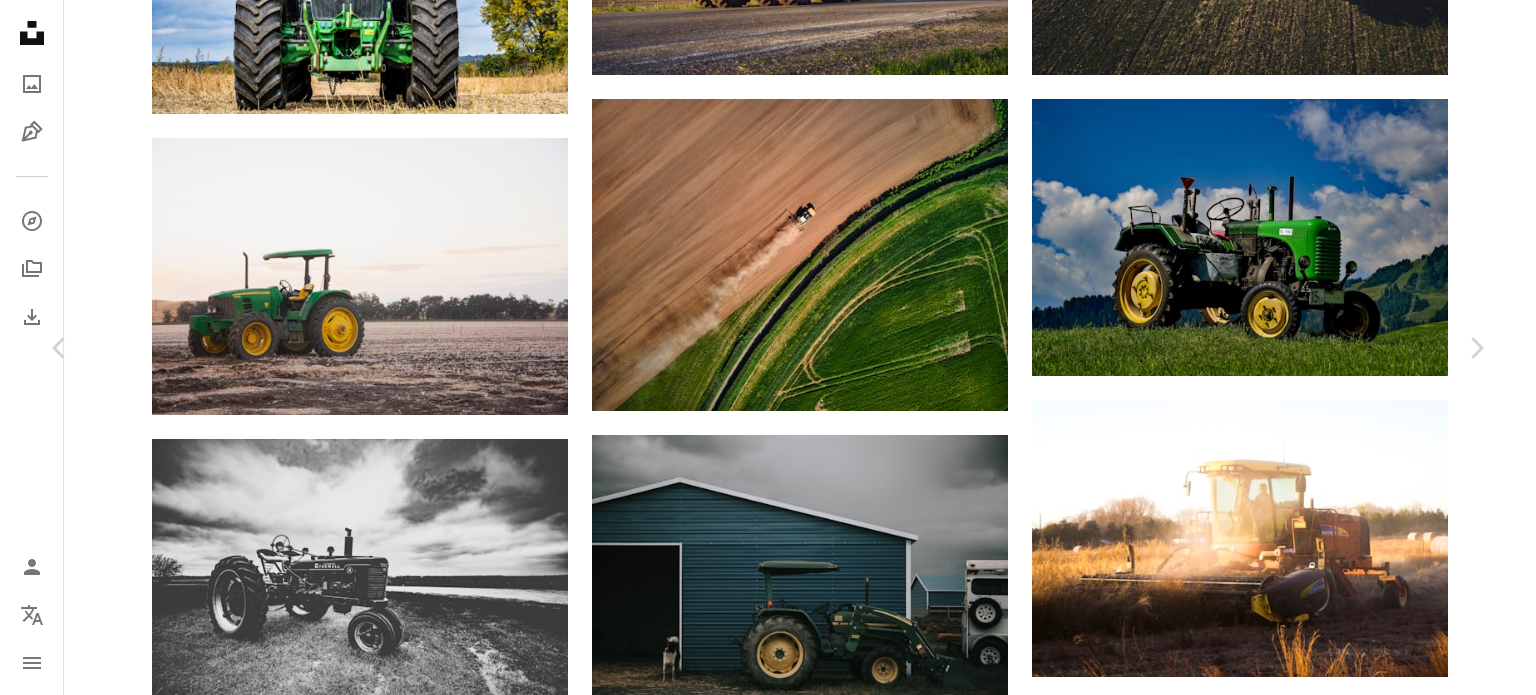 click on "An X shape Chevron left Chevron right [PERSON_NAME] blixxmagger A heart A plus sign Download free Chevron down Zoom in Views 2,825,521 Downloads 32,530 Featured in Business & Work A forward-right arrow Share Info icon Info More Actions Der Bio-[PERSON_NAME] bei der Ernte A map marker L16, 39596 [PERSON_NAME][GEOGRAPHIC_DATA], [GEOGRAPHIC_DATA], [PERSON_NAME] Calendar outlined Published on  [DATE] Camera DJI, FC6310 Safety Free to use under the  Unsplash License forest land business trees farm field [GEOGRAPHIC_DATA] farmer wheat tractor harvest rye harvester plough food plant vehicle vegetable transportation flora Free images Browse premium related images on iStock  |  Save 20% with code UNSPLASH20 View more on iStock  ↗ Related images A heart A plus sign [PERSON_NAME] Arrow pointing down Plus sign for Unsplash+ A heart A plus sign Getty Images For  Unsplash+ A lock Download A heart A plus sign [PERSON_NAME] Arrow pointing down A heart A plus sign [PERSON_NAME] Arrow pointing down A heart A plus sign [PERSON_NAME] Available for hire" at bounding box center [768, 4871] 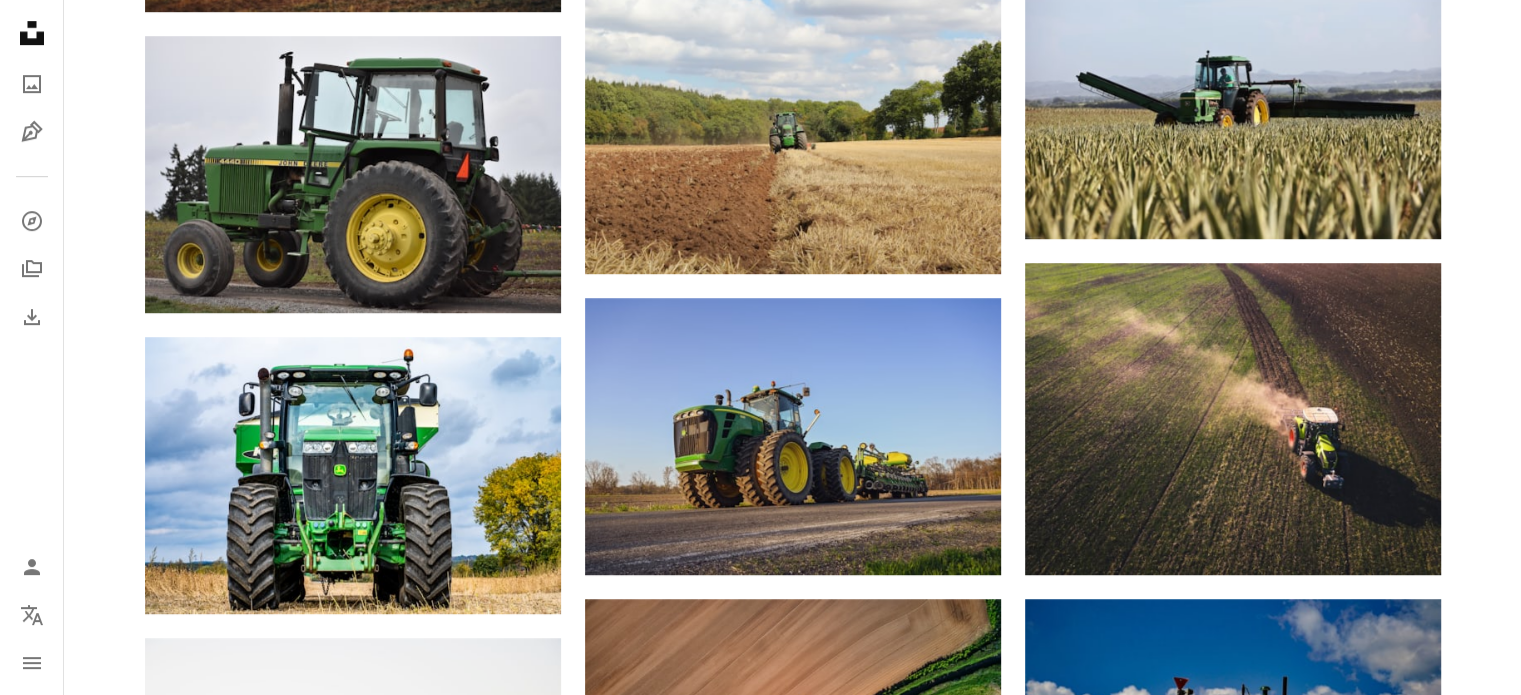 scroll, scrollTop: 1000, scrollLeft: 0, axis: vertical 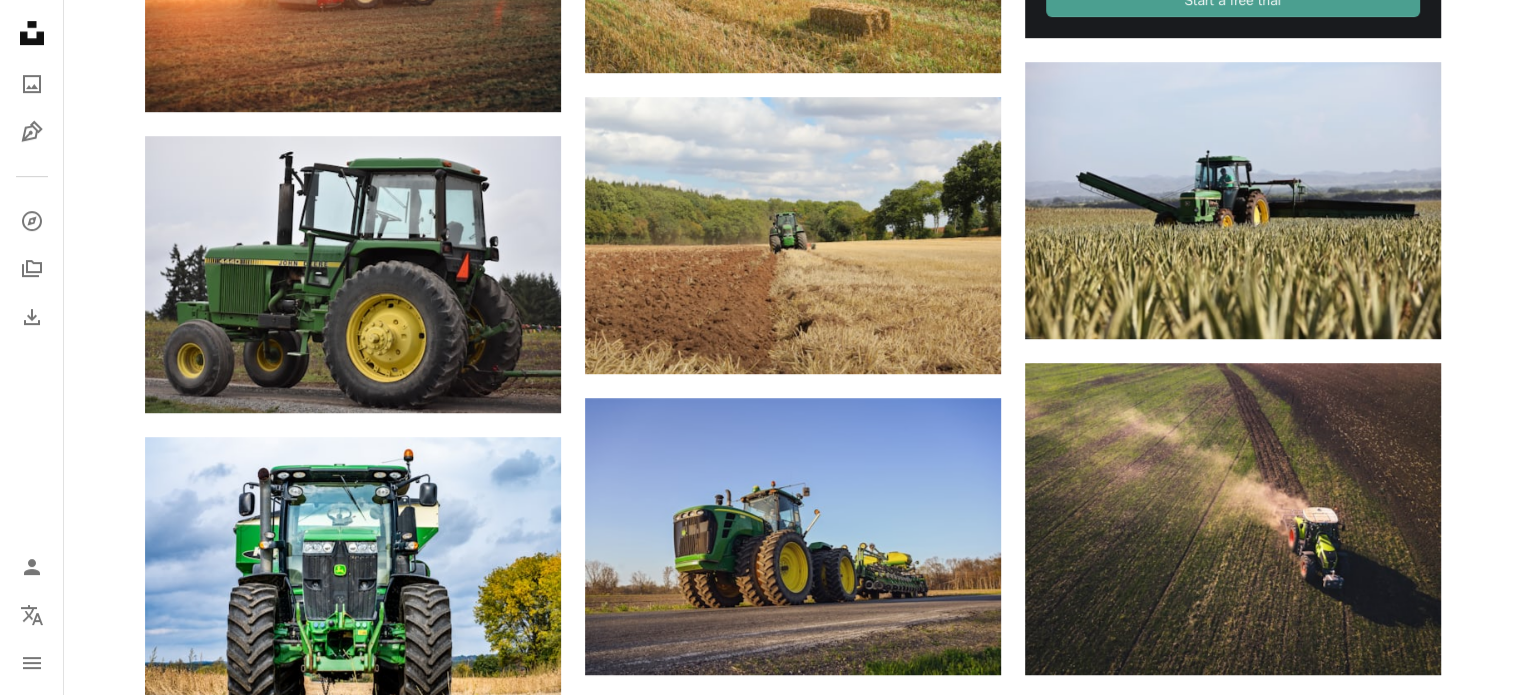 click at bounding box center (1233, 1138) 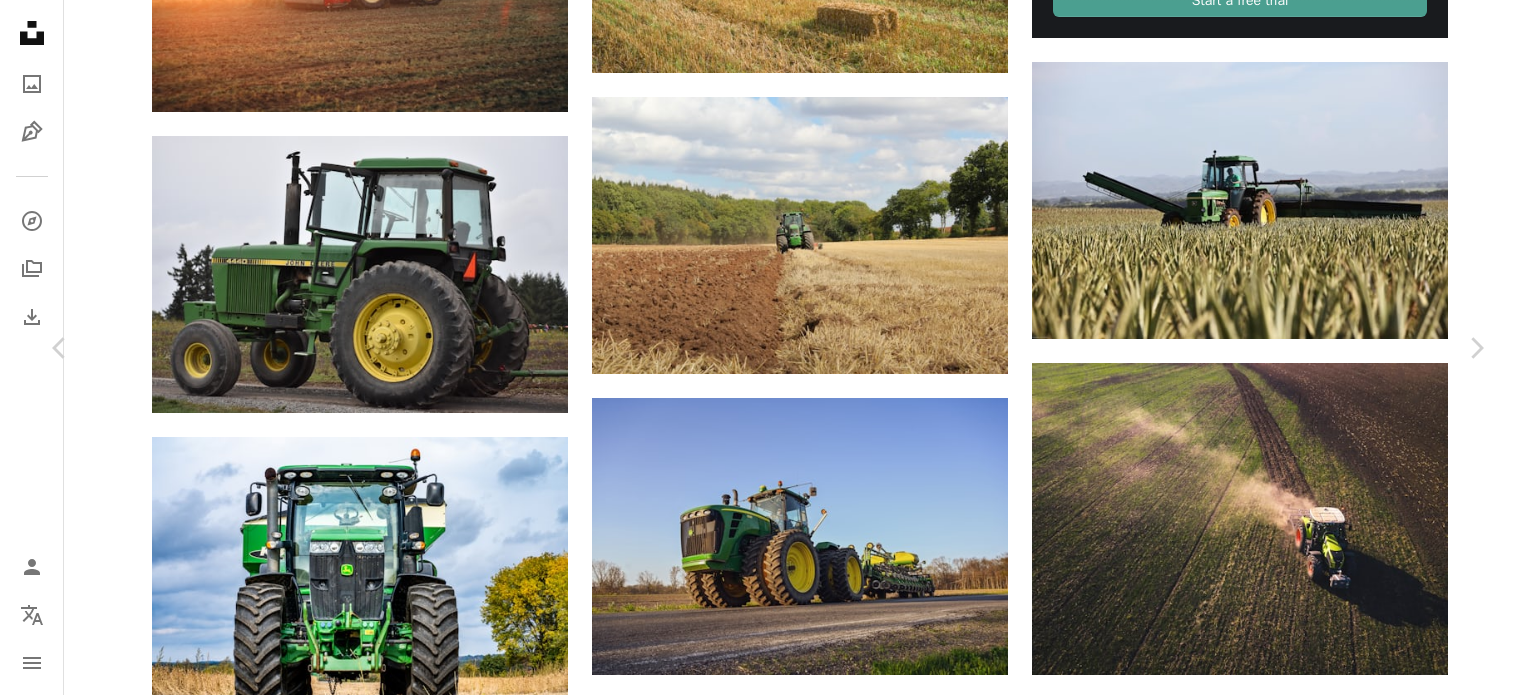 click on "An X shape Chevron left Chevron right [PERSON_NAME] Available for hire A checkmark inside of a circle A heart A plus sign Download free Chevron down Zoom in Views 6,956,415 Downloads 52,940 Featured in Photos A forward-right arrow Share Info icon Info More Actions Sunset Harvest A map marker [GEOGRAPHIC_DATA], [GEOGRAPHIC_DATA] Calendar outlined Published on  [DATE] Camera NIKON CORPORATION, NIKON D3300 Safety Free to use under the  Unsplash License sunset sunrise fall grass farm field vehicle yellow sunlight farming machine wheat tractor harvest machinery flare equipment combine harvester farm machine HD Wallpapers Browse premium related images on iStock  |  Save 20% with code UNSPLASH20 View more on iStock  ↗ Related images A heart A plus sign [PERSON_NAME] Available for hire A checkmark inside of a circle Arrow pointing down A heart A plus sign [PERSON_NAME] Available for hire A checkmark inside of a circle Arrow pointing down A heart A plus sign [PERSON_NAME] Available for hire Arrow pointing down A heart" at bounding box center (768, 5471) 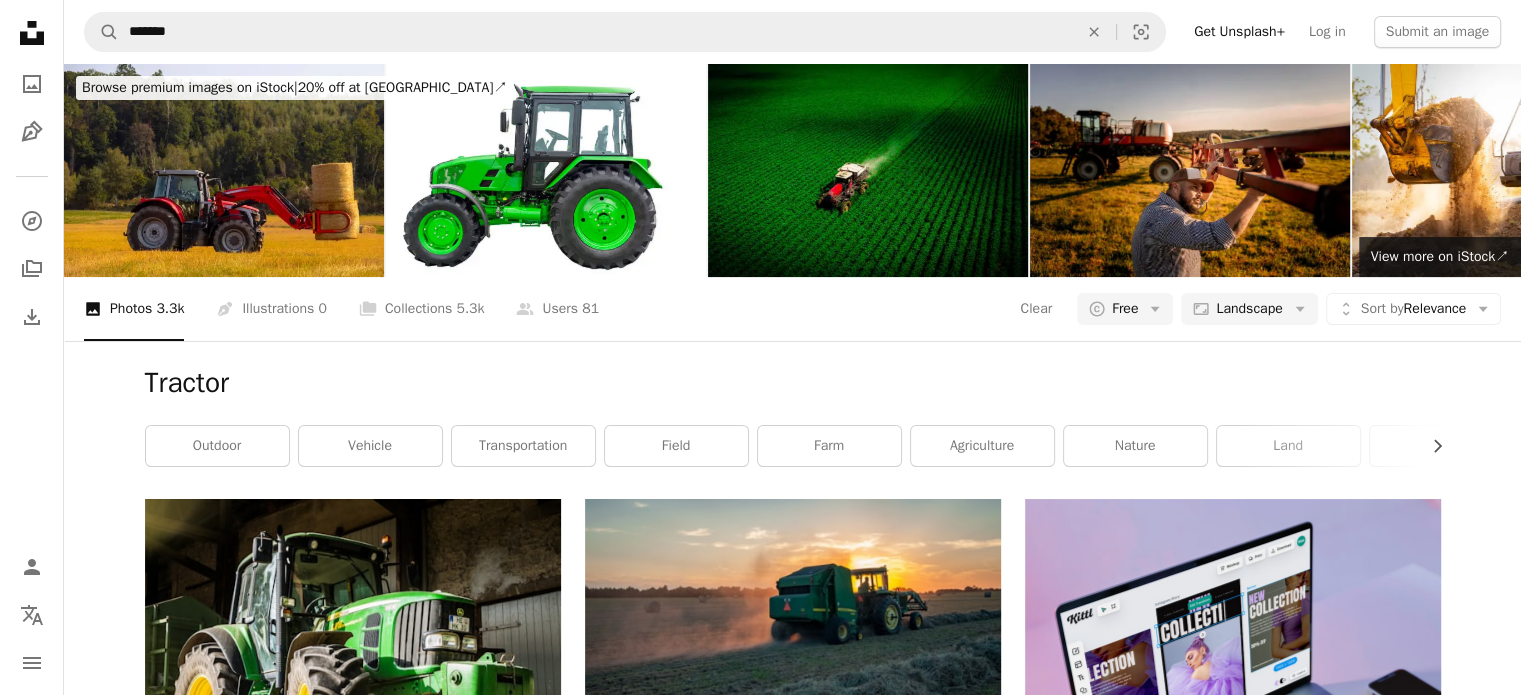 scroll, scrollTop: 400, scrollLeft: 0, axis: vertical 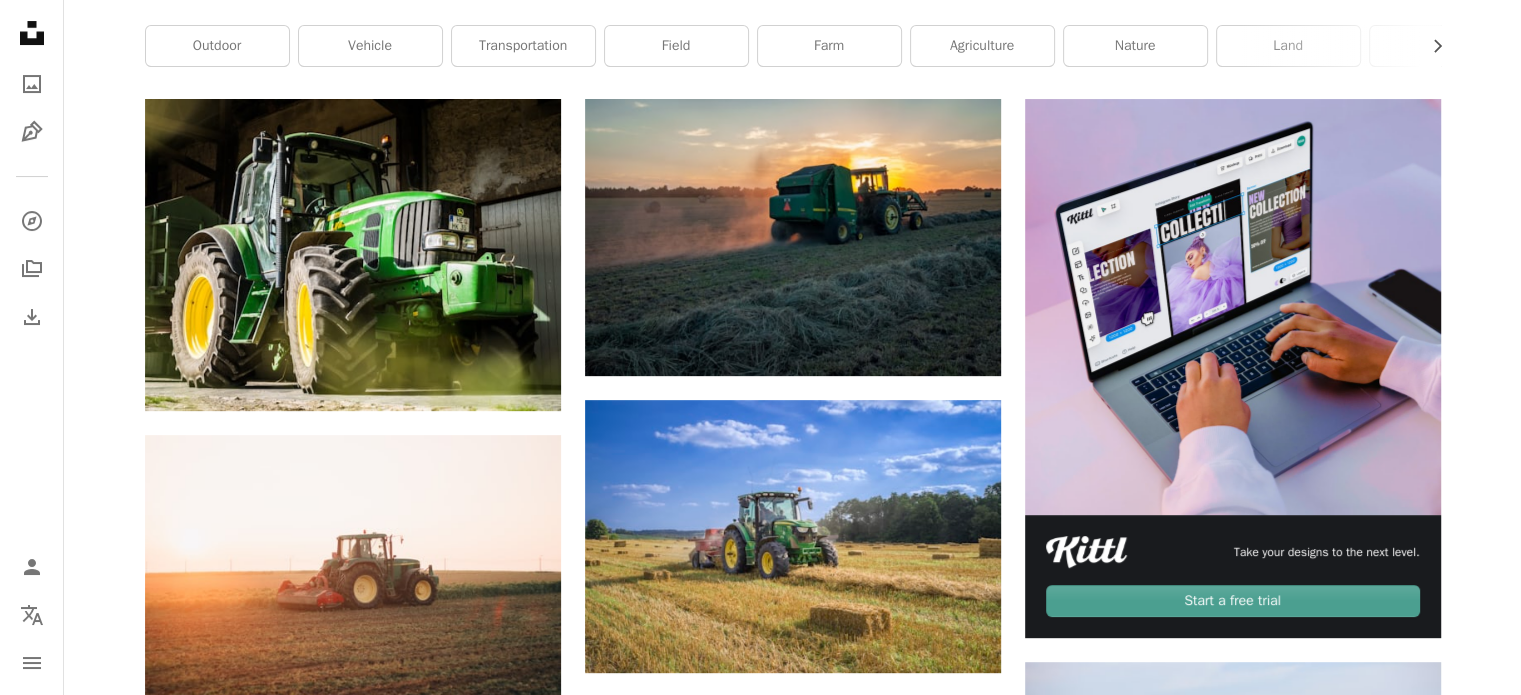 click at bounding box center [1233, 1119] 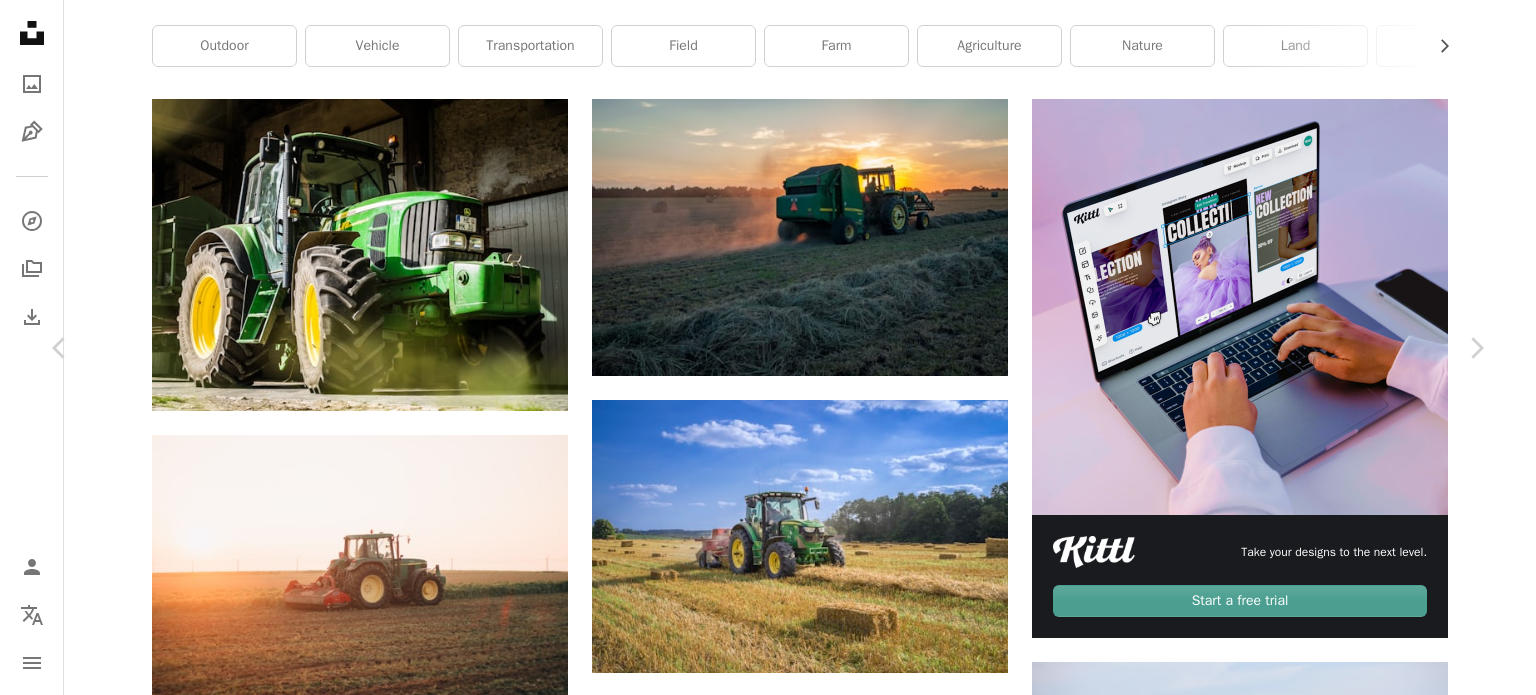 click on "An X shape Chevron left Chevron right [PERSON_NAME] Available for hire A checkmark inside of a circle A heart A plus sign Download free Chevron down Zoom in Views 1,872,251 Downloads 56,802 A forward-right arrow Share Info icon Info More Actions Calendar outlined Published on  [DATE] Safety Free to use under the  Unsplash License farming tractor agricultural tractors agriculture machinery farming equipment farming field agriculutre land farm agriculture field vehicle transportation outdoors countryside grassland rural slope HD Wallpapers Browse premium related images on iStock  |  Save 20% with code UNSPLASH20 View more on iStock  ↗ Related images A heart A plus sign [PERSON_NAME] Arrow pointing down A heart A plus sign [PERSON_NAME] 📷 [PERSON_NAME] Arrow pointing down A heart A plus sign [PERSON_NAME] Available for hire A checkmark inside of a circle Arrow pointing down A heart A plus sign [PERSON_NAME] Available for hire A checkmark inside of a circle Arrow pointing down A heart A plus sign For" at bounding box center (768, 6071) 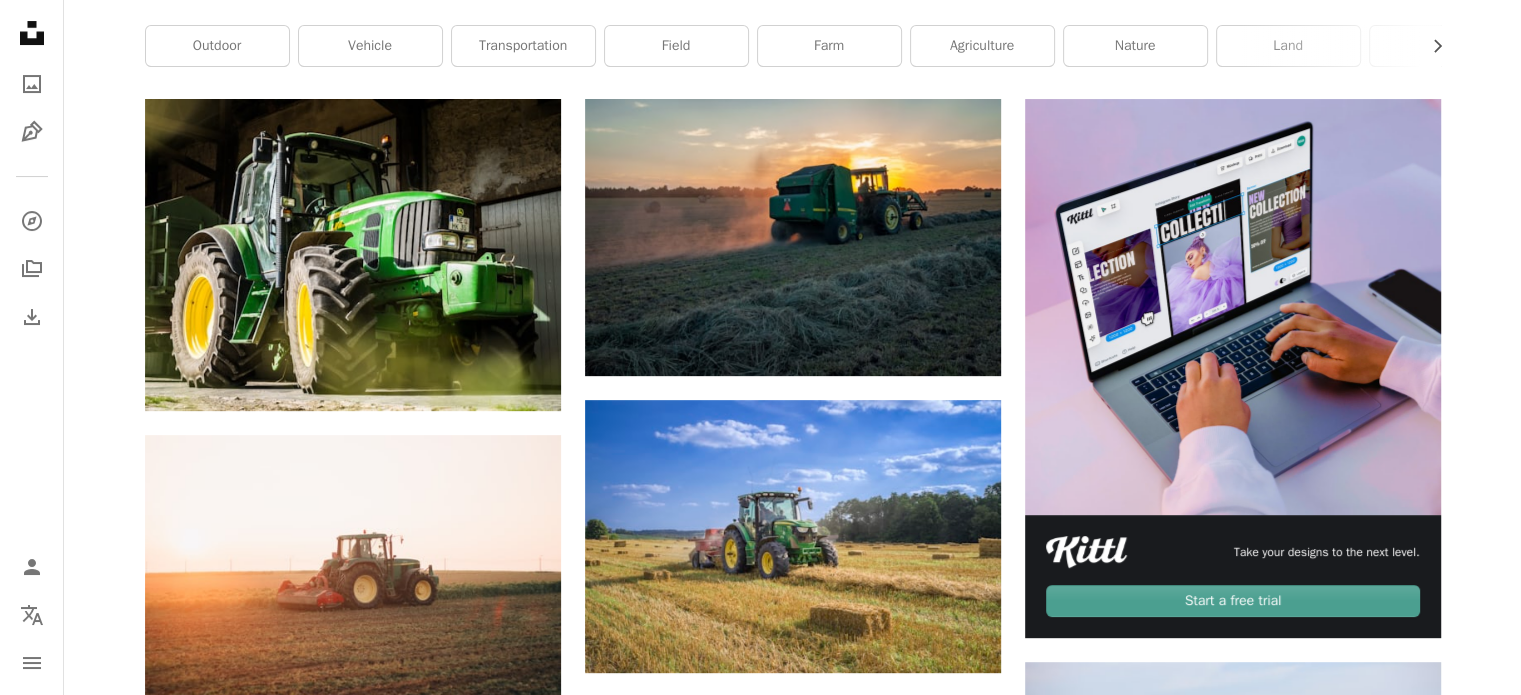 scroll, scrollTop: 0, scrollLeft: 0, axis: both 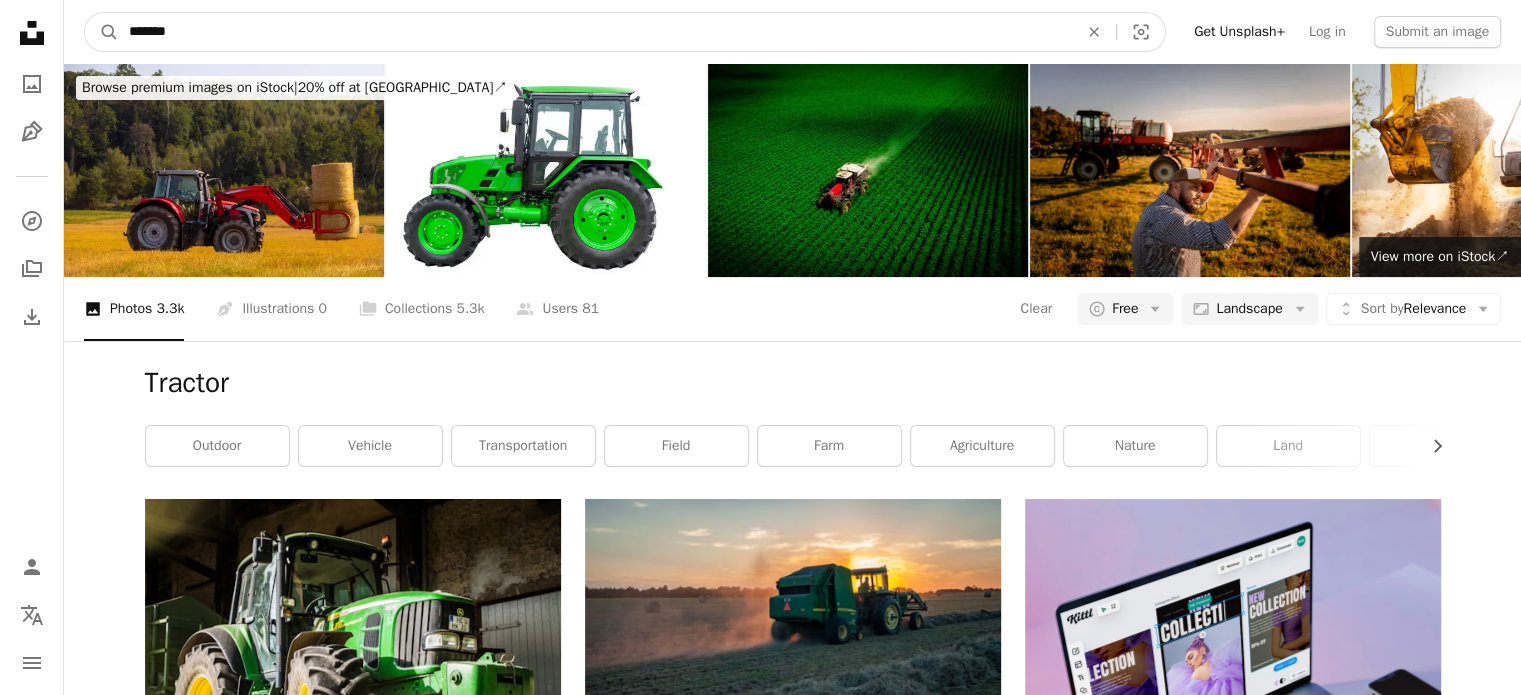 click on "*******" at bounding box center [595, 32] 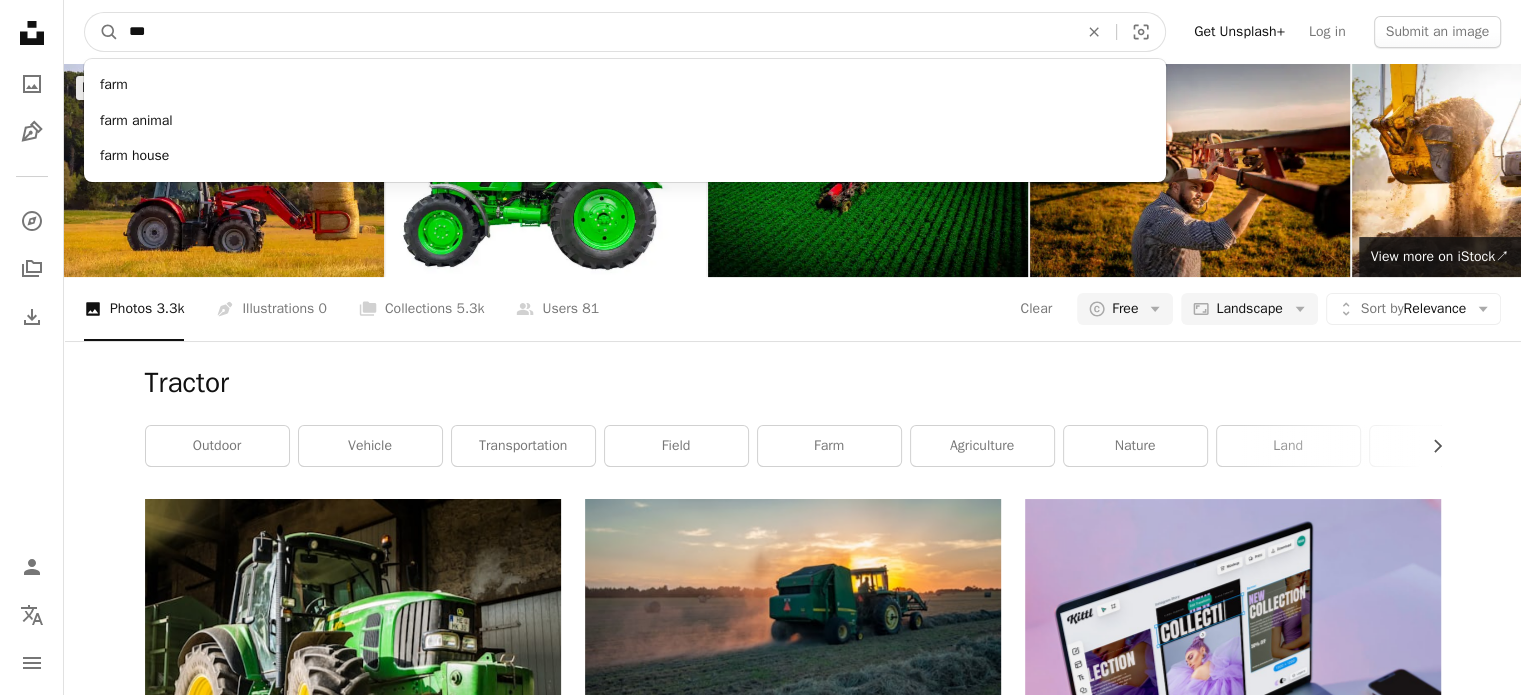 type on "****" 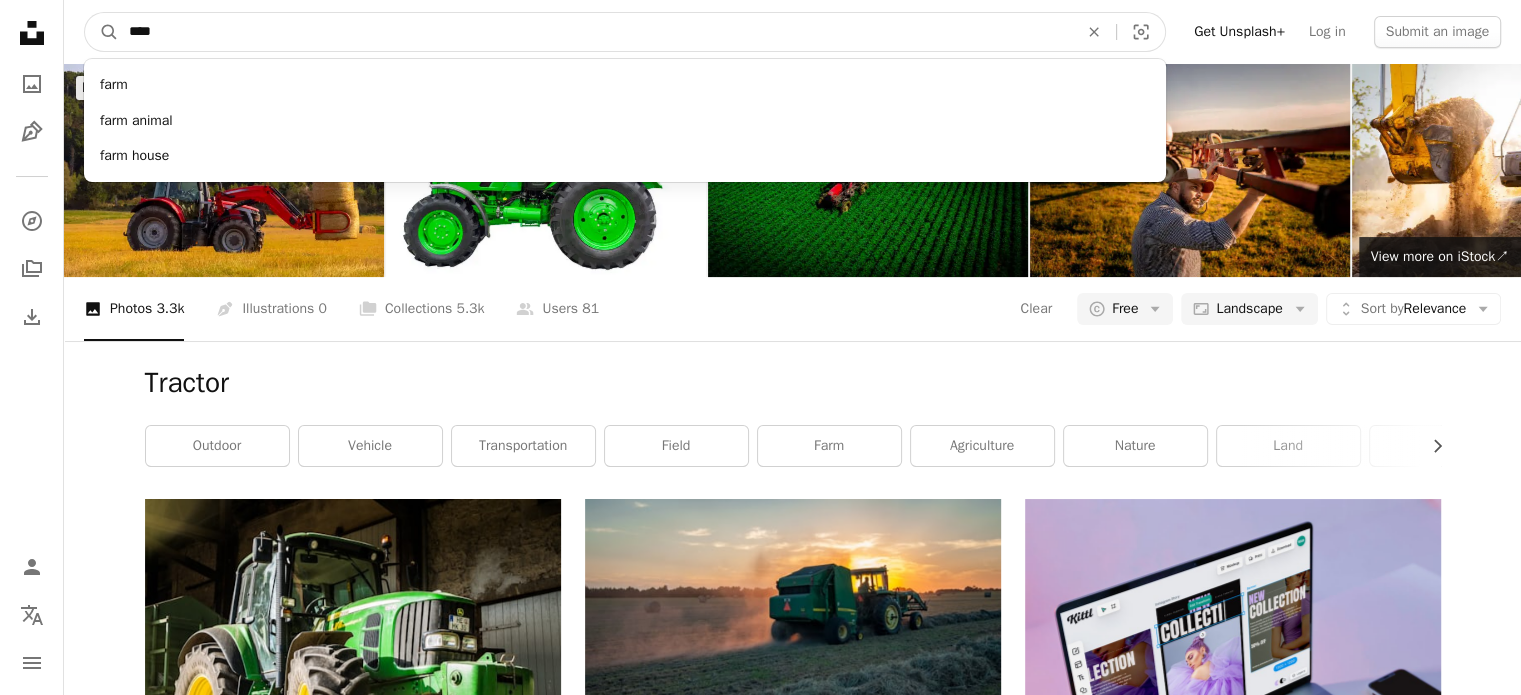 click on "A magnifying glass" at bounding box center [102, 32] 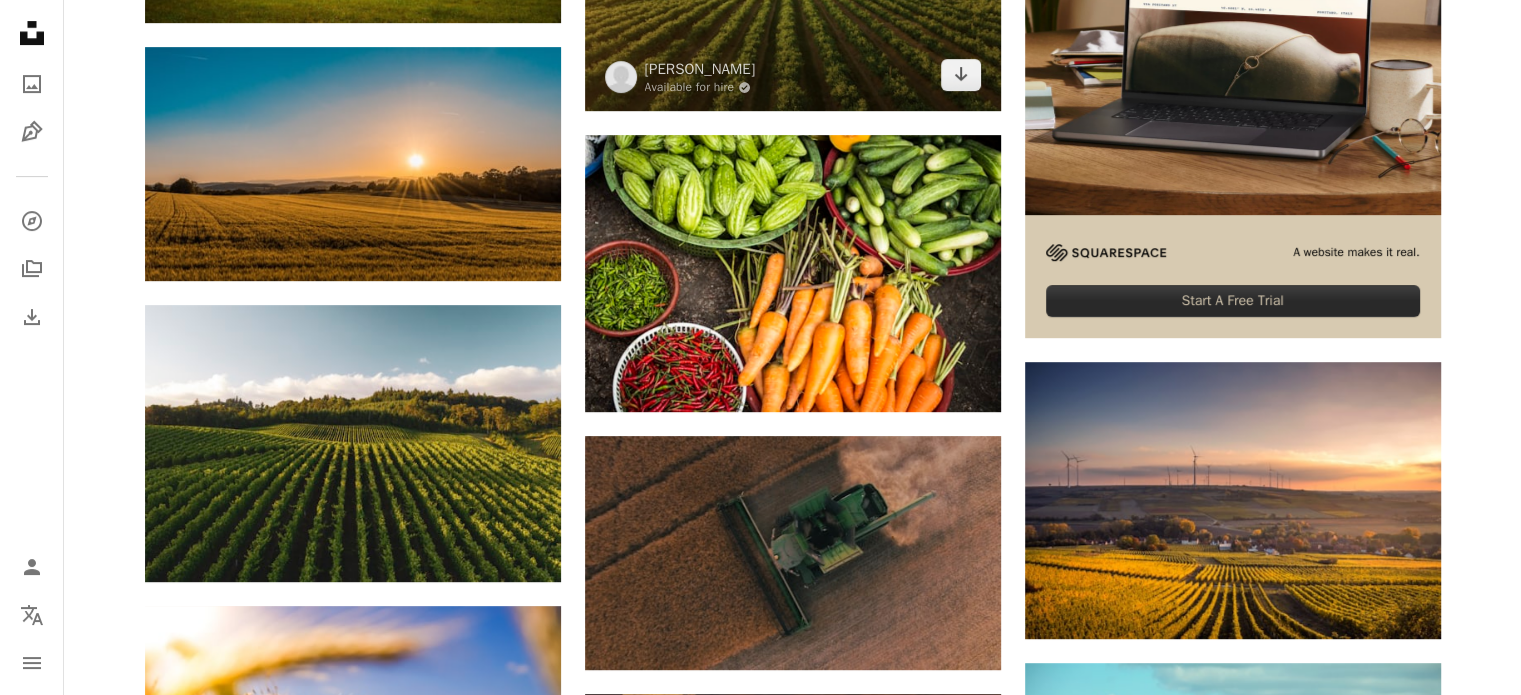 scroll, scrollTop: 100, scrollLeft: 0, axis: vertical 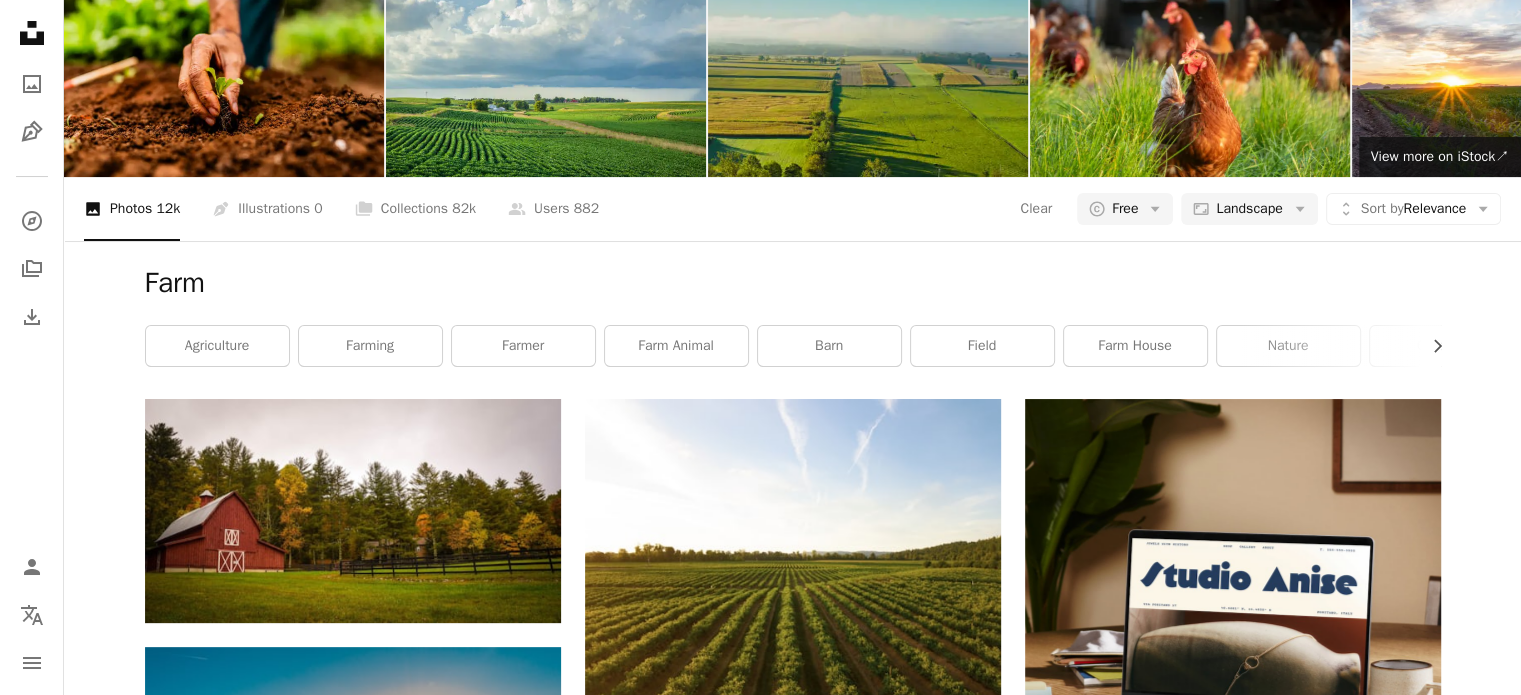 click at bounding box center (1233, 1100) 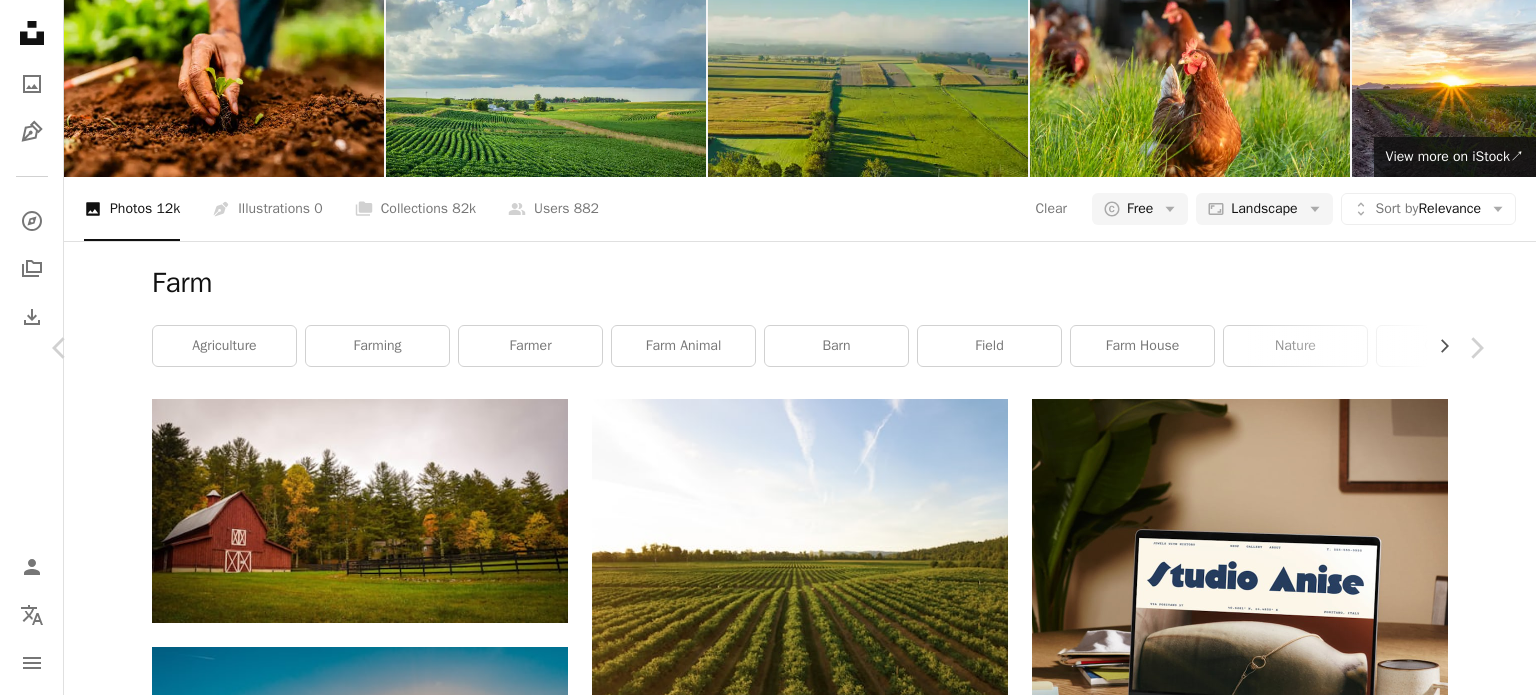 click on "An X shape Chevron left Chevron right [PERSON_NAME] Available for hire A checkmark inside of a circle A heart A plus sign Download free Chevron down Zoom in Views 12,314,456 Downloads 109,962 Featured in Photos A forward-right arrow Share Info icon Info More Actions Follow my Instagram @karsten.[PERSON_NAME] A map marker [GEOGRAPHIC_DATA], [GEOGRAPHIC_DATA] Calendar outlined Published on  [DATE] Camera RICOH IMAGING COMPANY, LTD., PENTAX K-S2 Safety Free to use under the  Unsplash License sunset cloud farm field energy village countryside meadow green energy valley golden hour fields renewable turbine enviroment enviromental agriculture wine germany outdoors Free images Browse premium related images on iStock  |  Save 20% with code UNSPLASH20 View more on iStock  ↗ Related images A heart A plus sign meriç tuna Available for hire A checkmark inside of a circle Arrow pointing down A heart A plus sign [PERSON_NAME] Arrow pointing down Plus sign for Unsplash+ A heart A plus sign [PERSON_NAME] For  Unsplash+ A lock Download" at bounding box center [768, 4021] 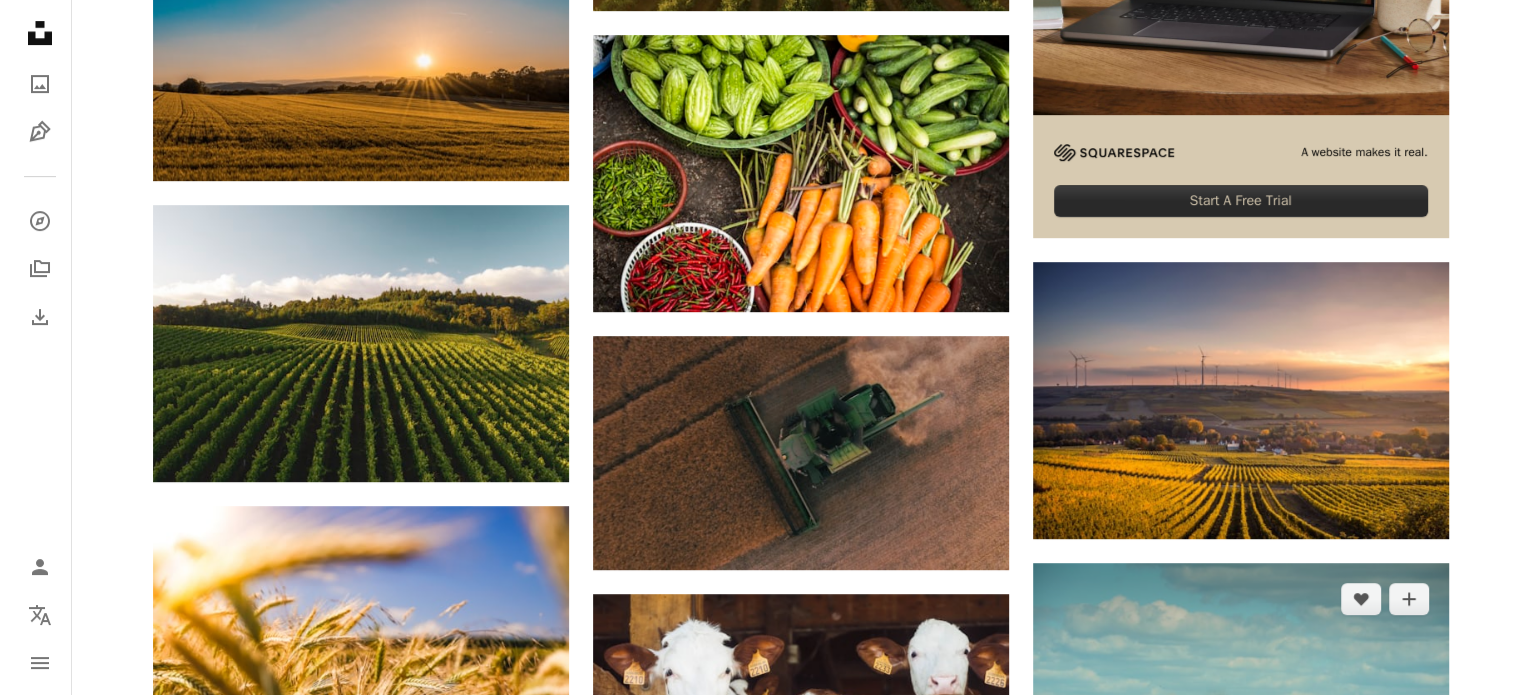 scroll, scrollTop: 900, scrollLeft: 0, axis: vertical 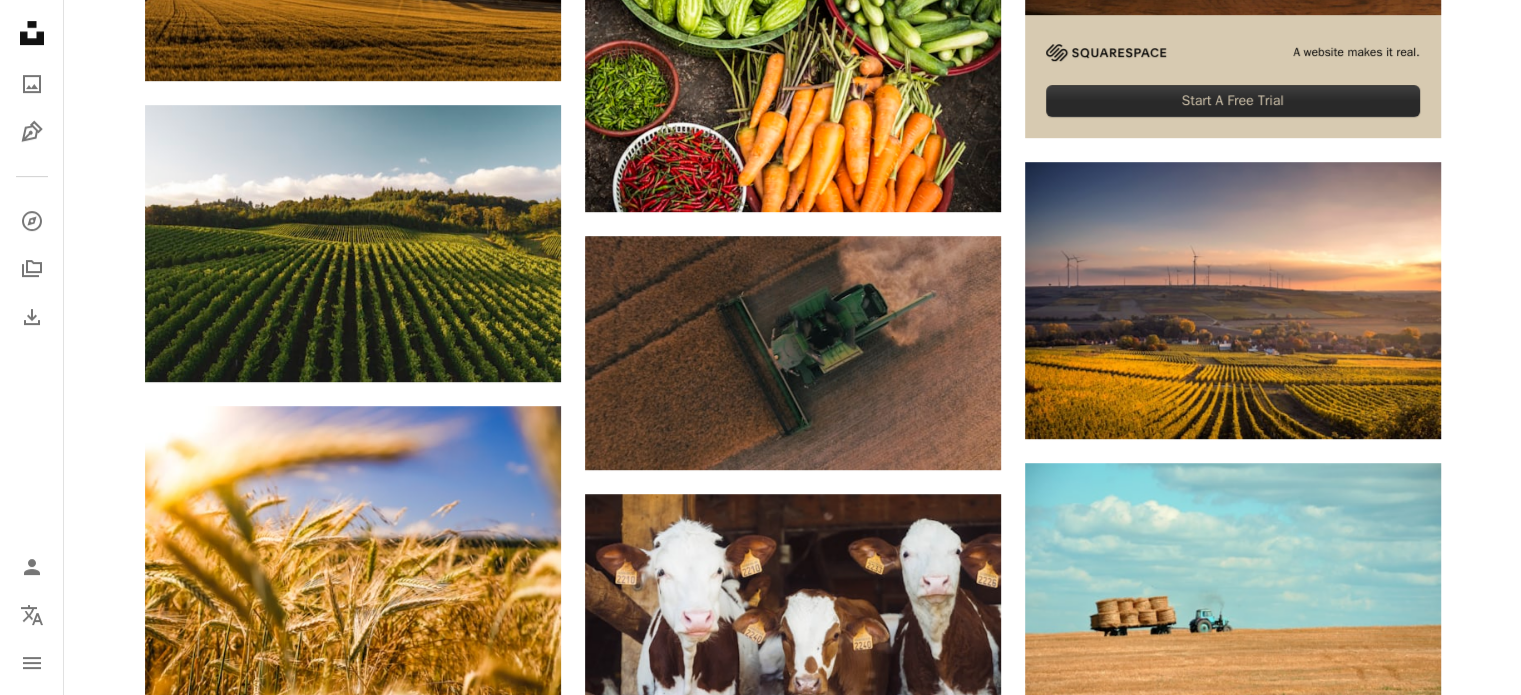 click at bounding box center (1233, 876) 